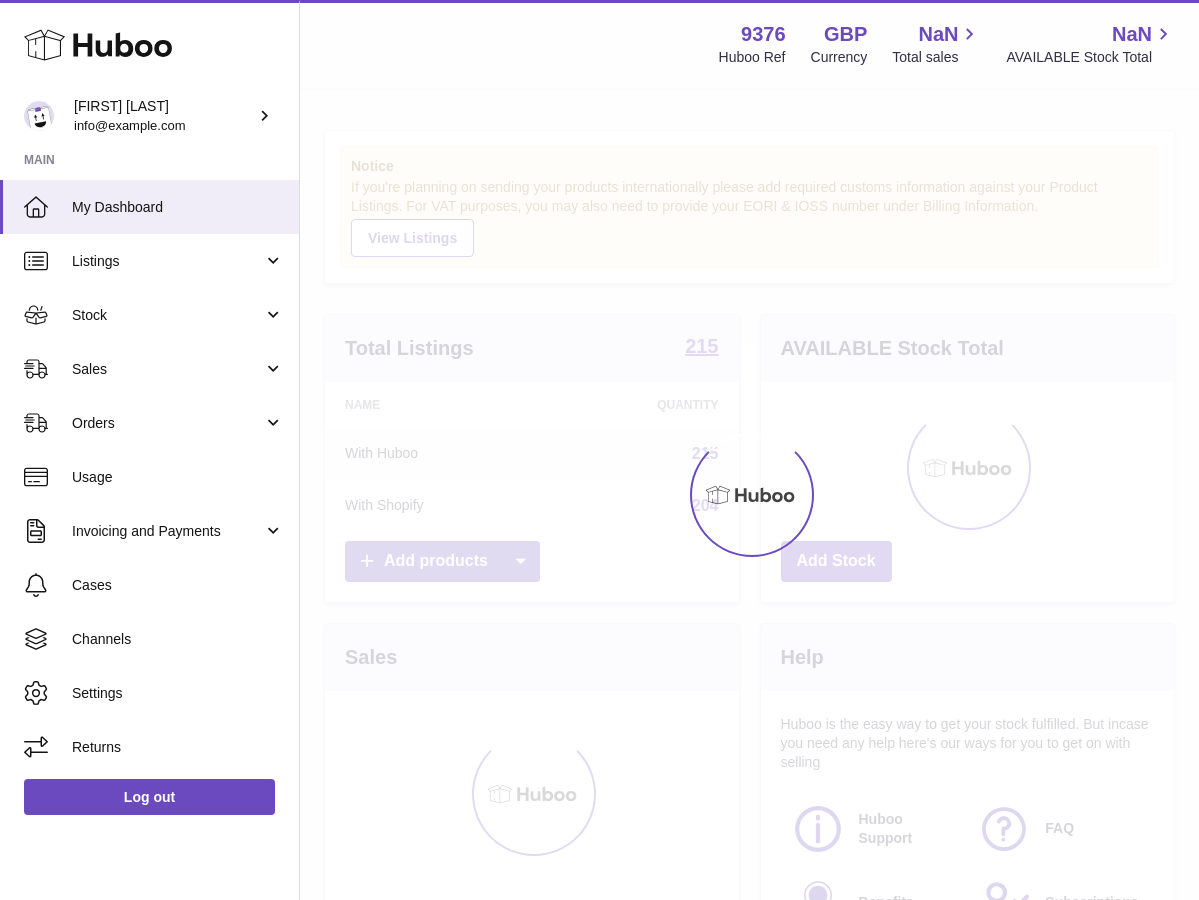 scroll, scrollTop: 0, scrollLeft: 0, axis: both 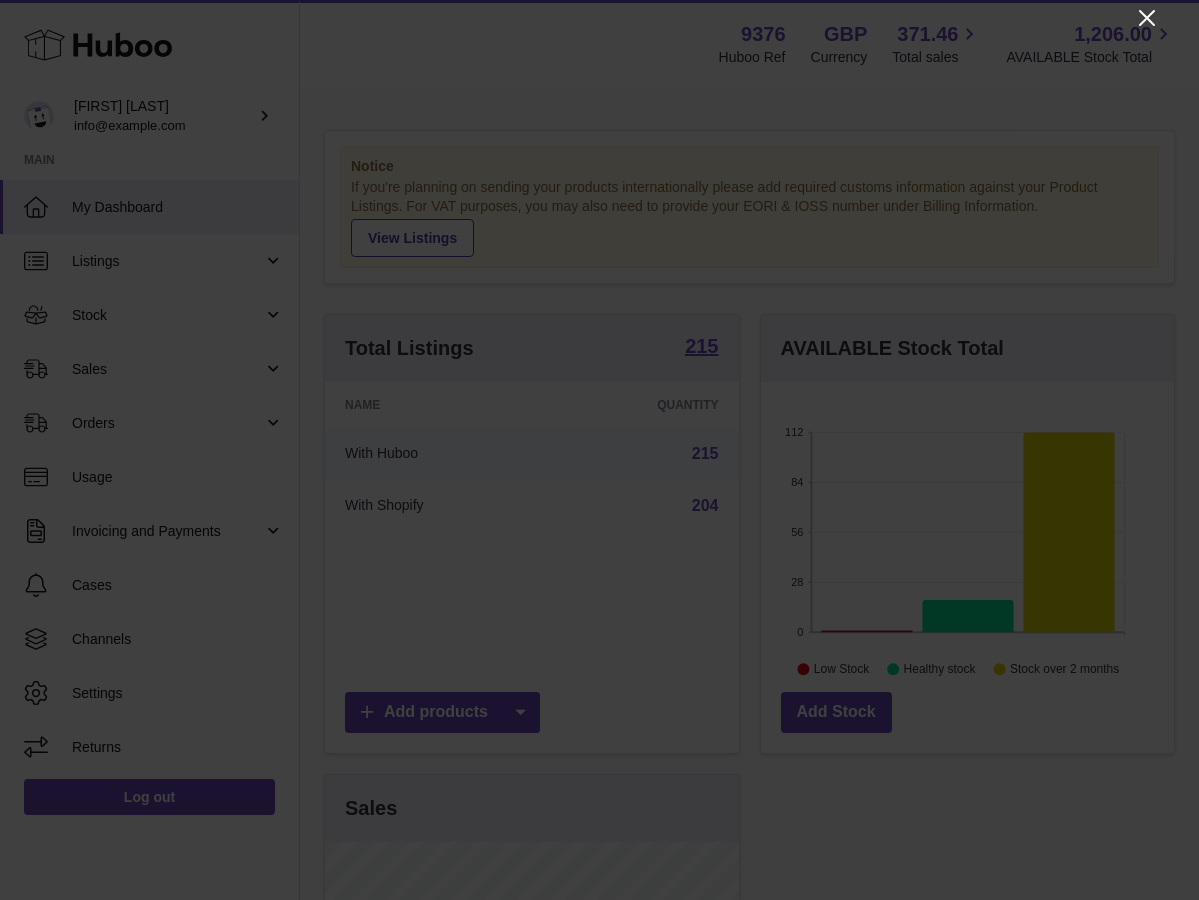 click 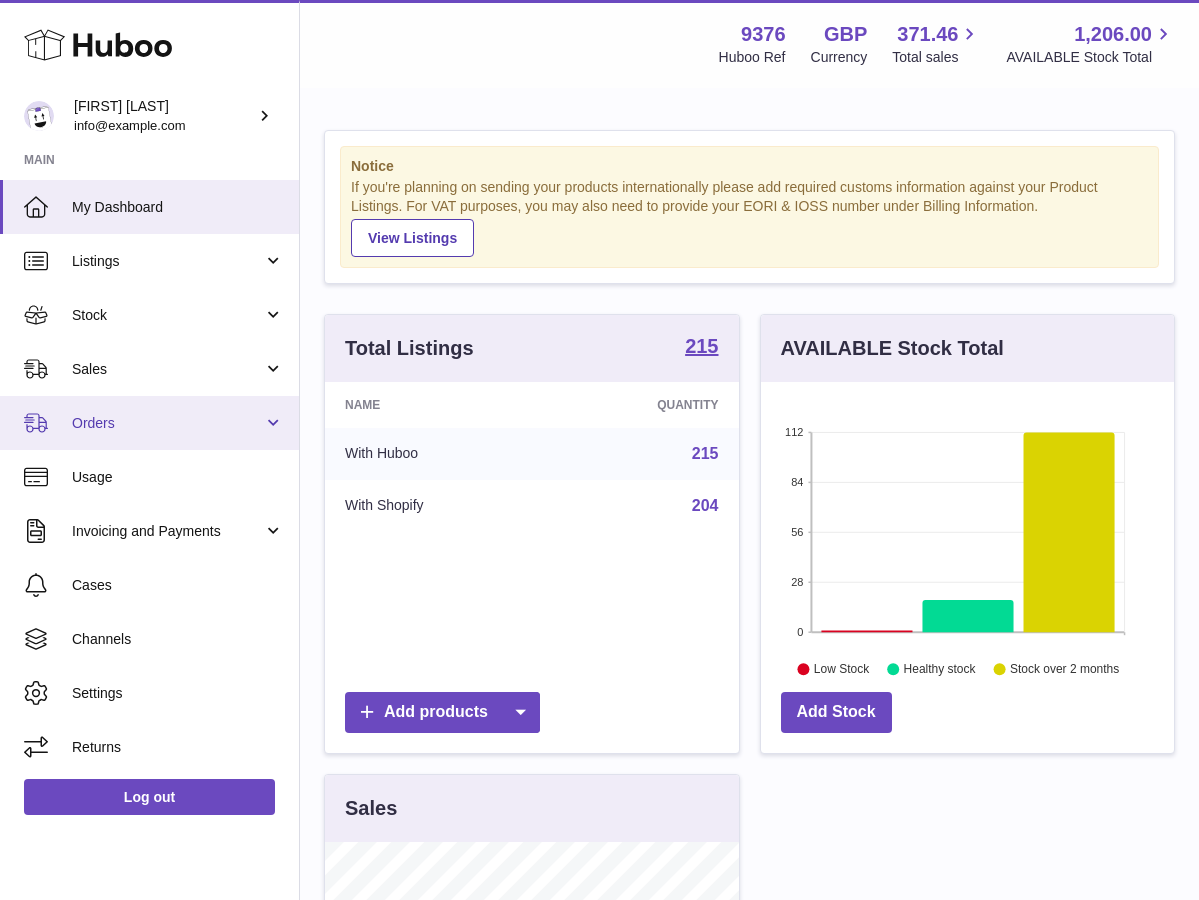 click on "Orders" at bounding box center [167, 423] 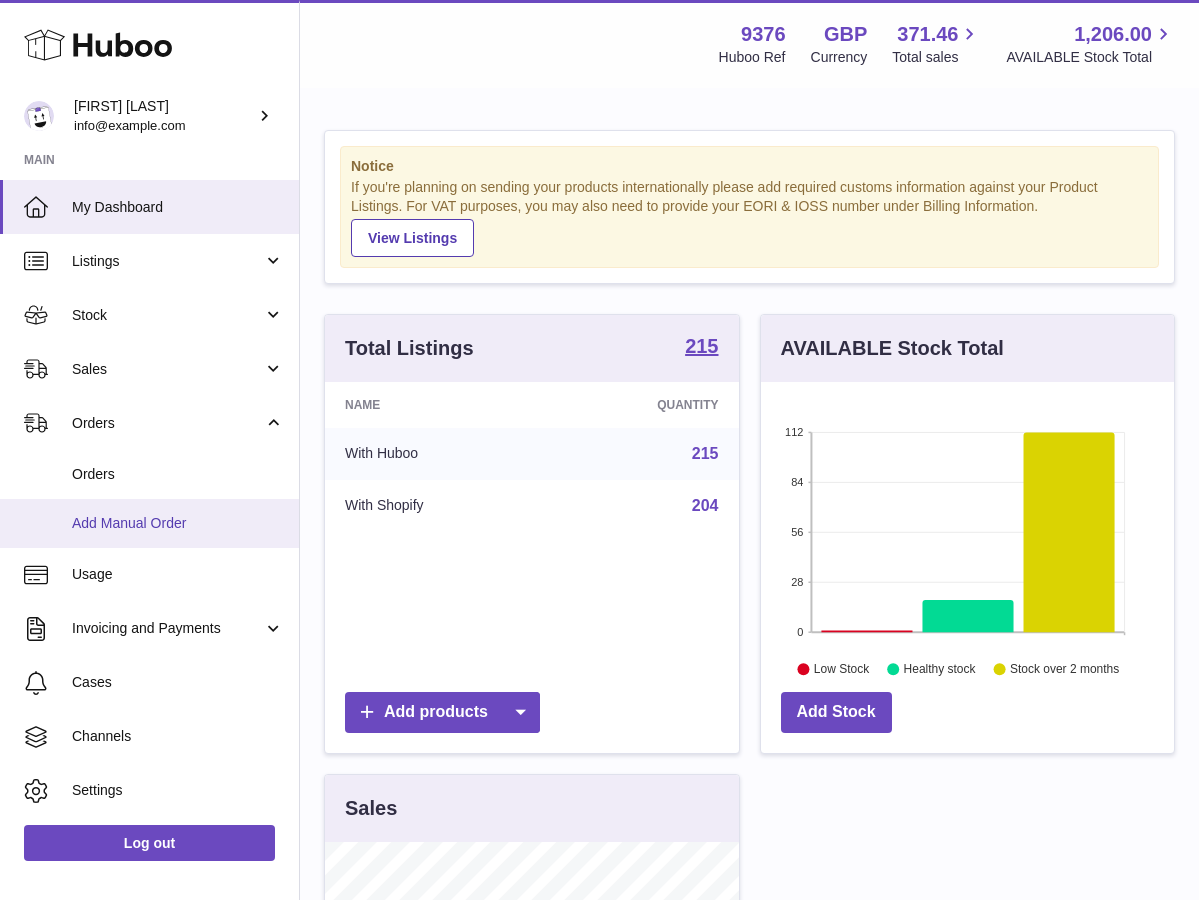 click on "Add Manual Order" at bounding box center [178, 523] 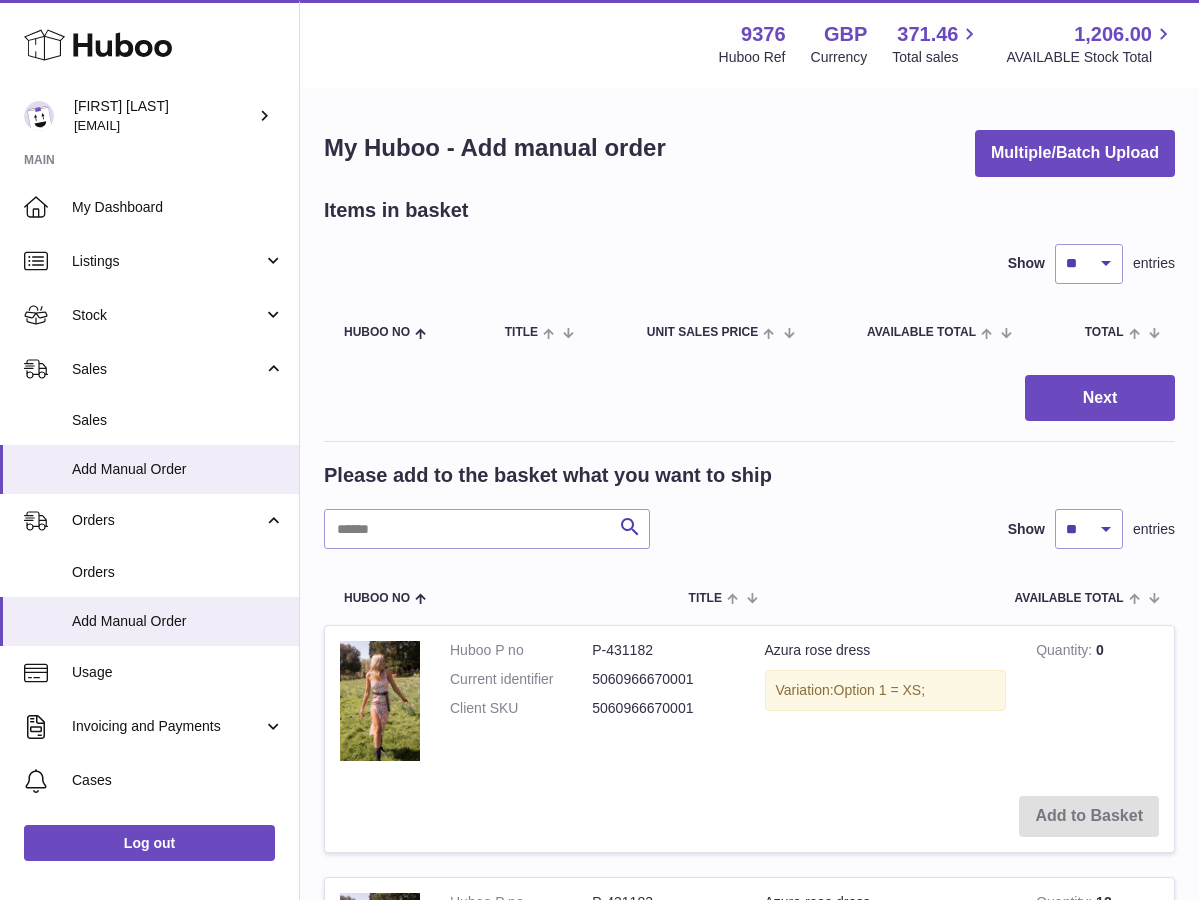 scroll, scrollTop: 0, scrollLeft: 0, axis: both 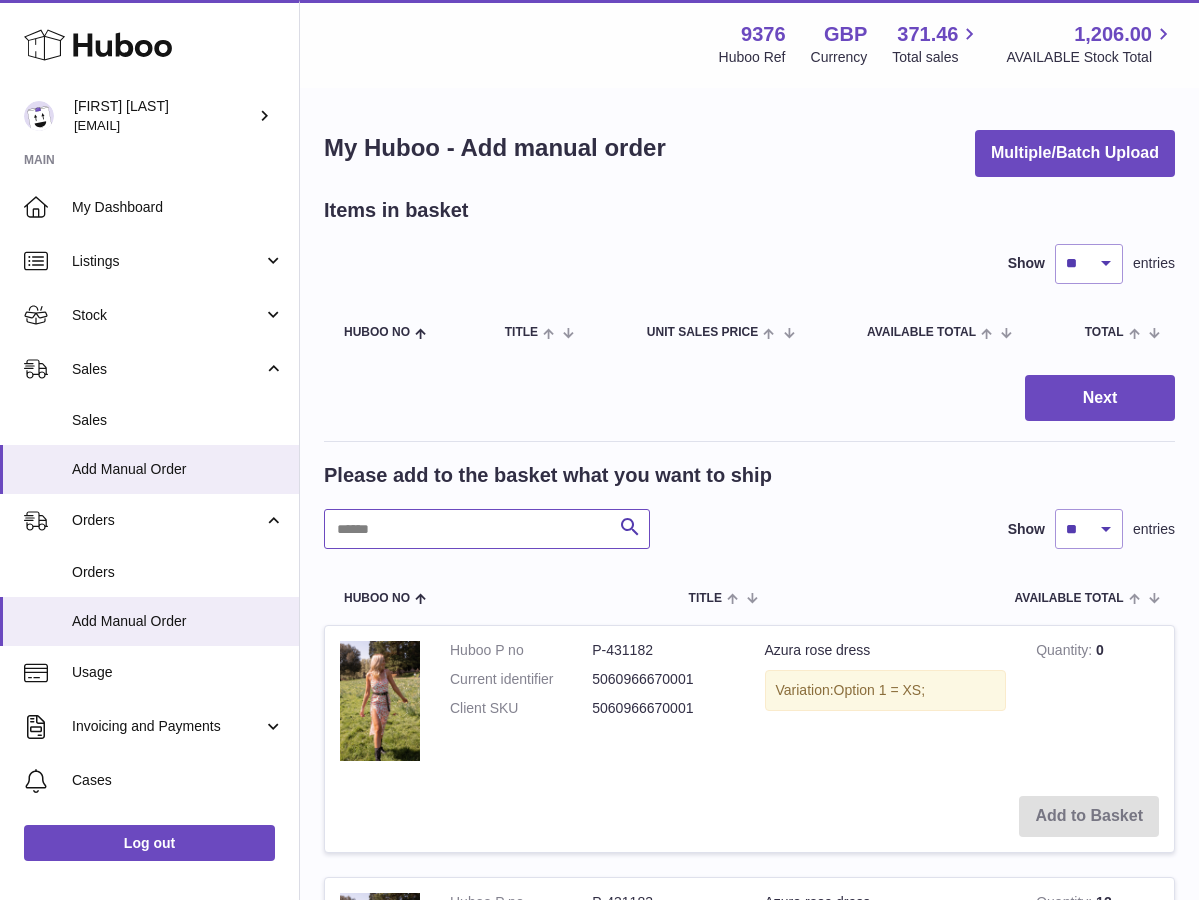 click at bounding box center (487, 529) 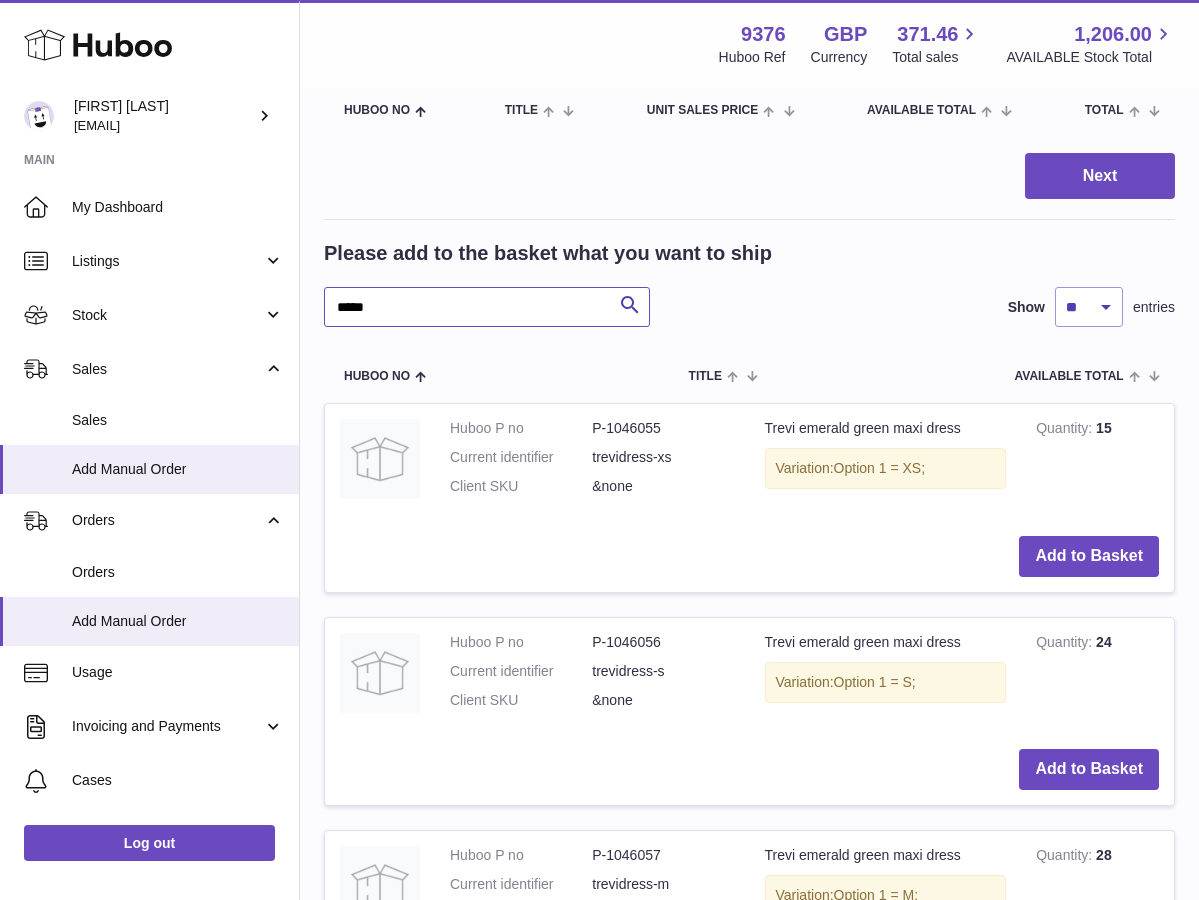 scroll, scrollTop: 227, scrollLeft: 1, axis: both 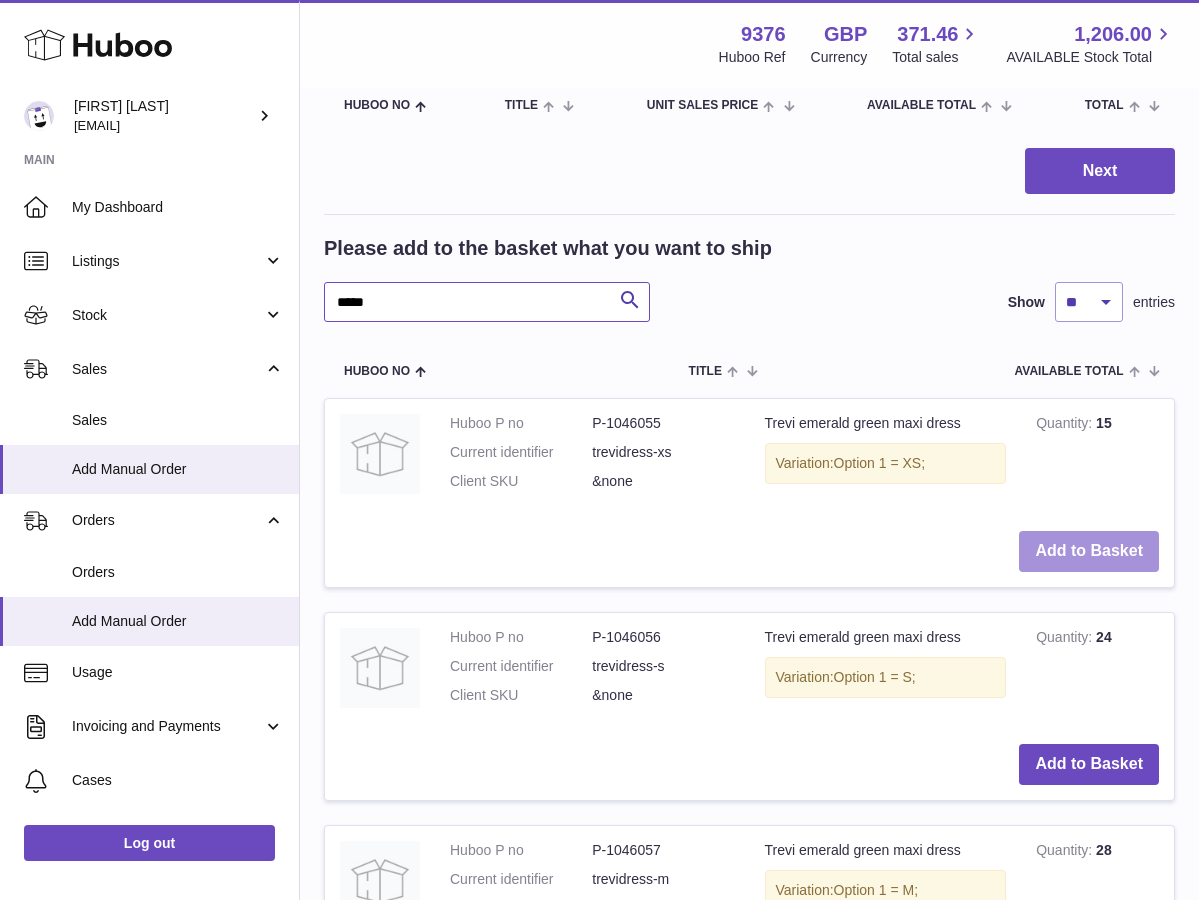 type on "*****" 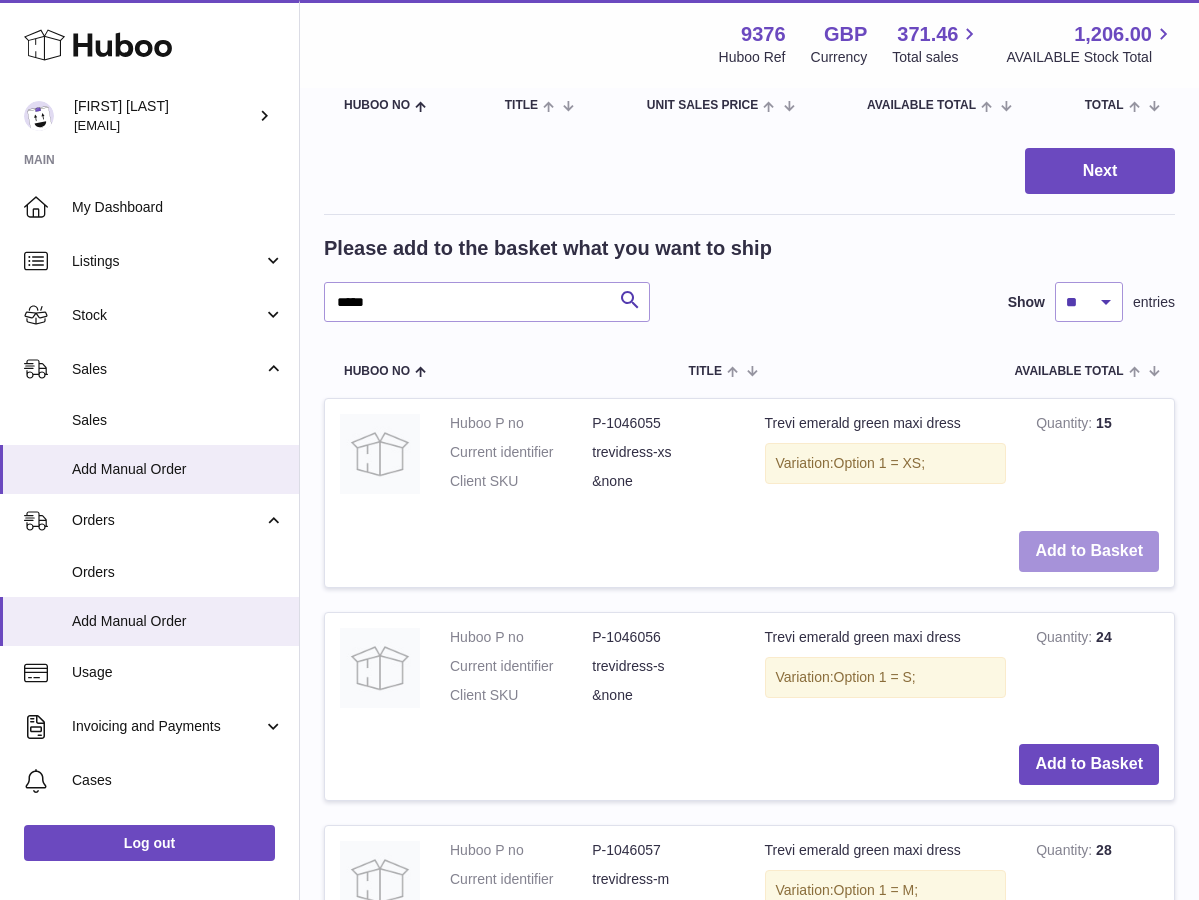 click on "Add to Basket" at bounding box center [1089, 551] 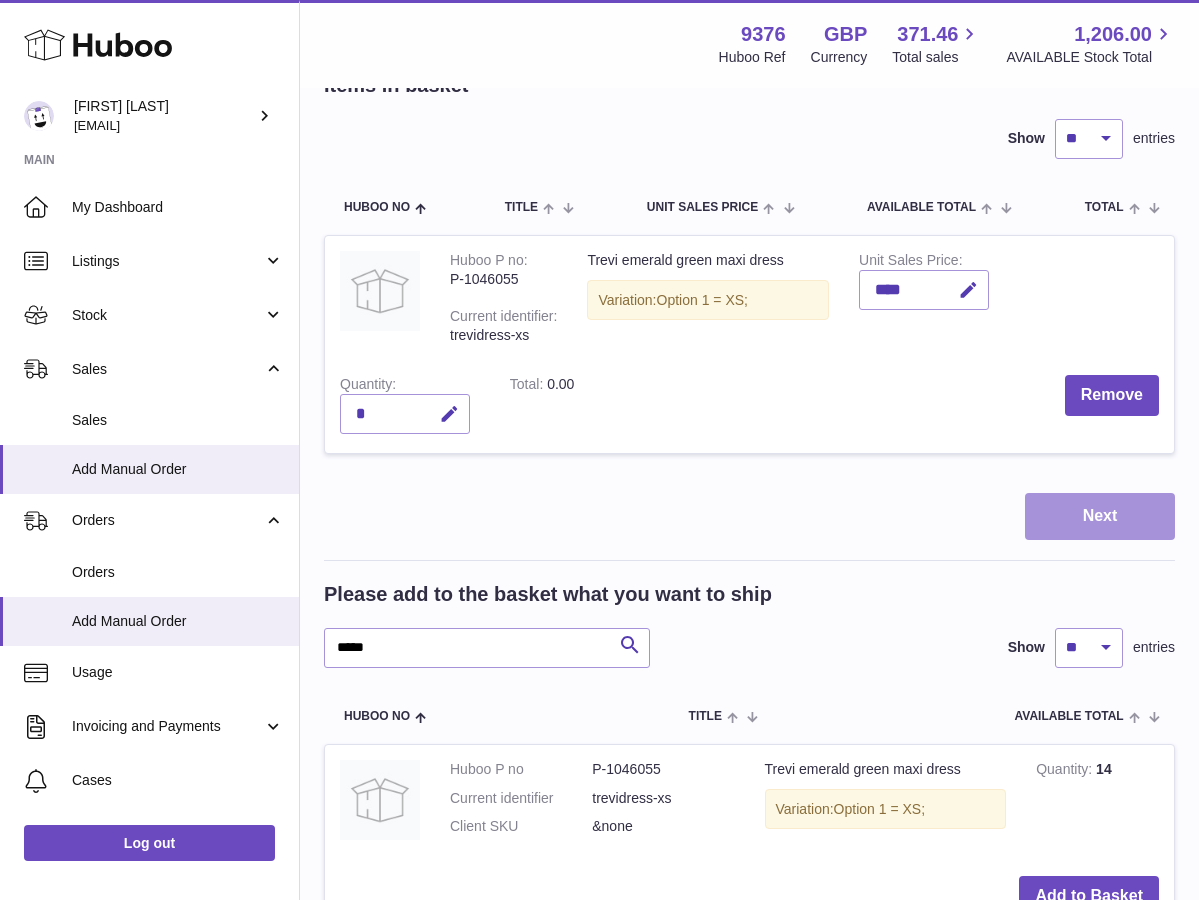 scroll, scrollTop: 103, scrollLeft: 0, axis: vertical 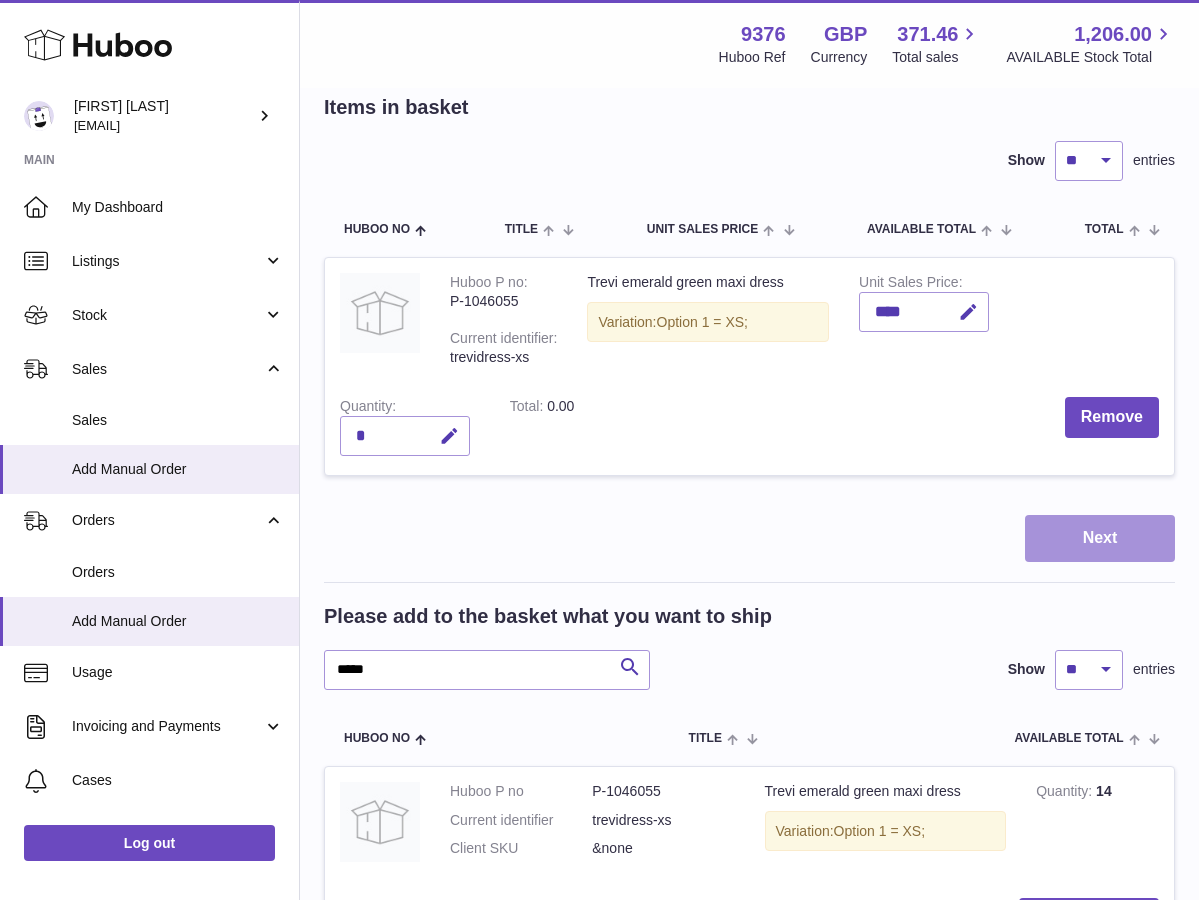 click on "Next" at bounding box center (1100, 538) 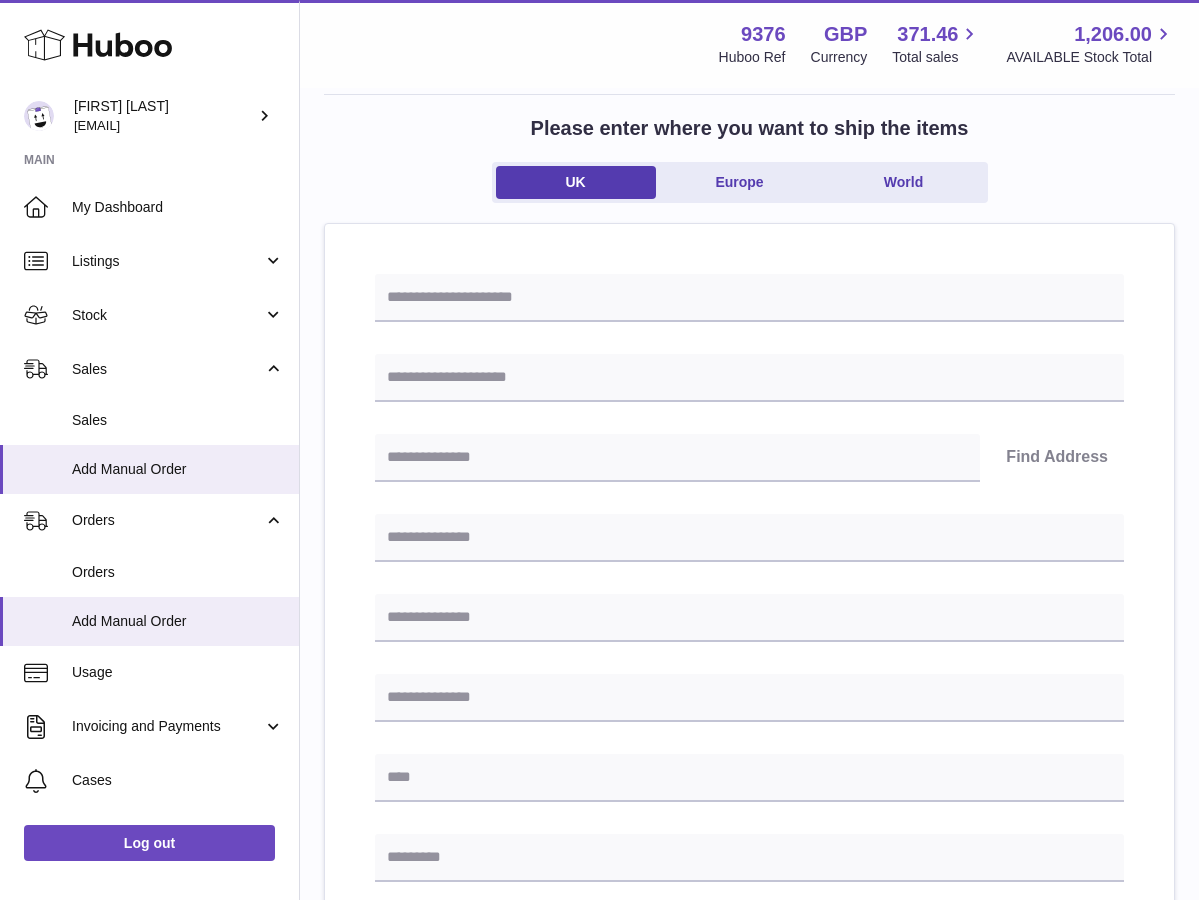 scroll, scrollTop: 0, scrollLeft: 0, axis: both 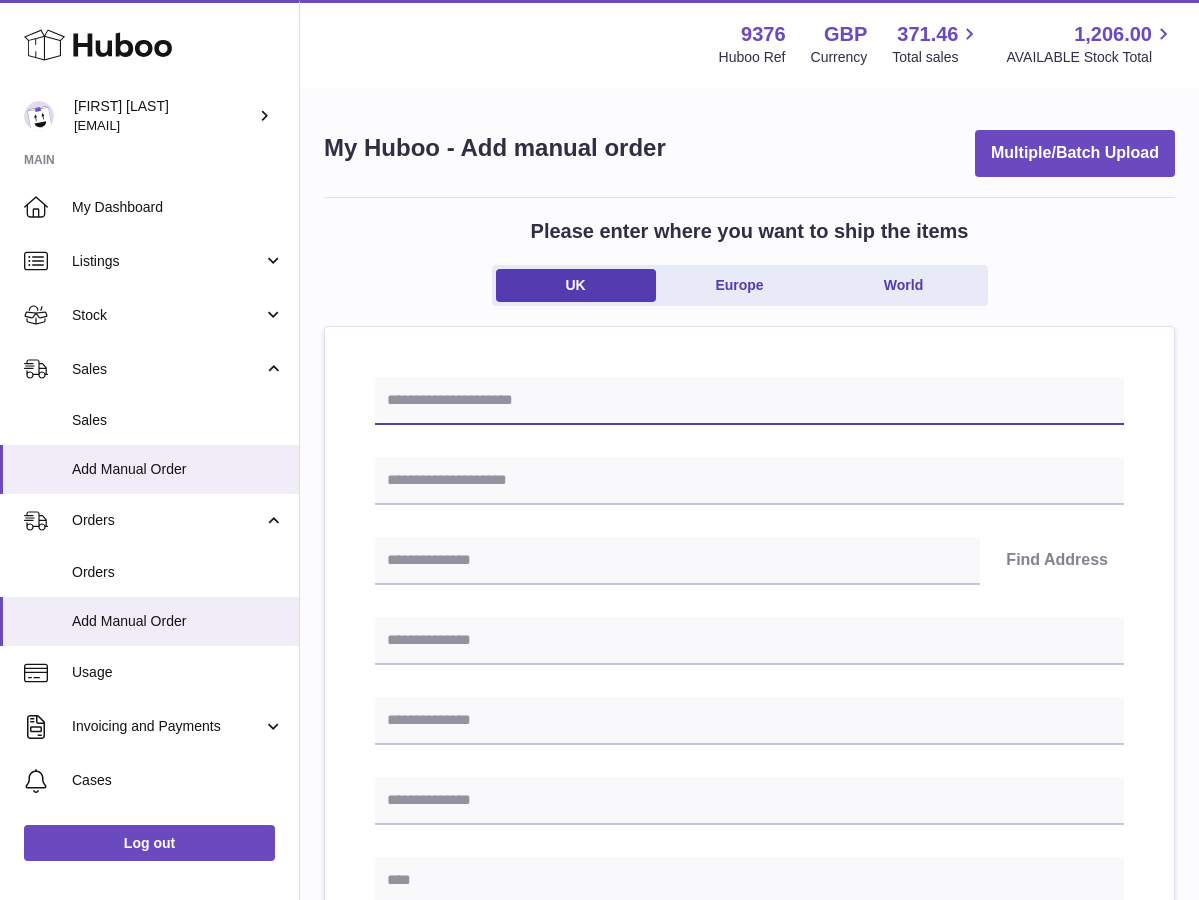 click at bounding box center [749, 401] 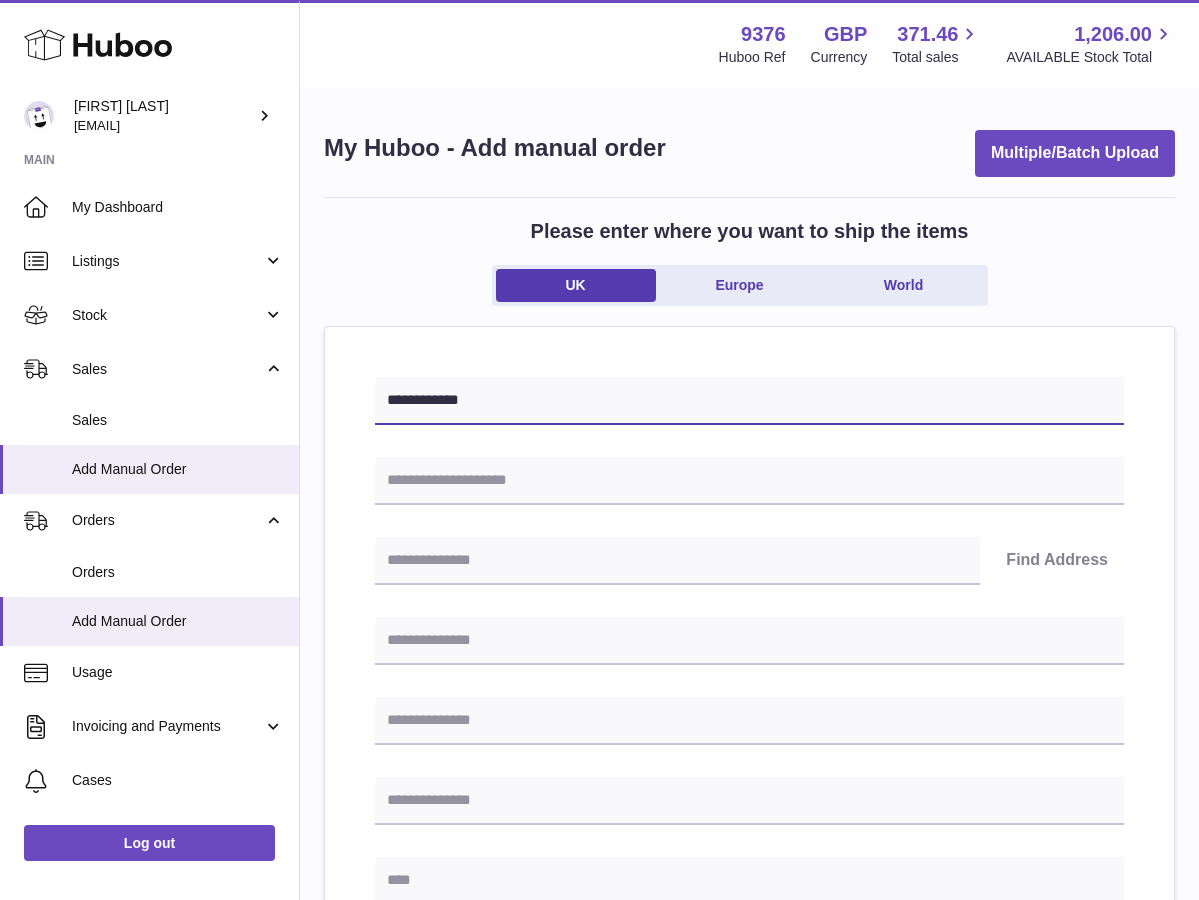 type on "**********" 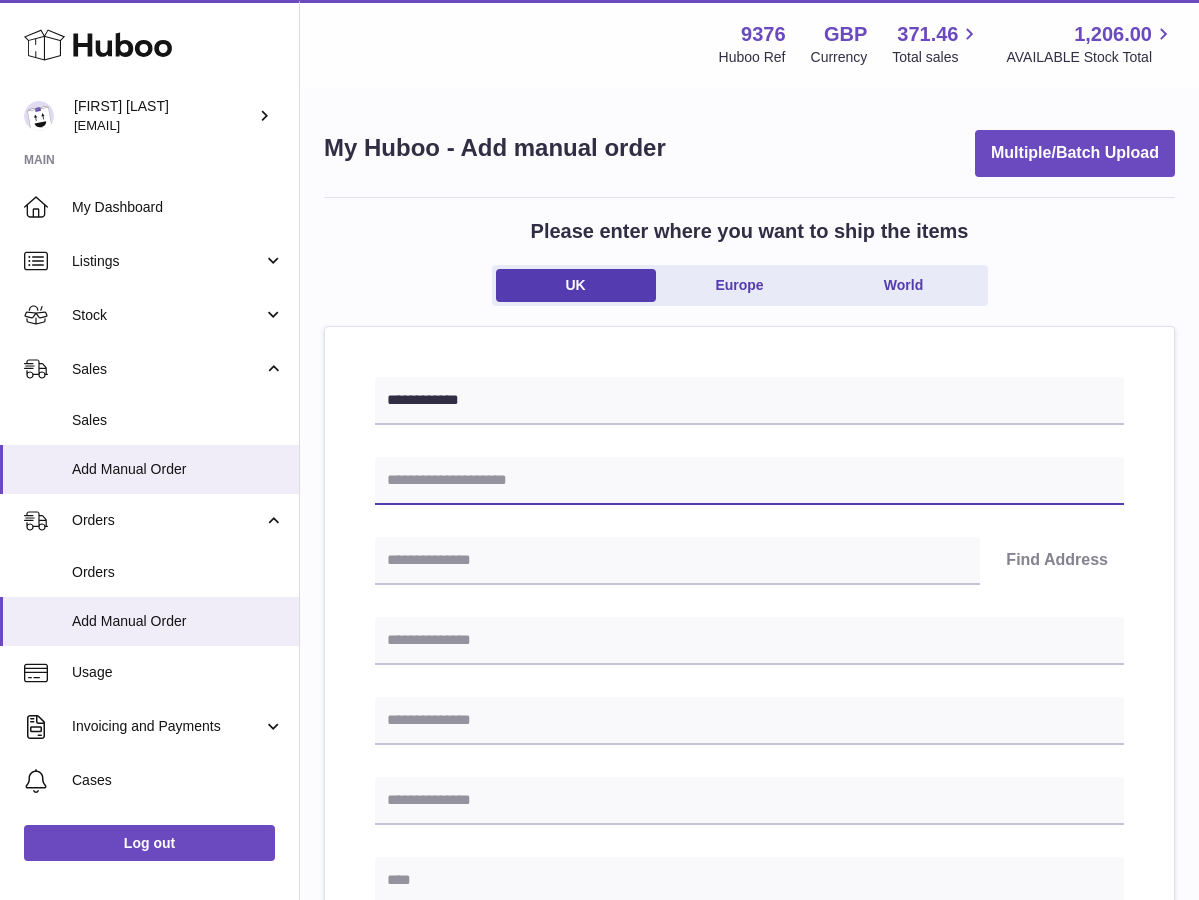 click at bounding box center (749, 481) 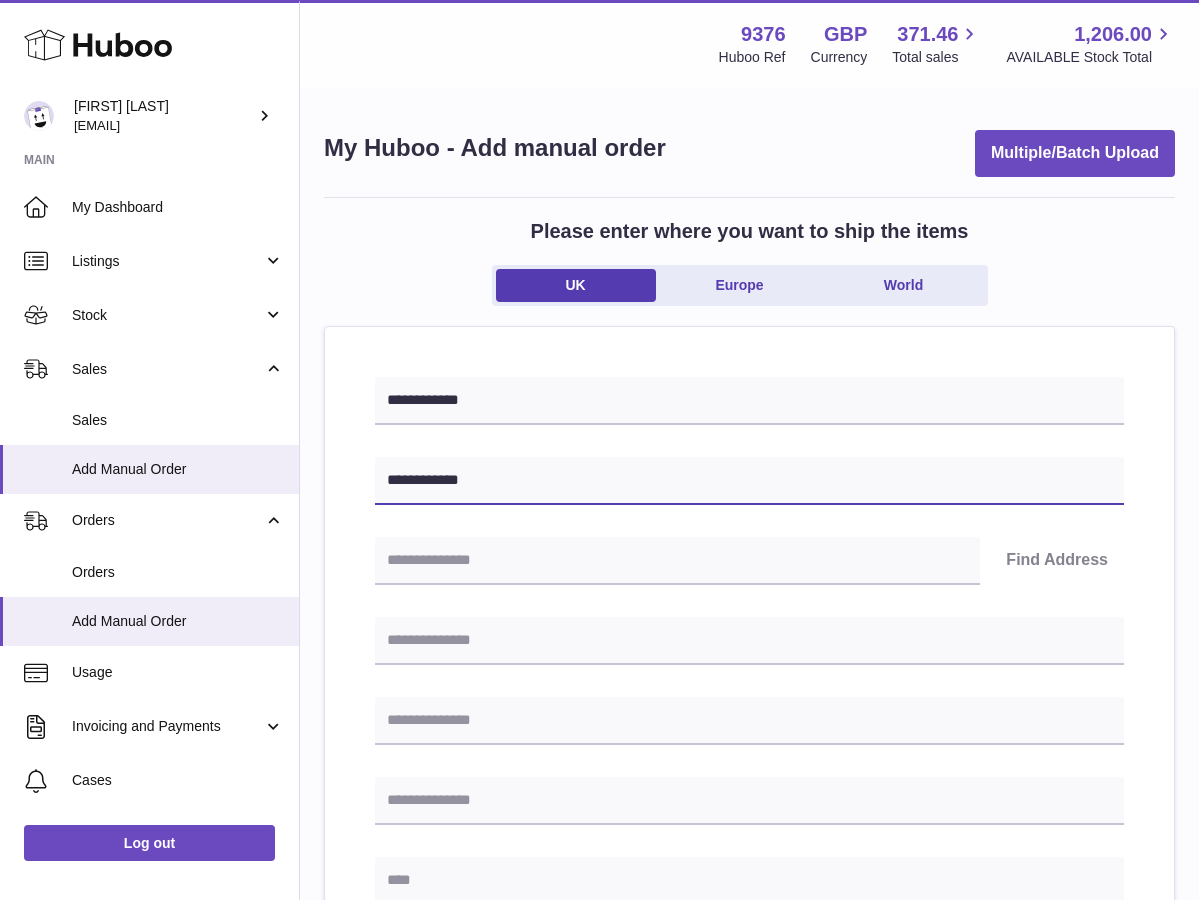 type on "**********" 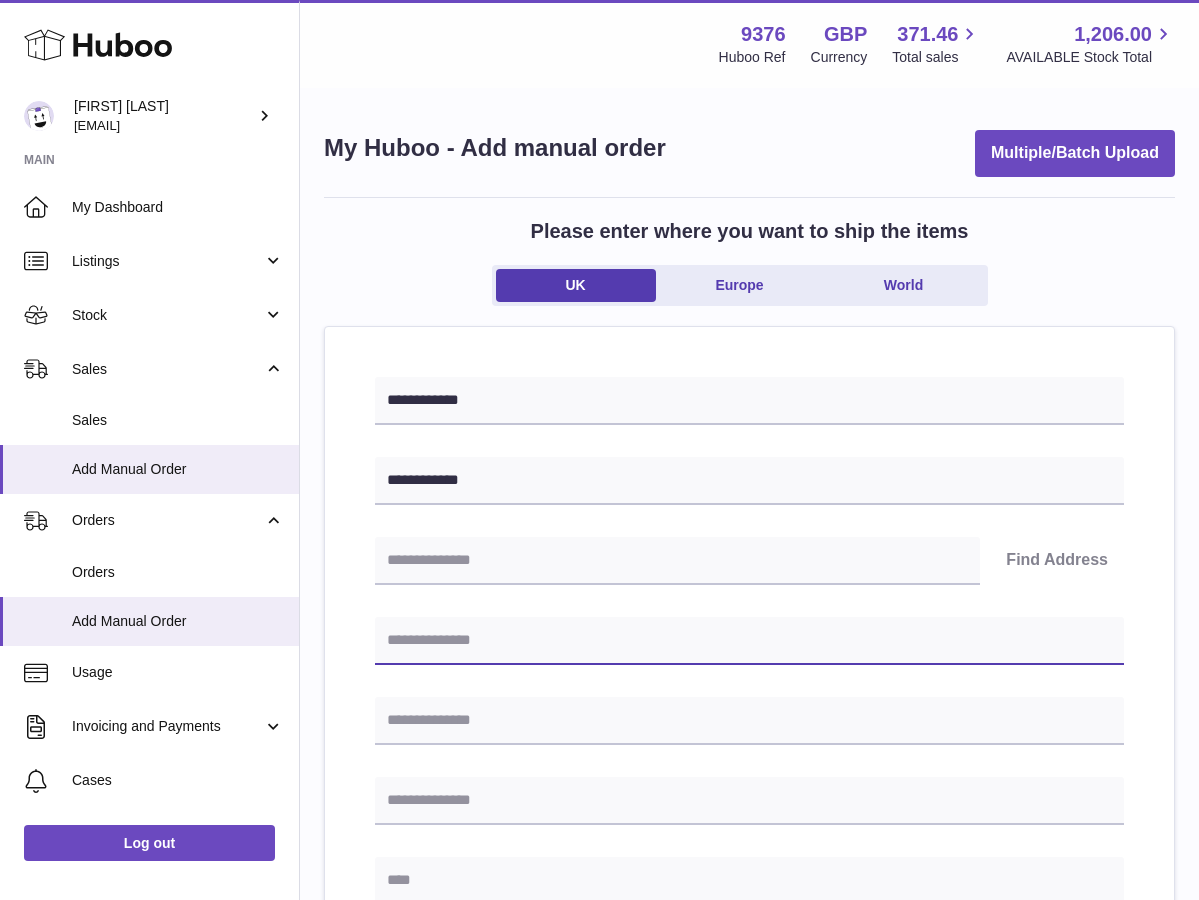 paste on "**********" 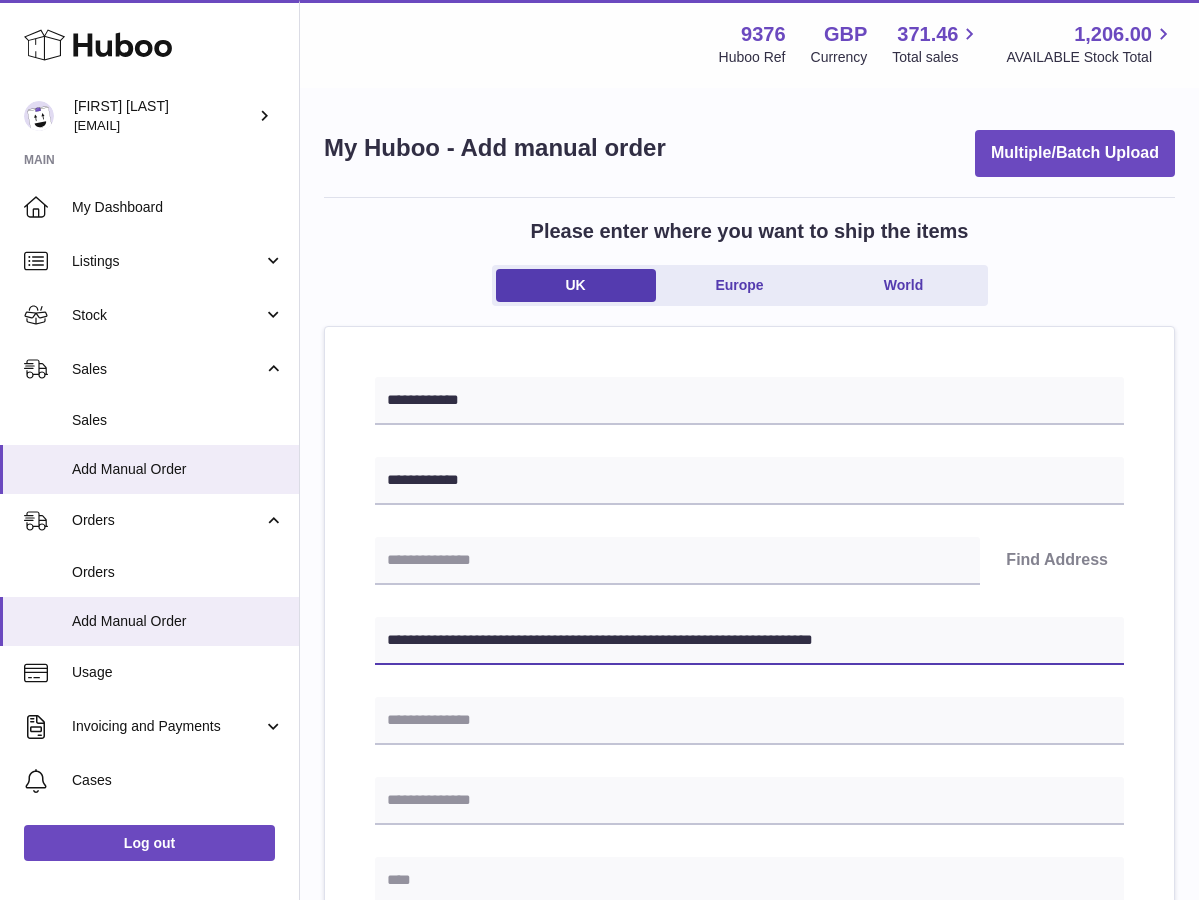 drag, startPoint x: 754, startPoint y: 640, endPoint x: 814, endPoint y: 640, distance: 60 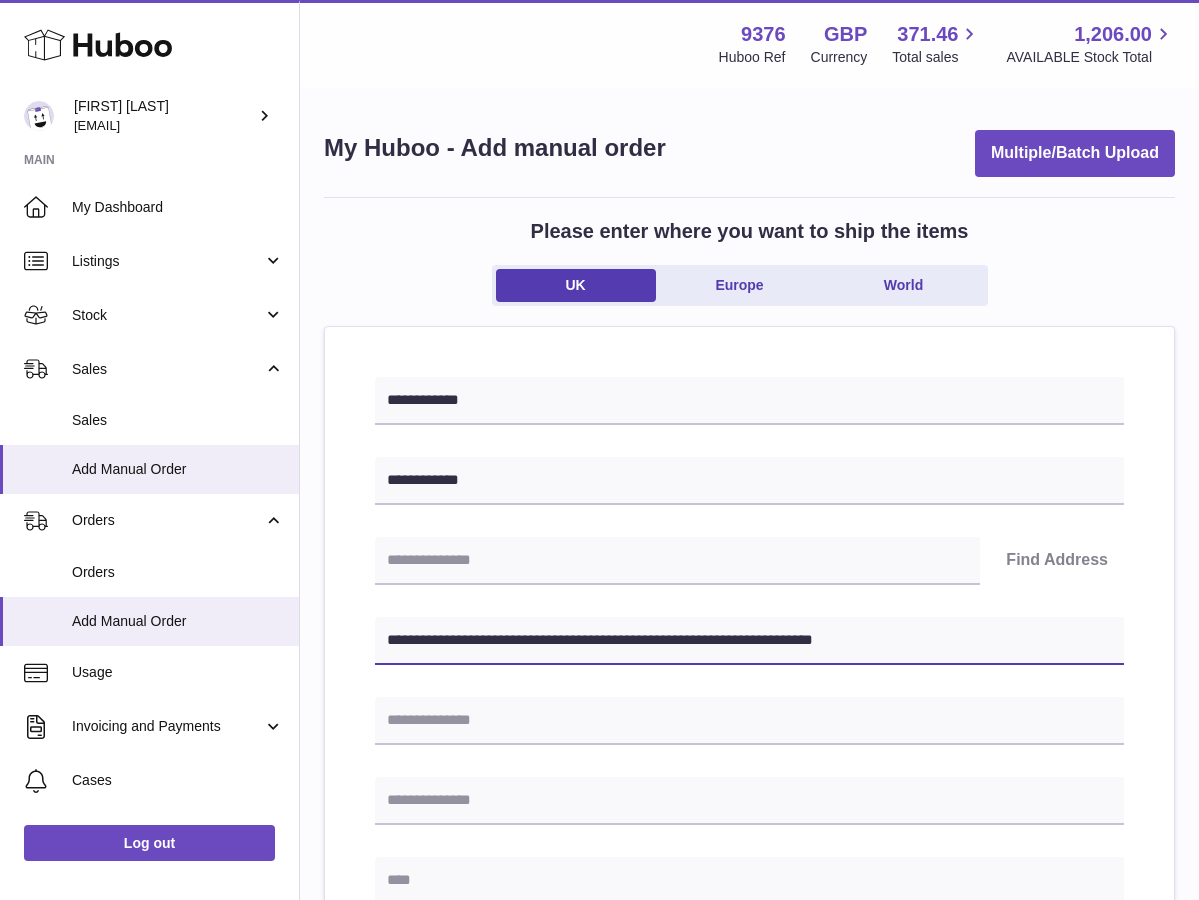 click on "**********" at bounding box center (749, 641) 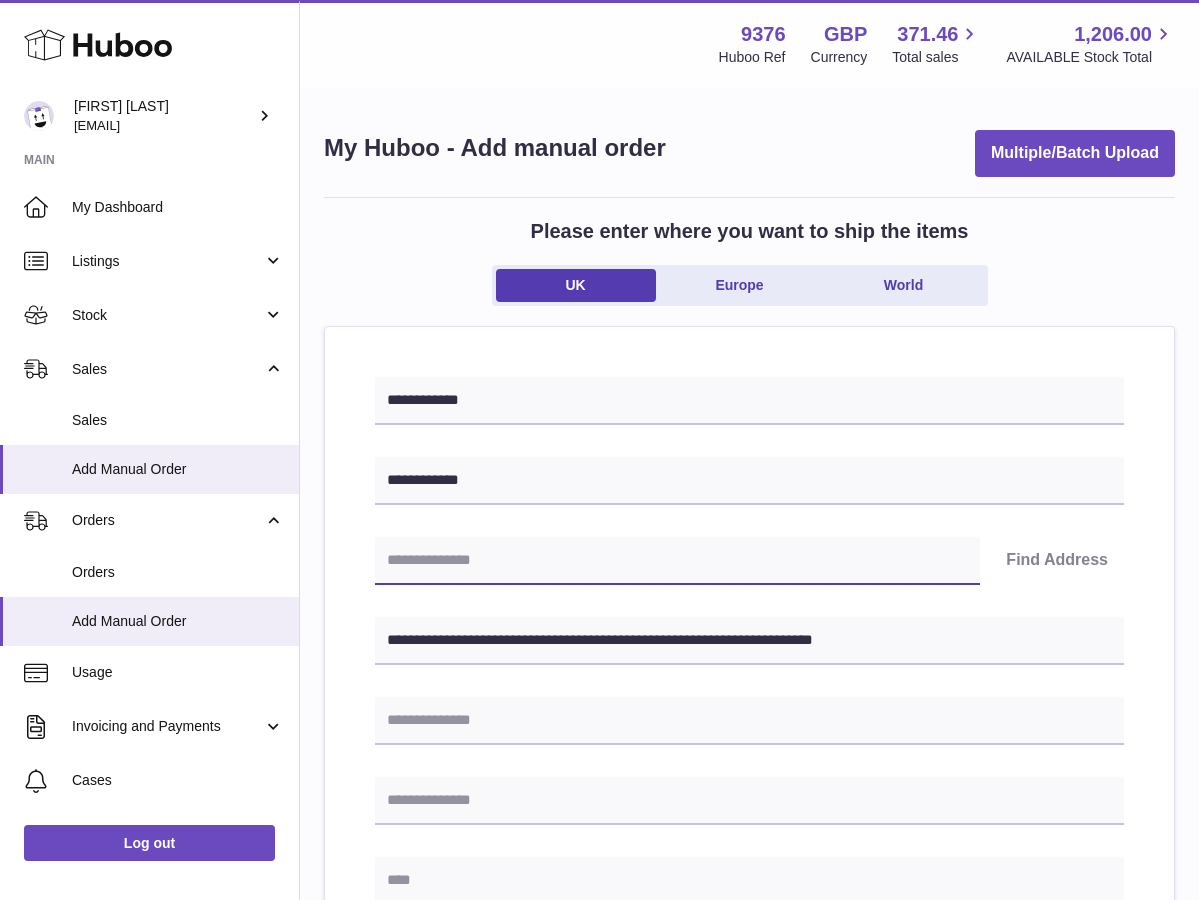 paste on "*******" 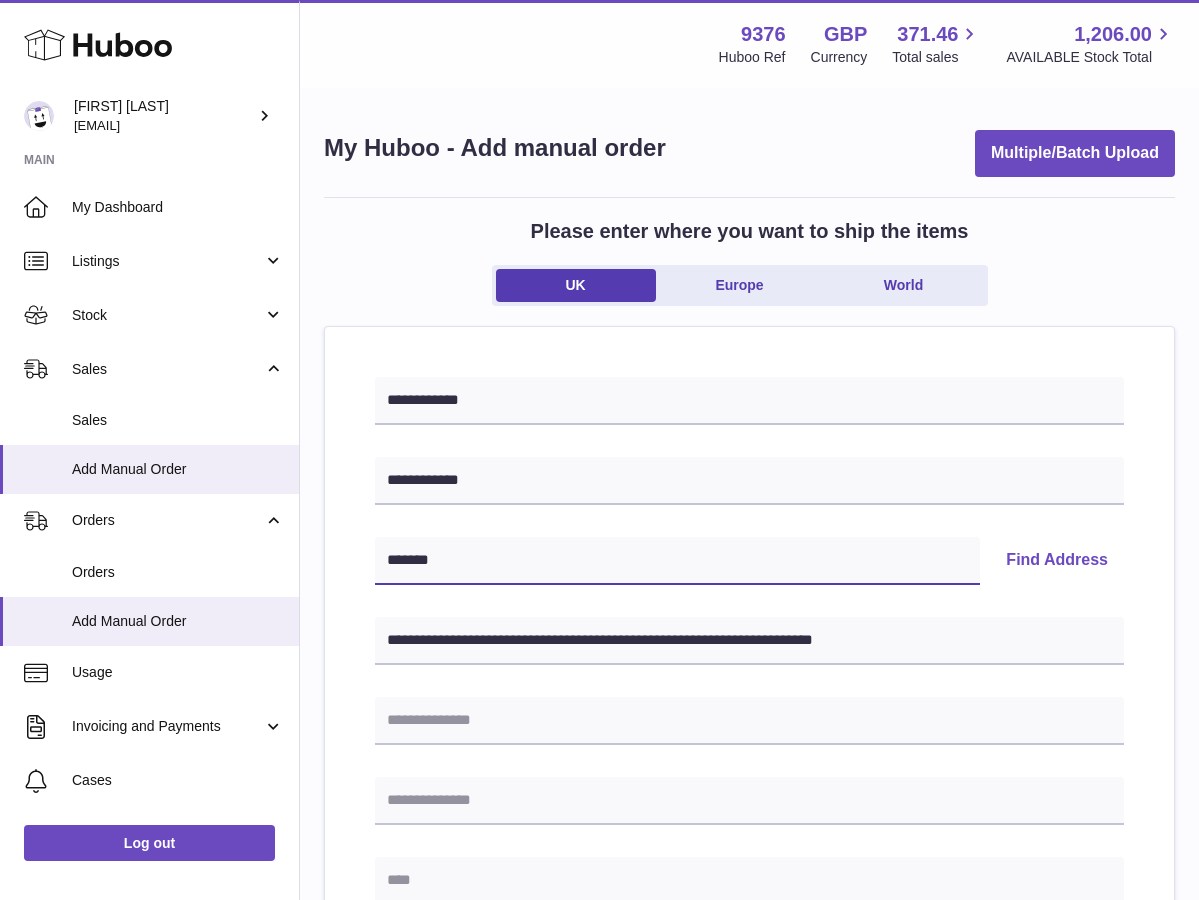 type on "*******" 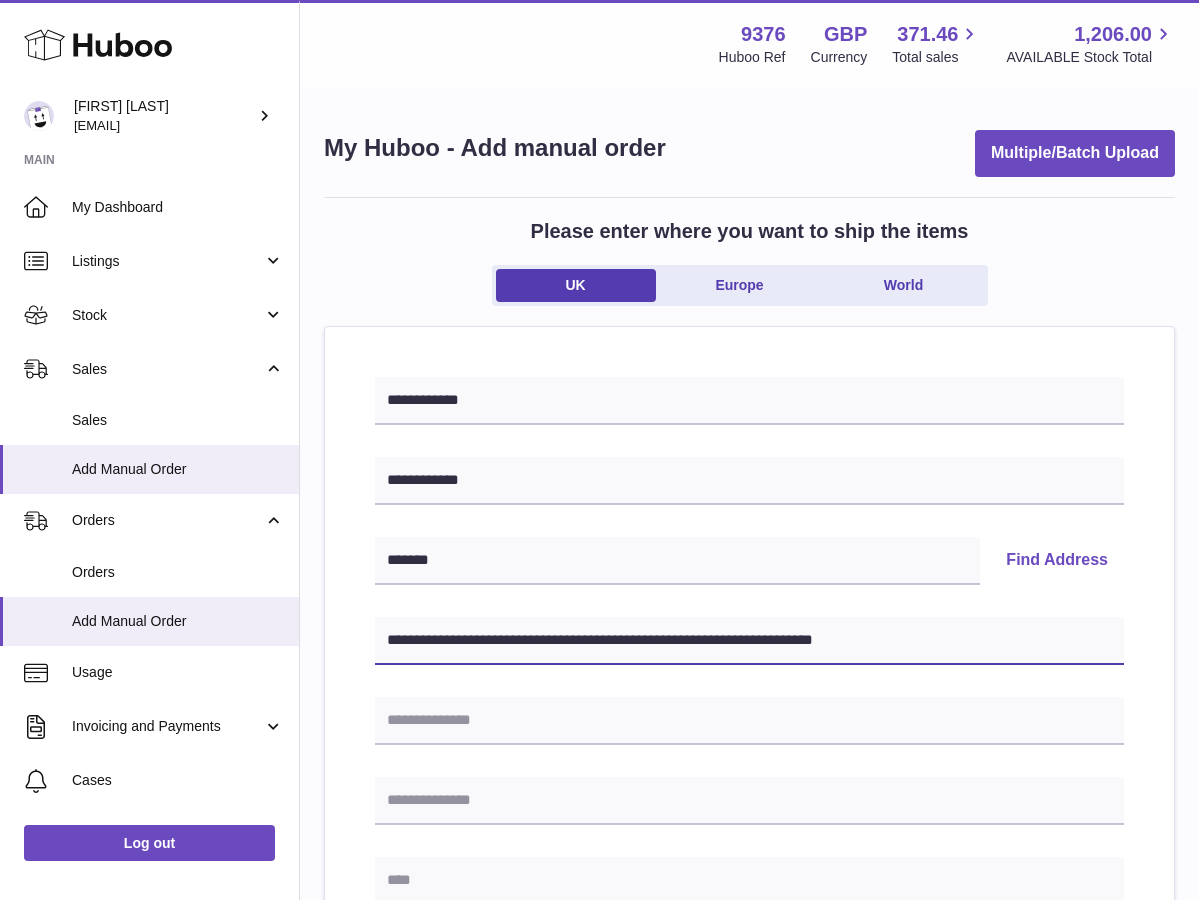 drag, startPoint x: 474, startPoint y: 638, endPoint x: 316, endPoint y: 643, distance: 158.0791 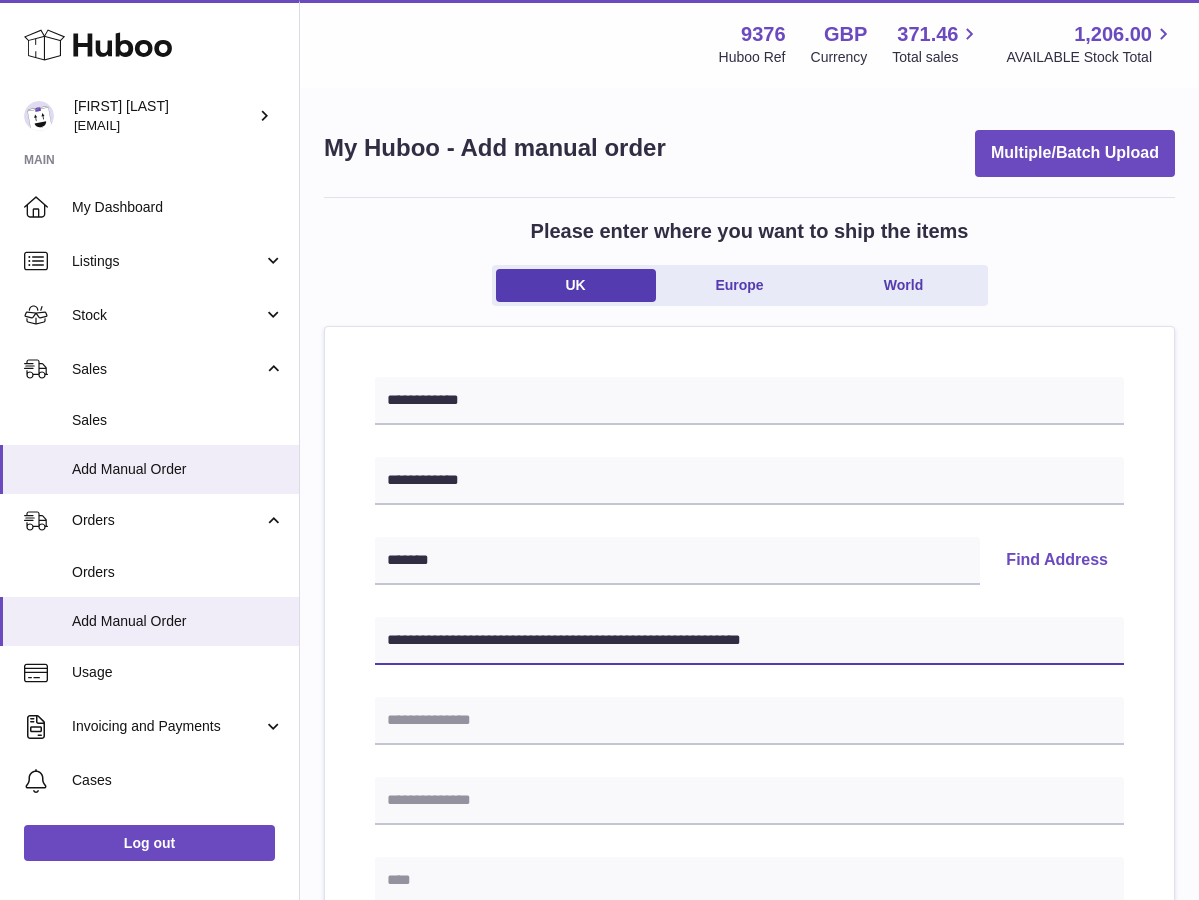 drag, startPoint x: 547, startPoint y: 640, endPoint x: 661, endPoint y: 640, distance: 114 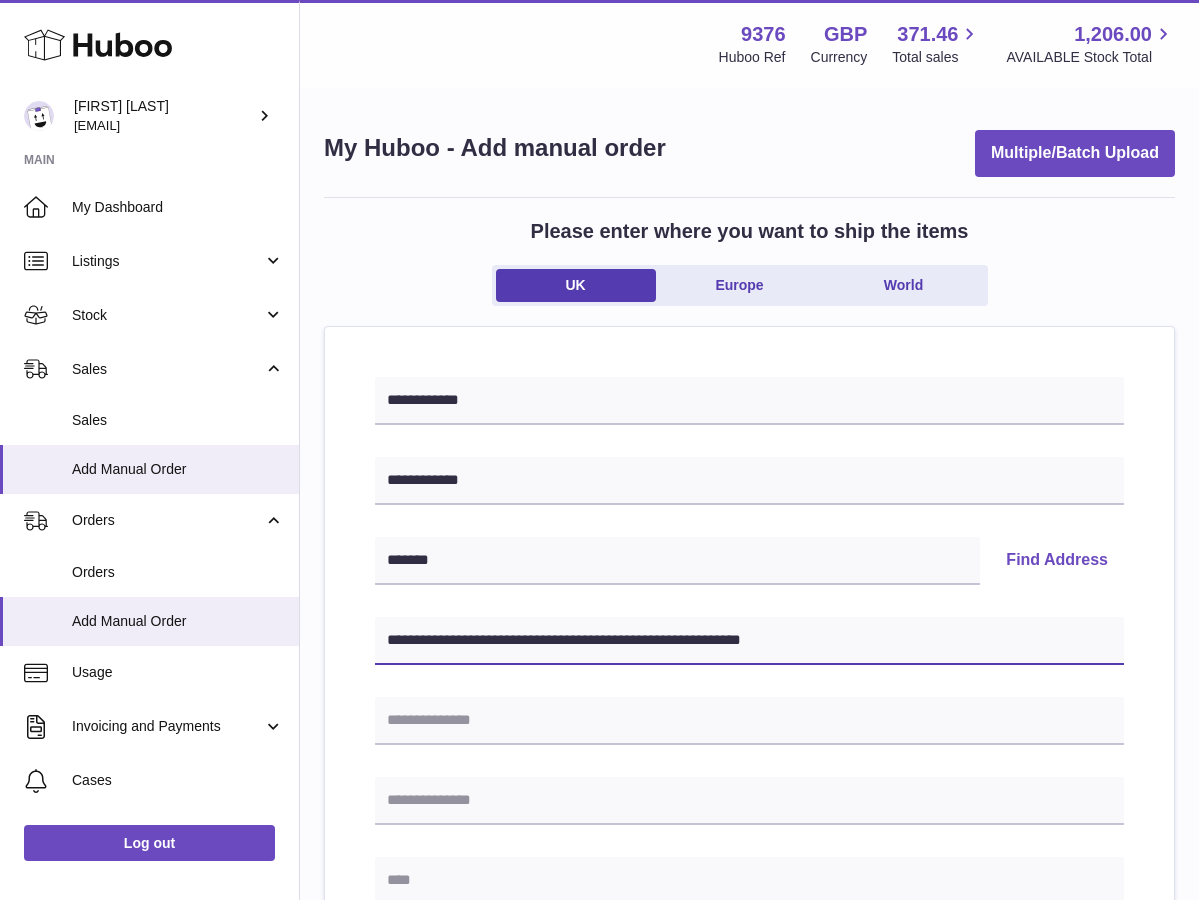 click on "**********" at bounding box center (749, 641) 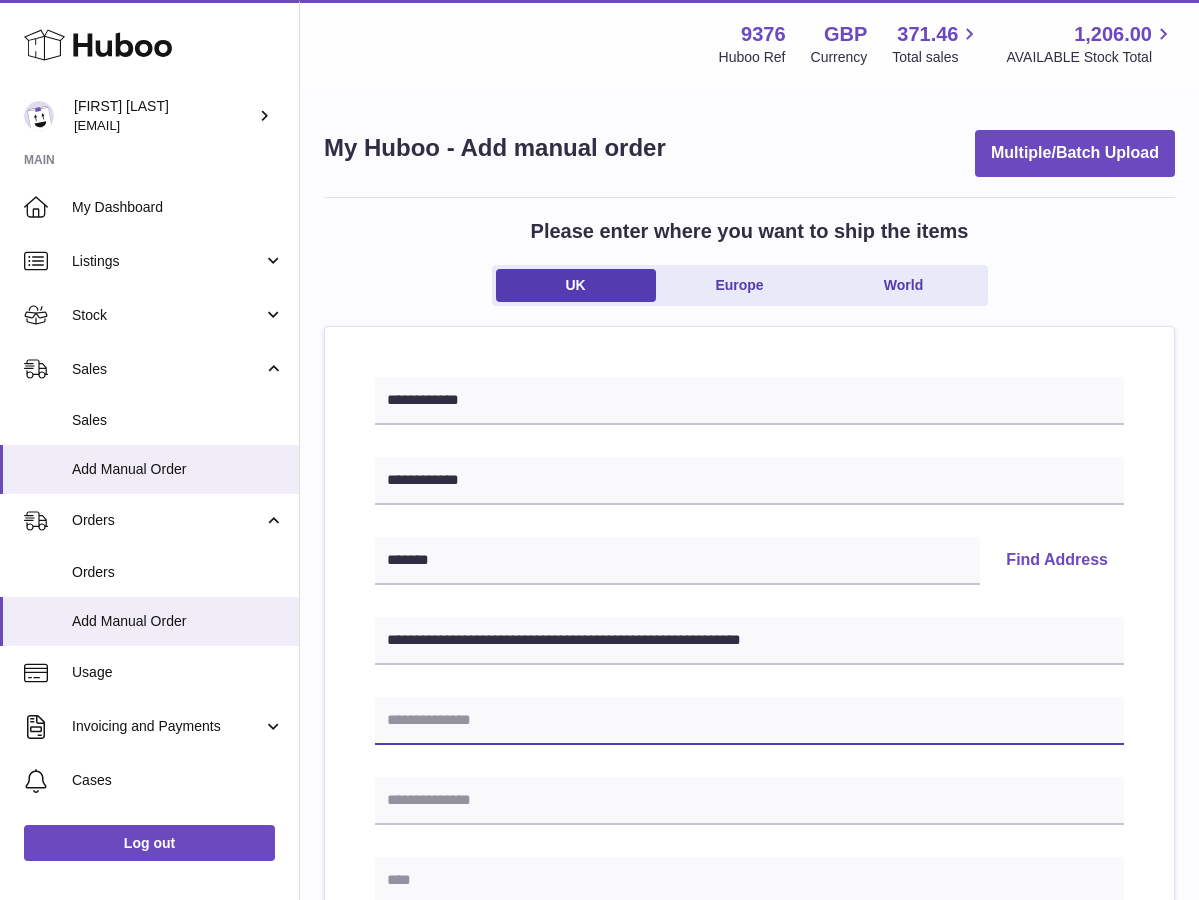paste on "**********" 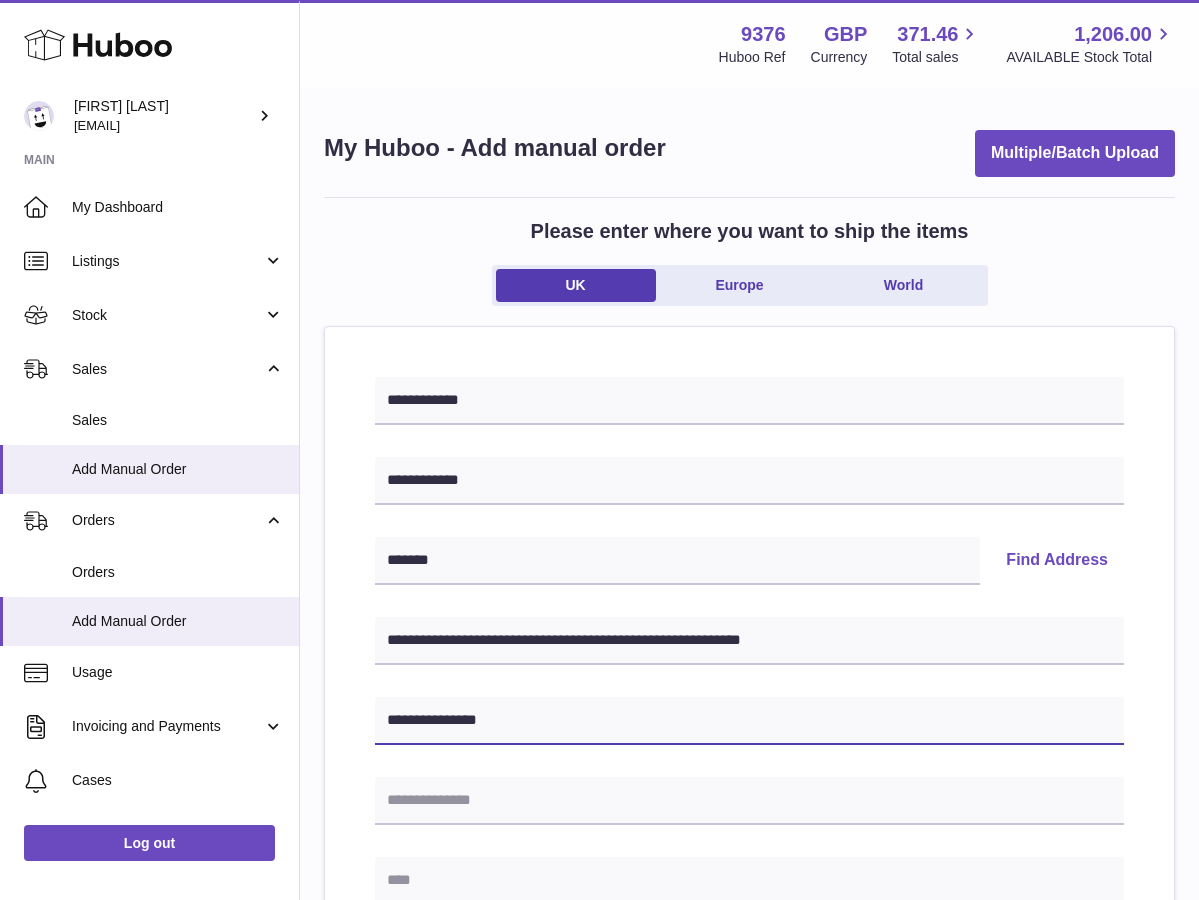 type on "**********" 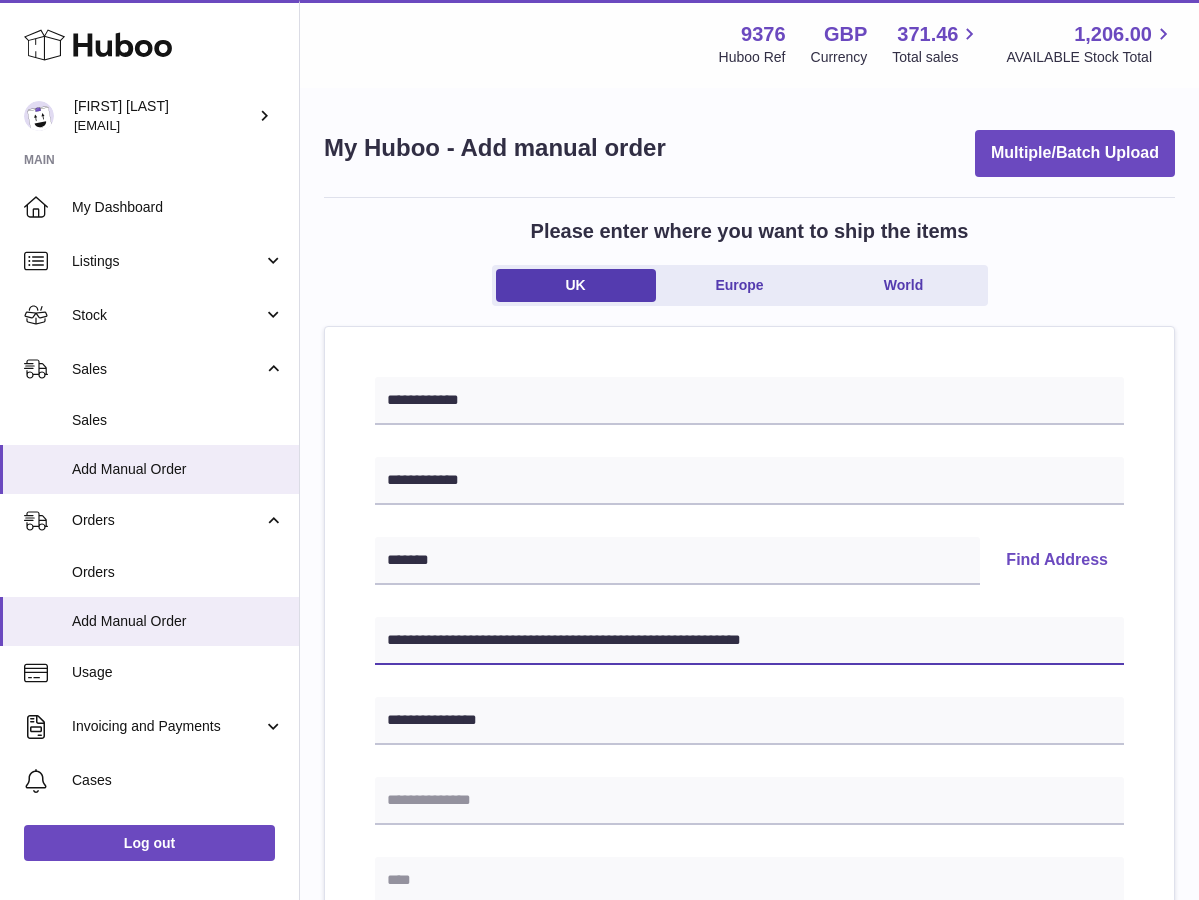 drag, startPoint x: 544, startPoint y: 641, endPoint x: 662, endPoint y: 639, distance: 118.016945 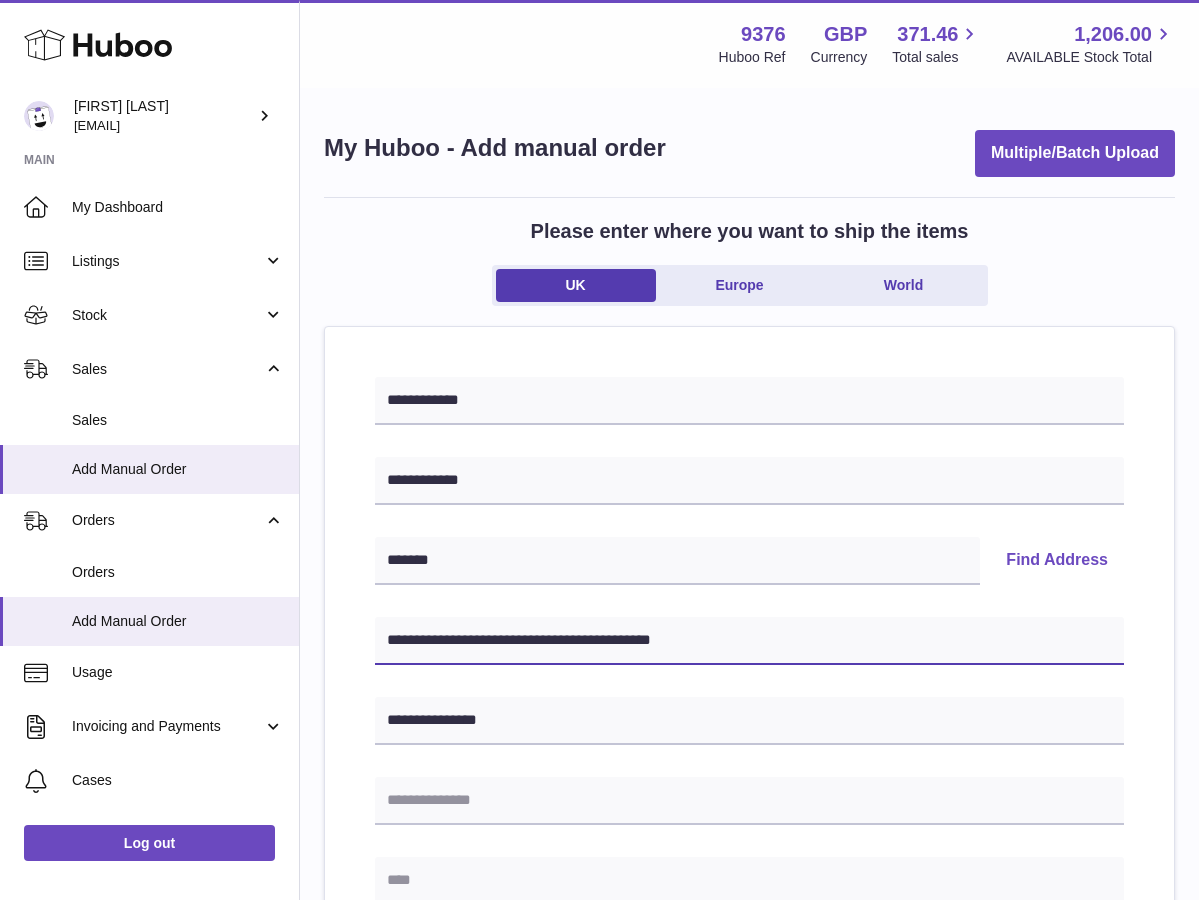 drag, startPoint x: 549, startPoint y: 643, endPoint x: 609, endPoint y: 640, distance: 60.074955 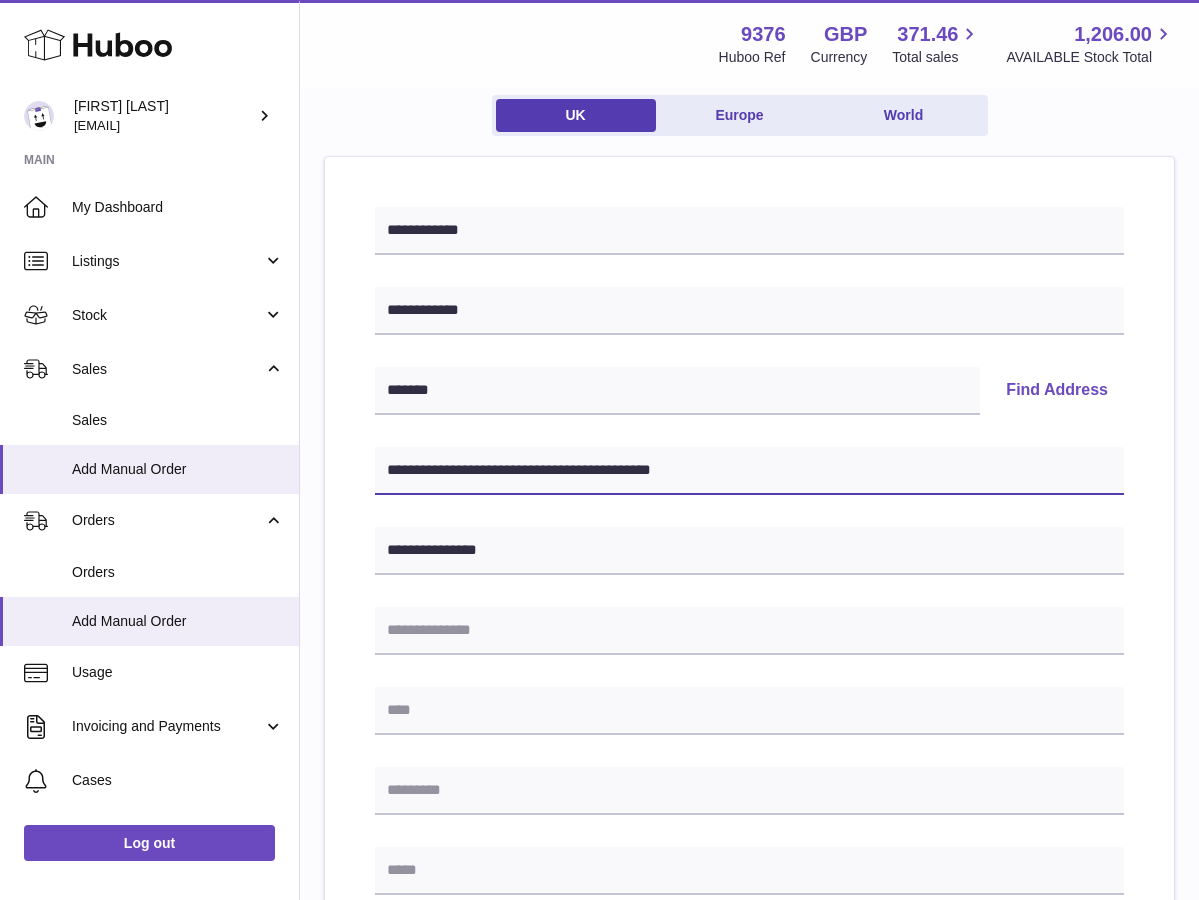 scroll, scrollTop: 177, scrollLeft: 0, axis: vertical 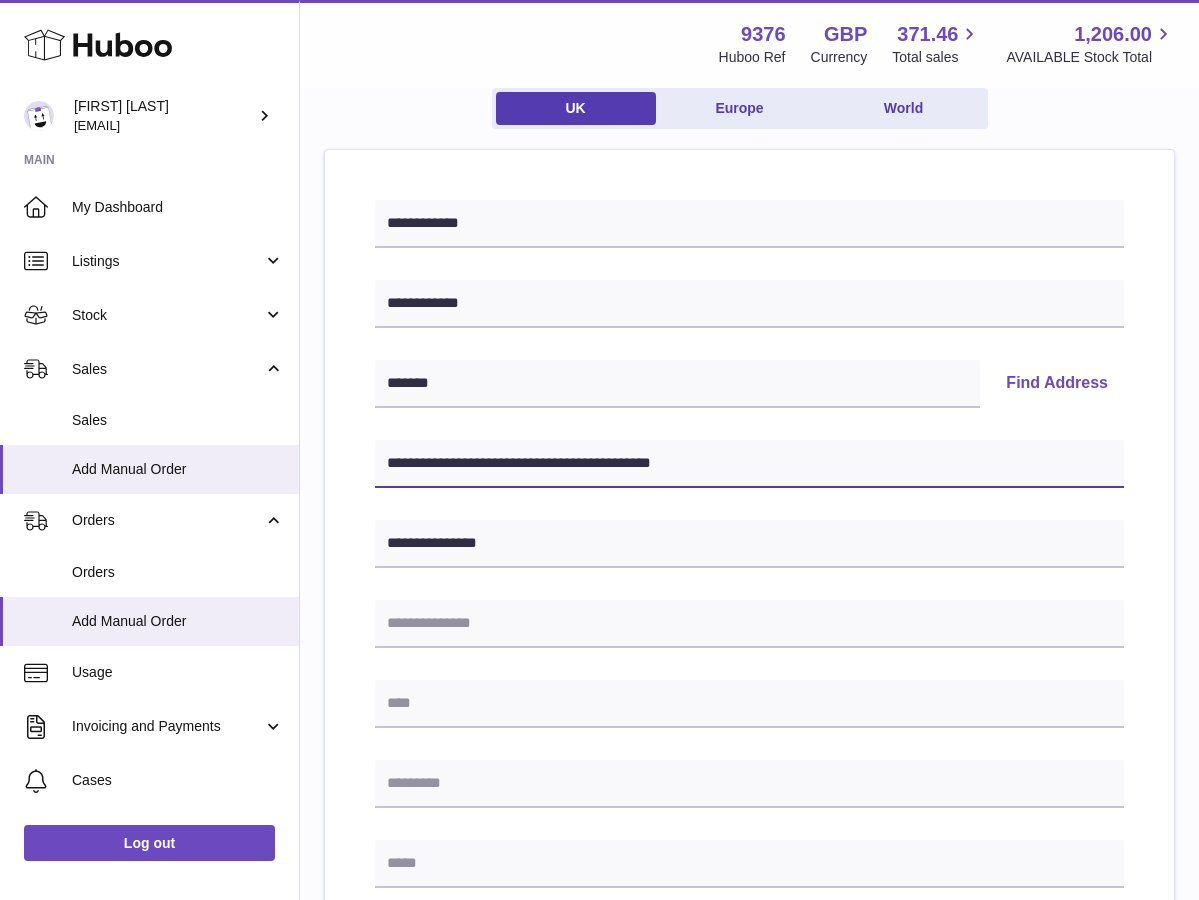 type on "**********" 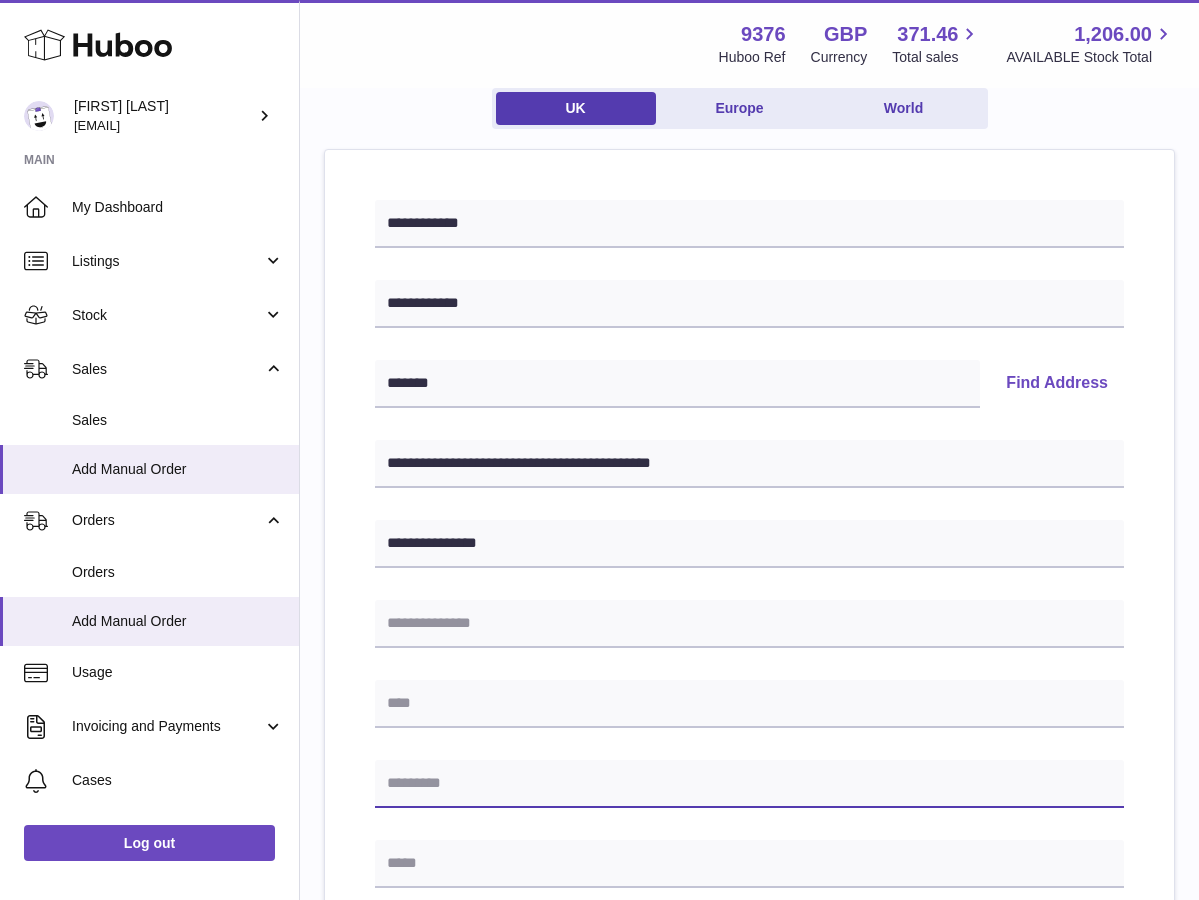 paste on "*******" 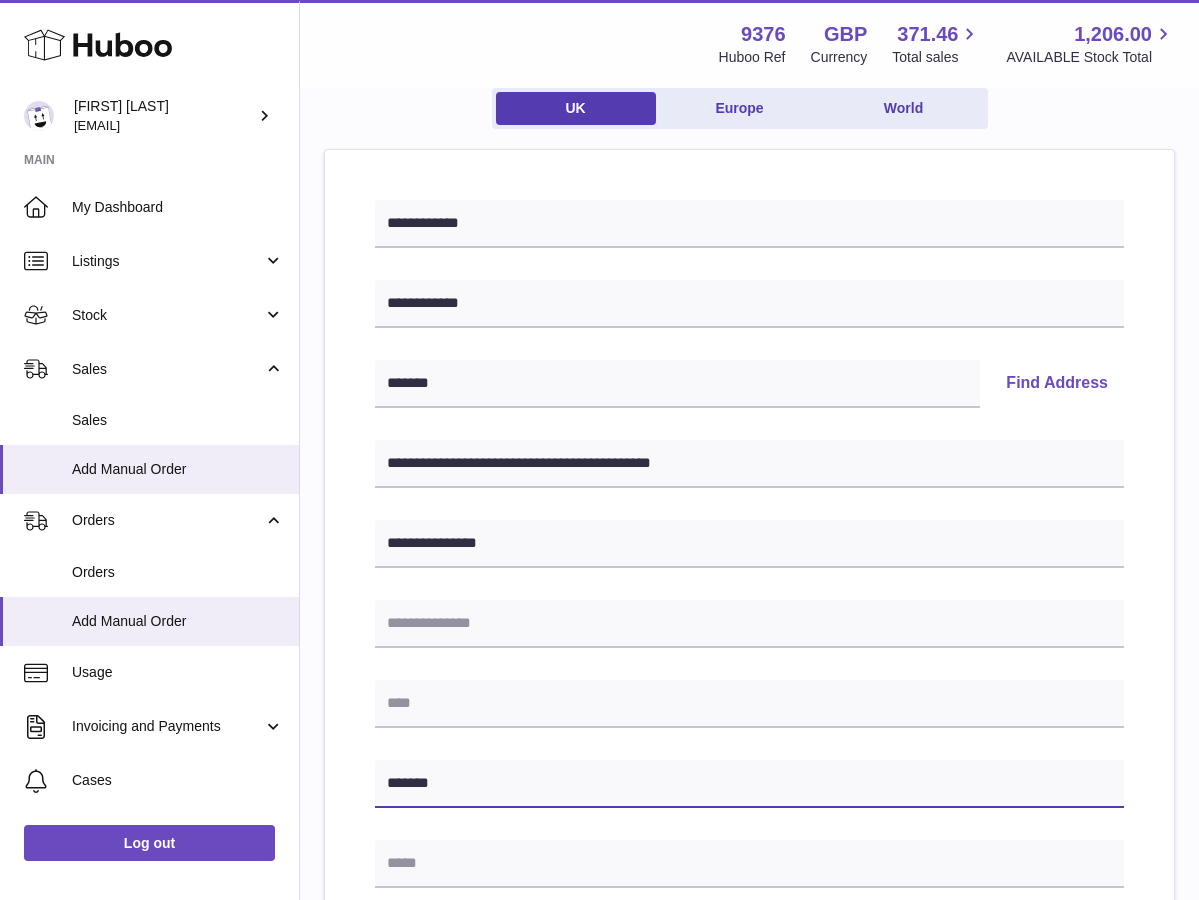 type on "*******" 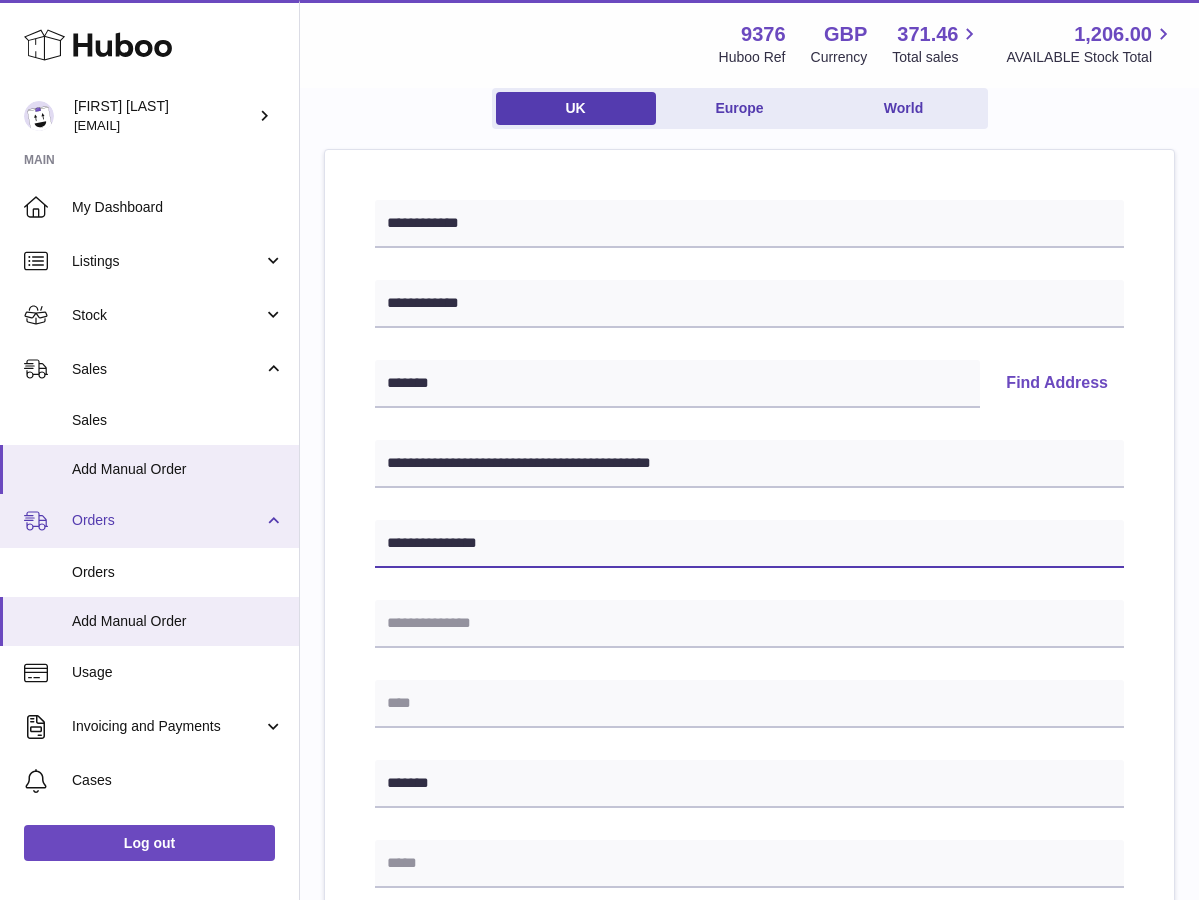 drag, startPoint x: 518, startPoint y: 544, endPoint x: 232, endPoint y: 532, distance: 286.25165 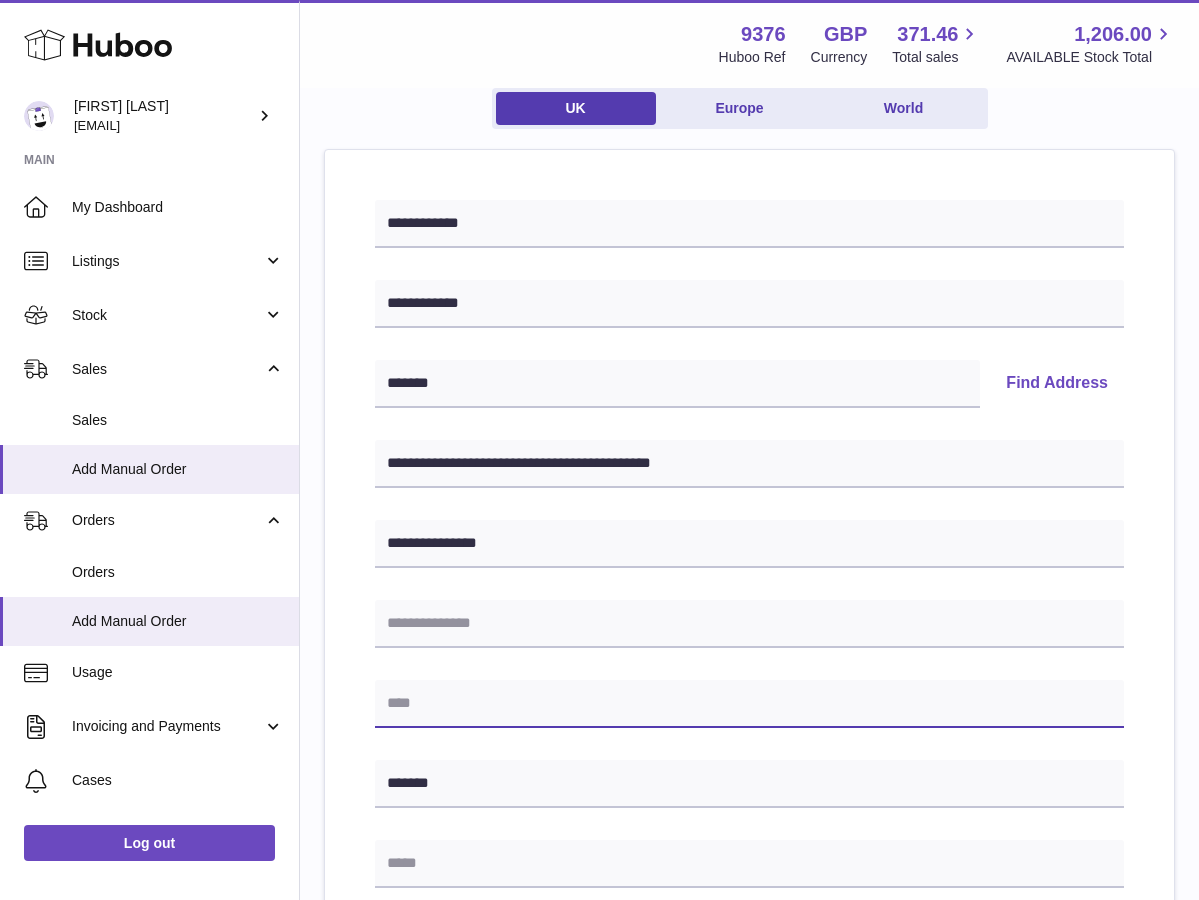 click at bounding box center (749, 704) 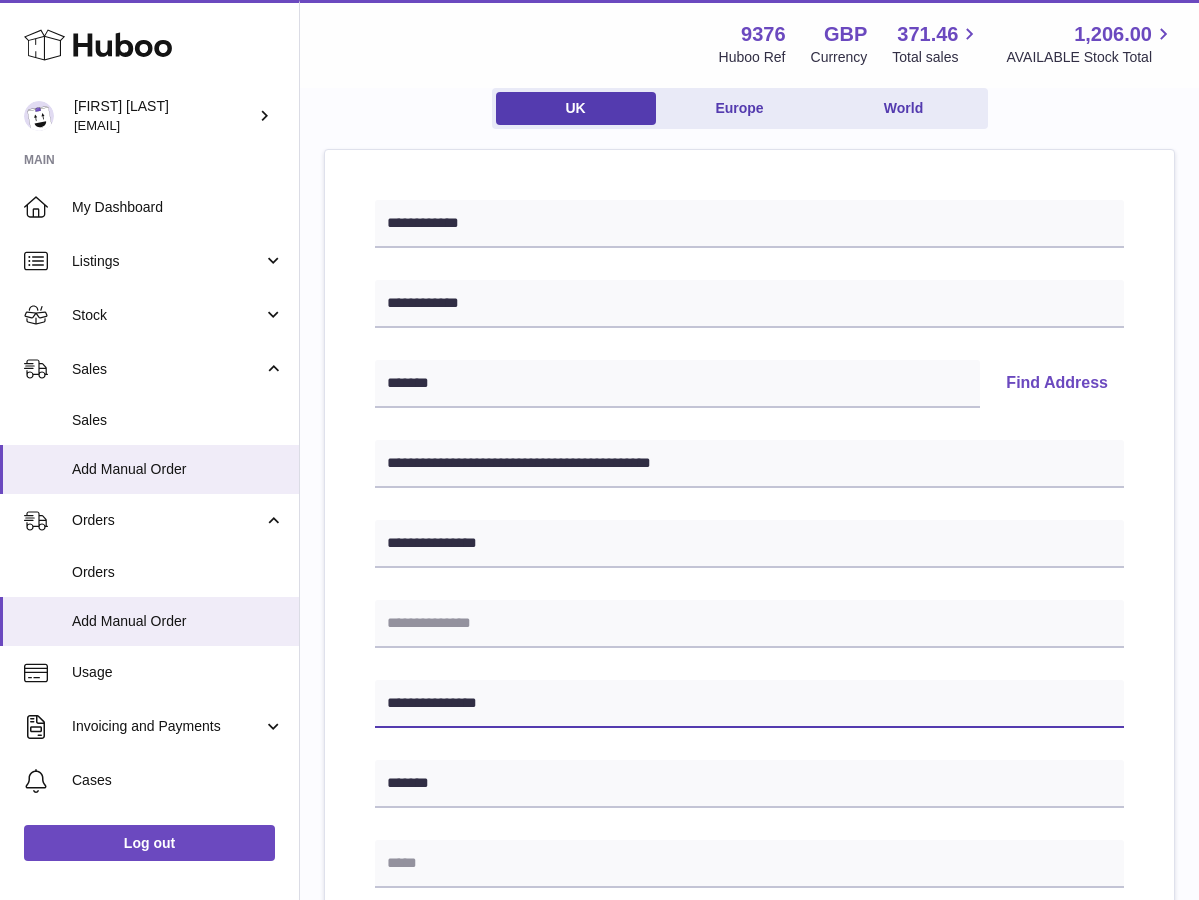 type on "**********" 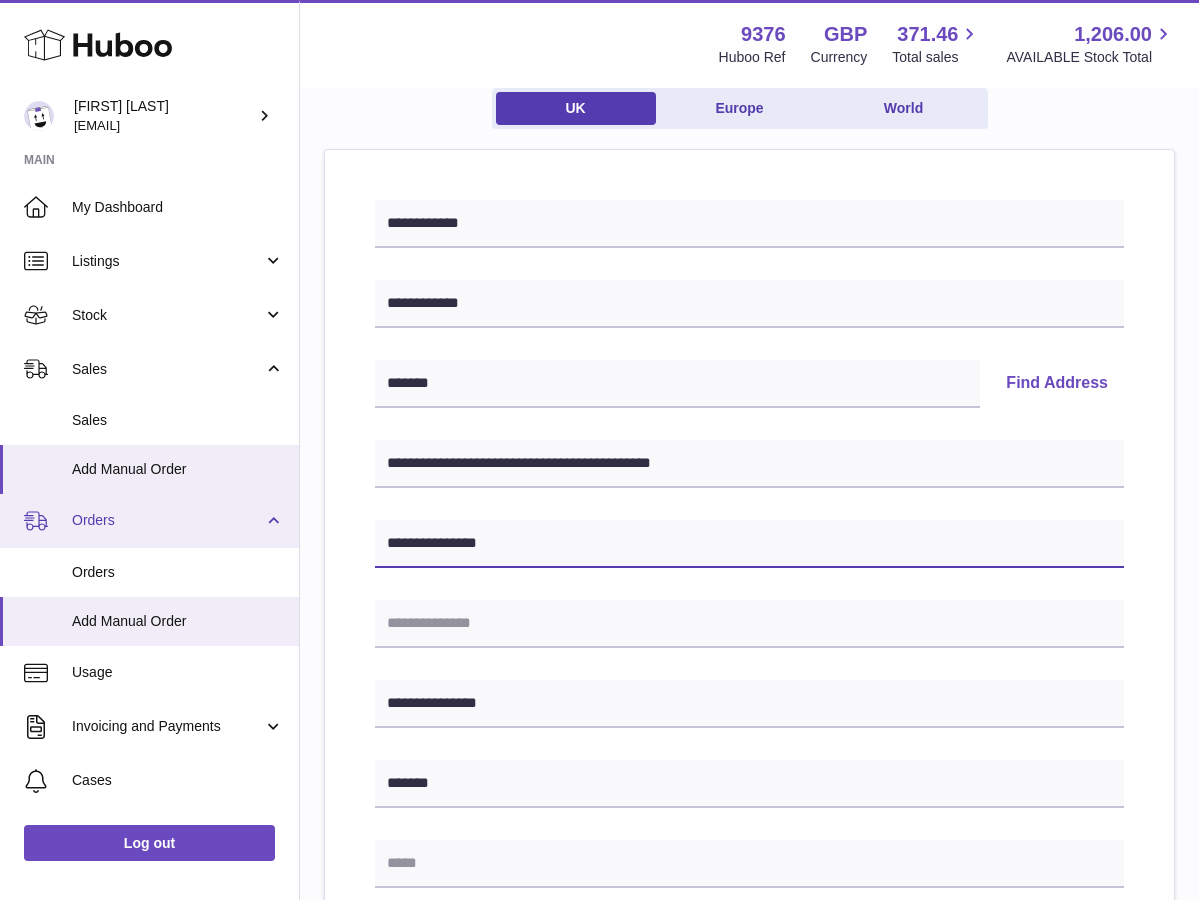 drag, startPoint x: 525, startPoint y: 547, endPoint x: 234, endPoint y: 522, distance: 292.0719 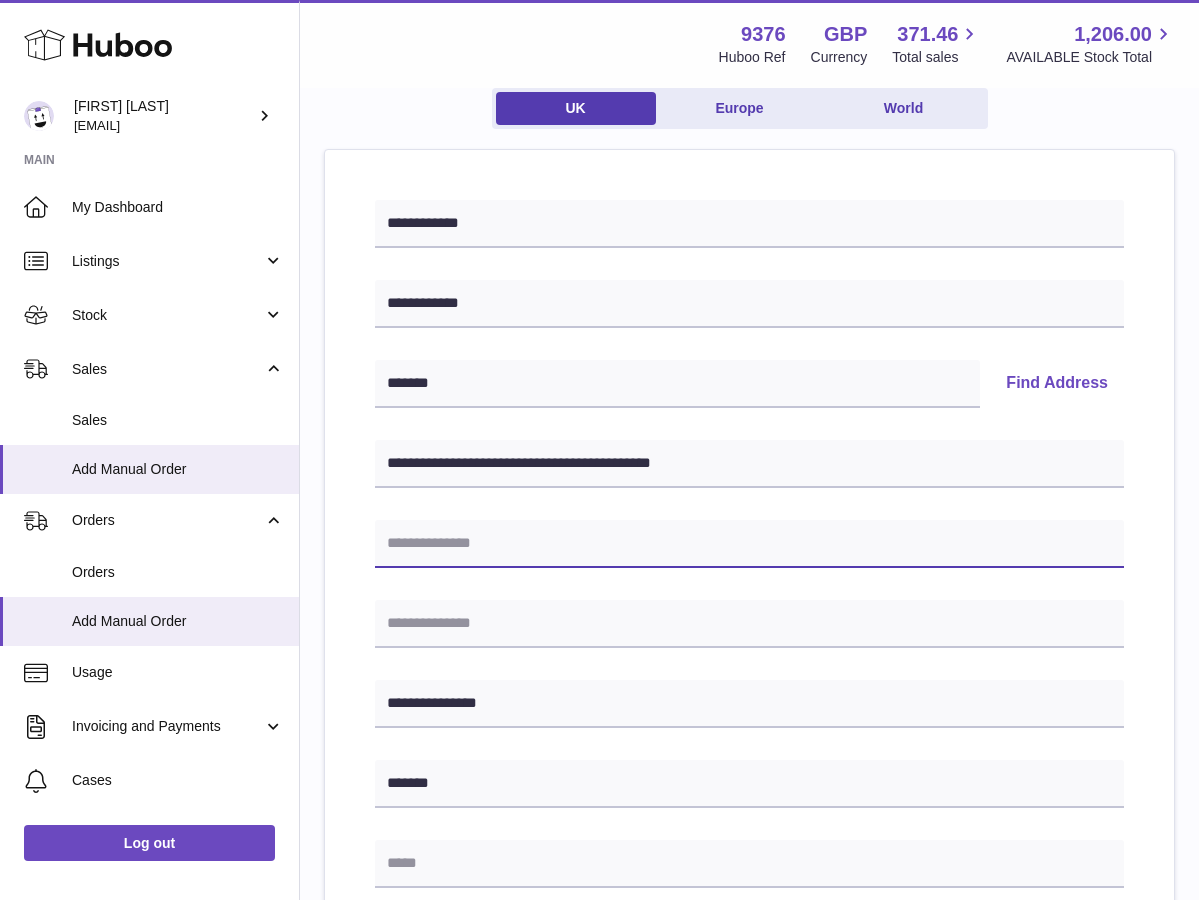 type 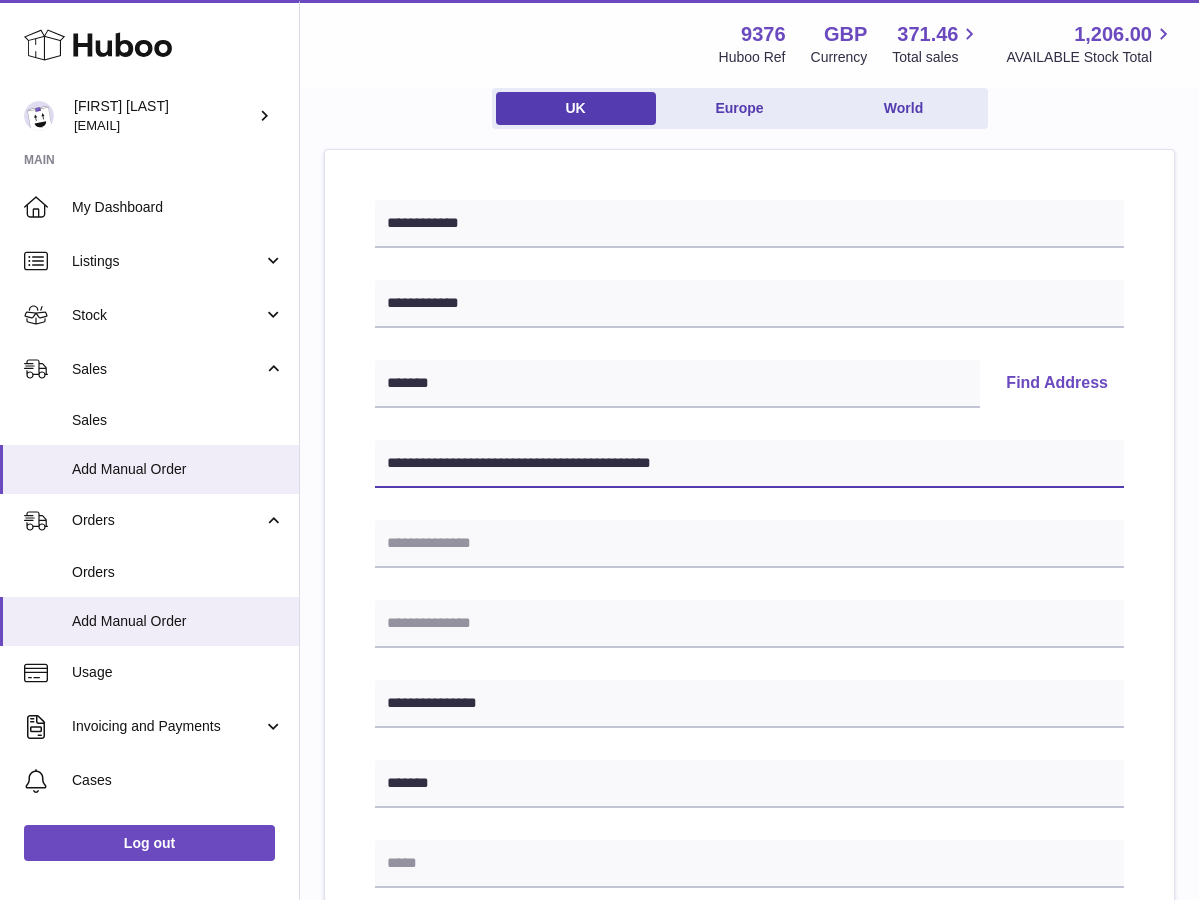 drag, startPoint x: 800, startPoint y: 458, endPoint x: 554, endPoint y: 471, distance: 246.34326 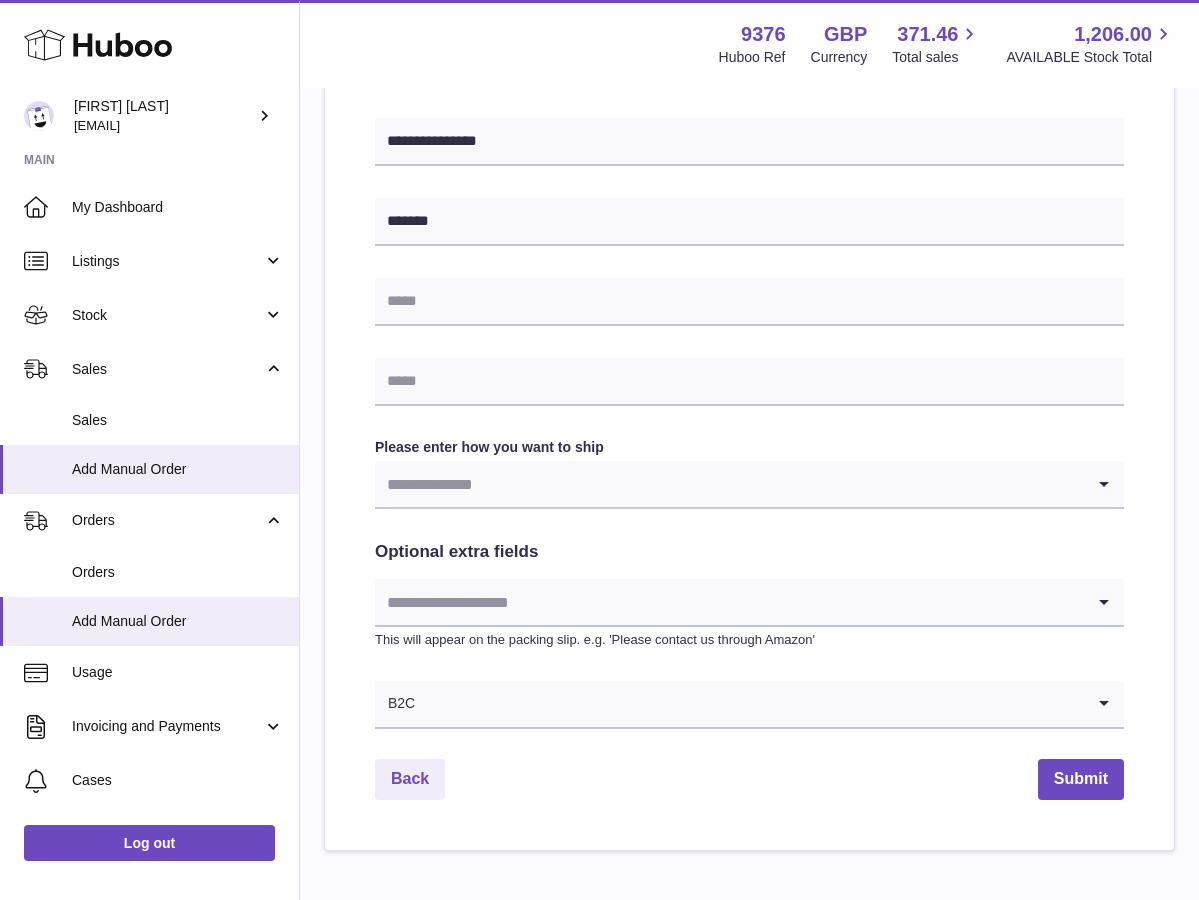 scroll, scrollTop: 738, scrollLeft: 0, axis: vertical 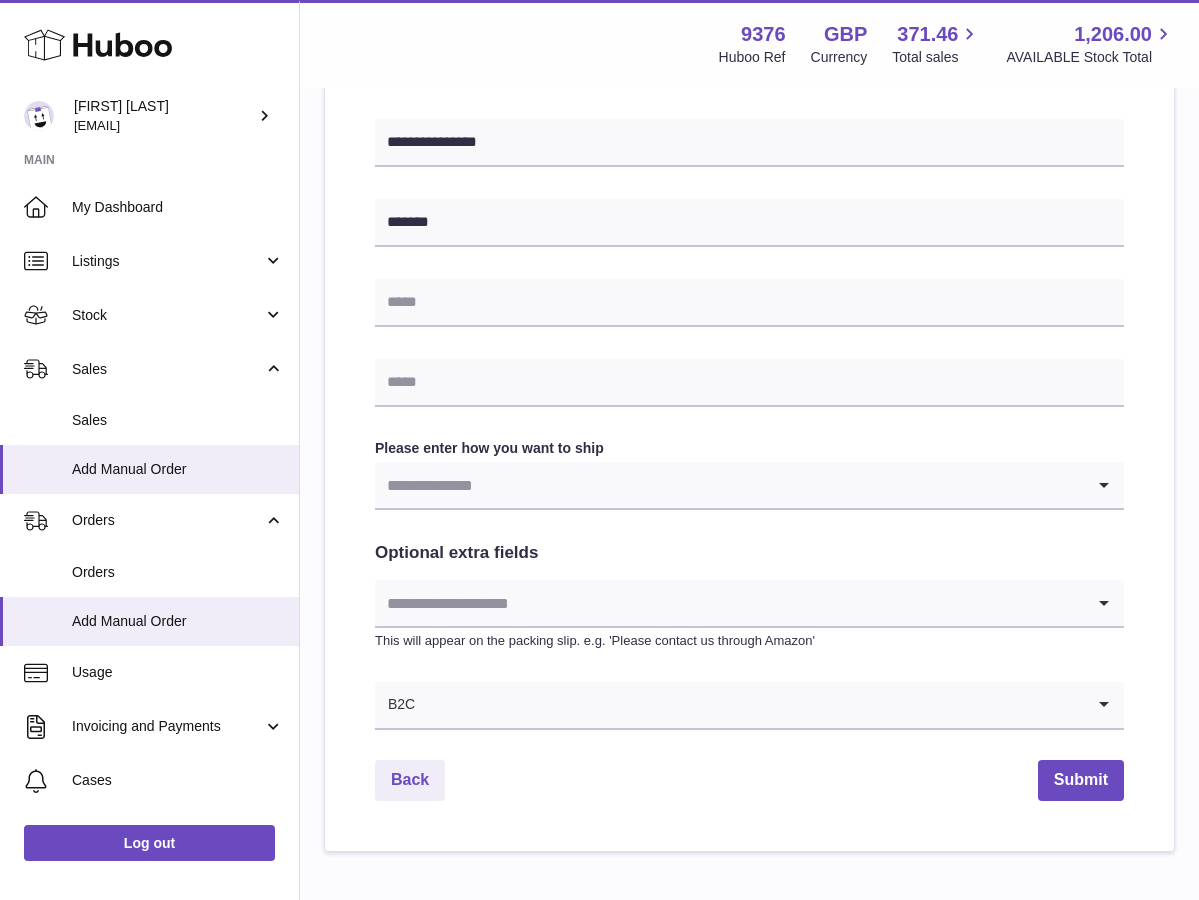 type on "**********" 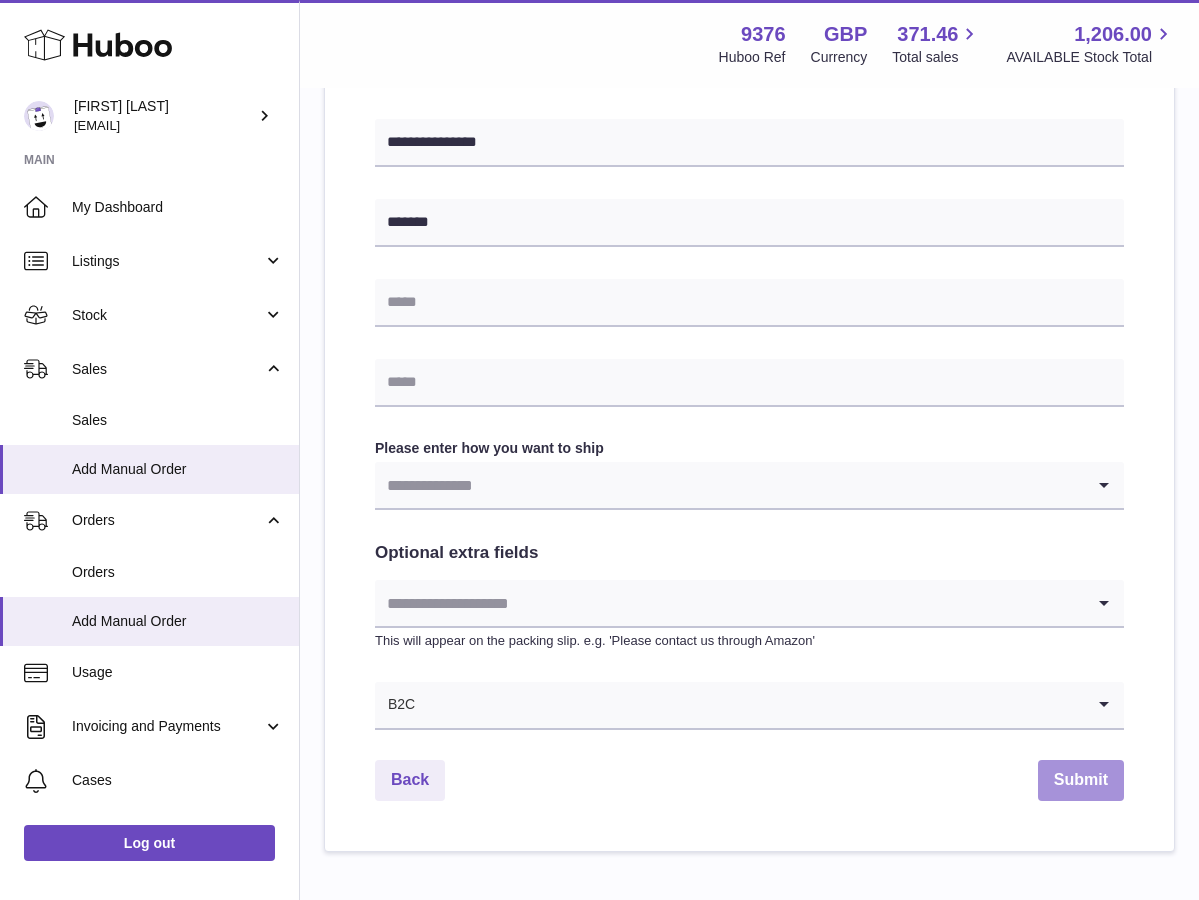 click on "Submit" at bounding box center [1081, 780] 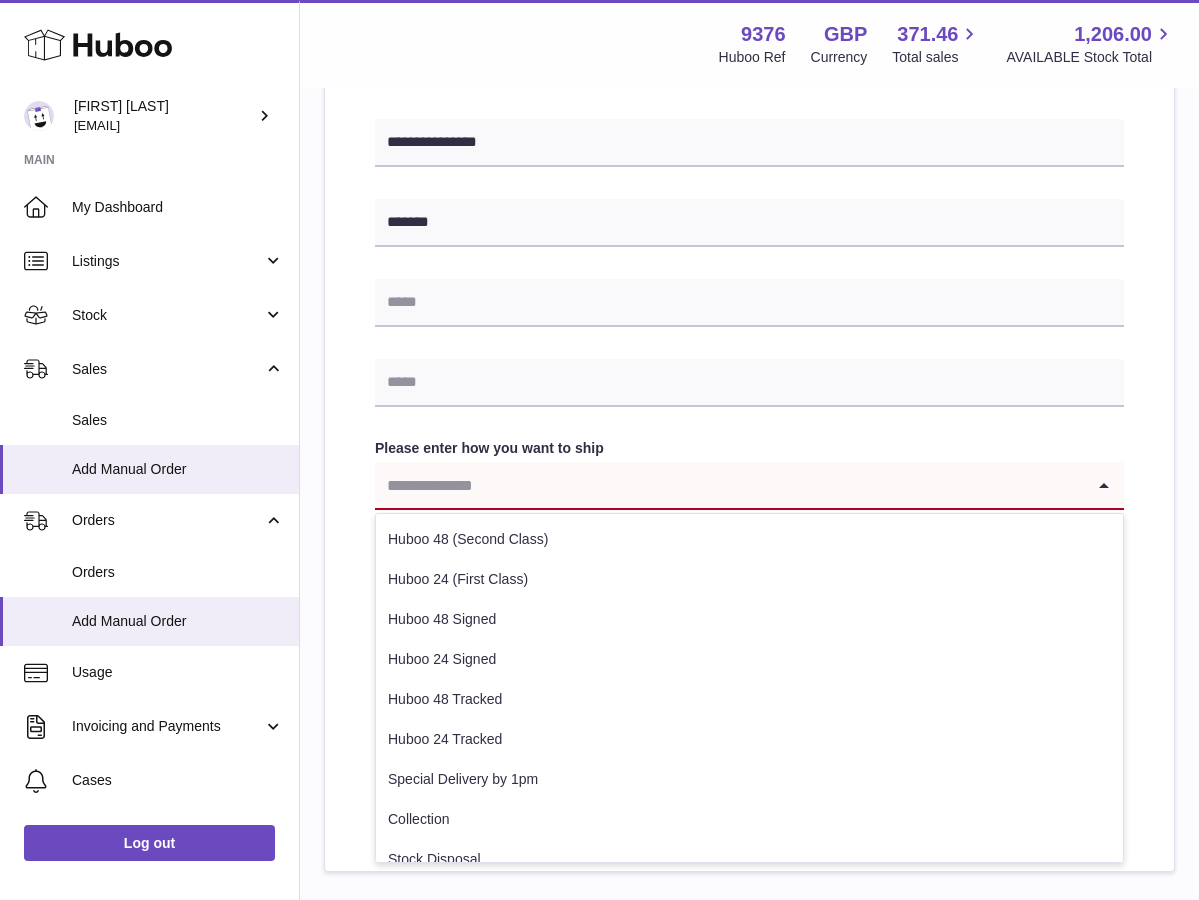 click at bounding box center (729, 485) 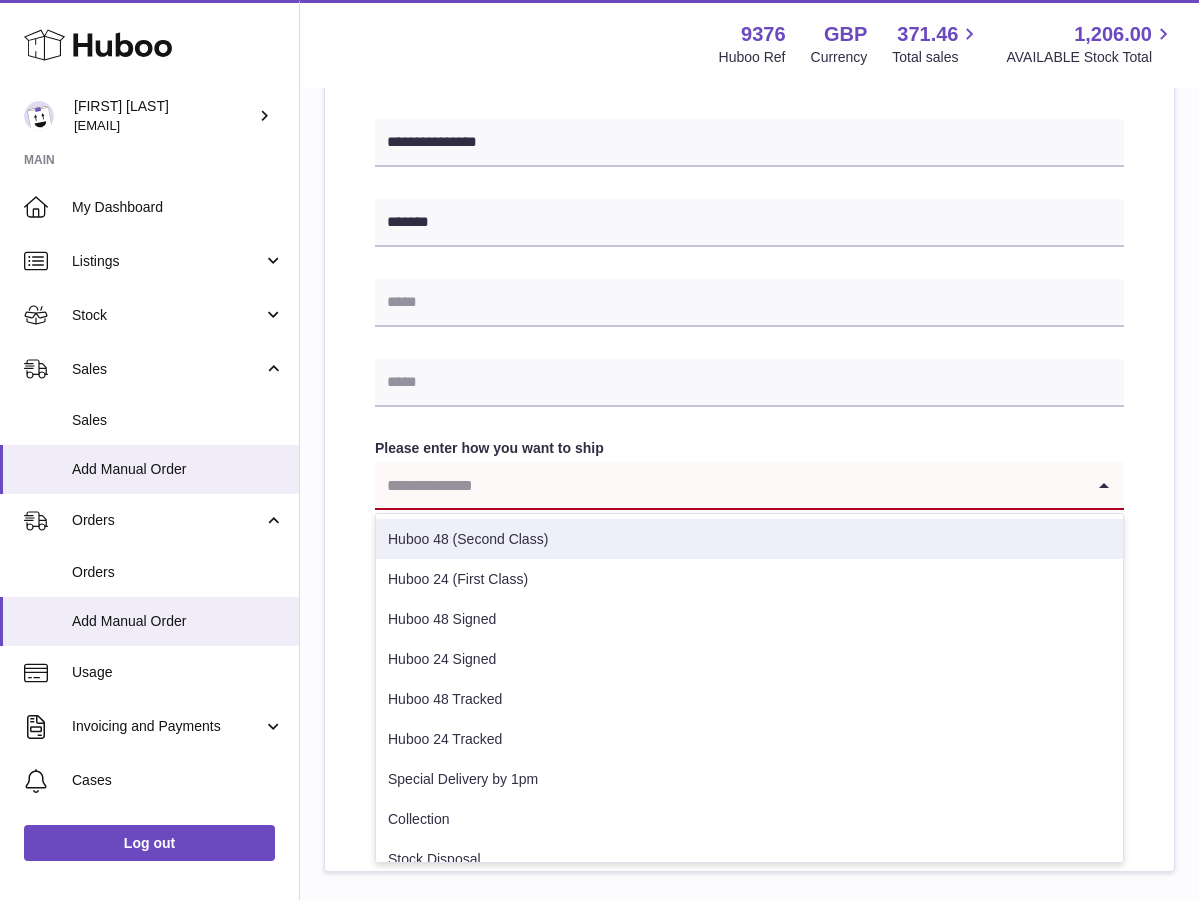 click on "Huboo 48 (Second Class)" at bounding box center (749, 539) 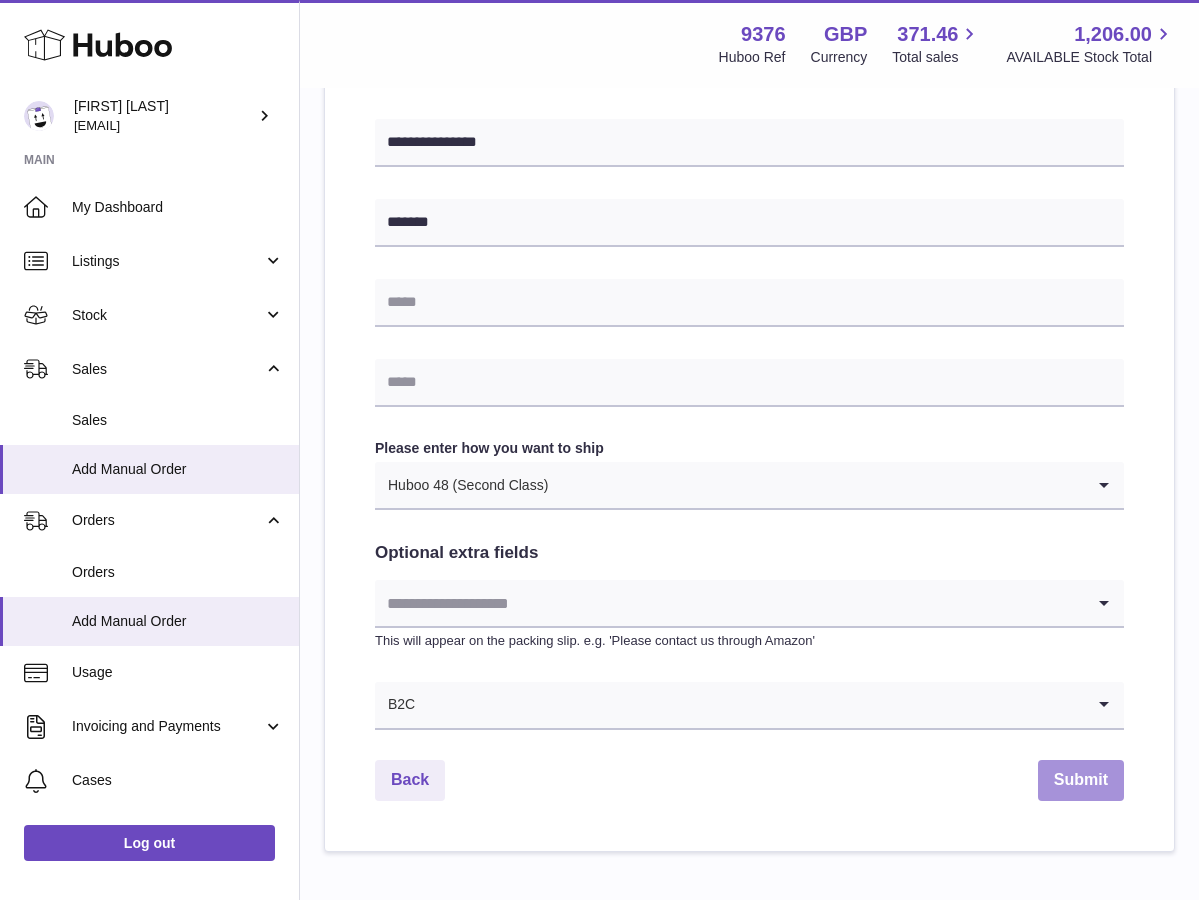click on "Submit" at bounding box center [1081, 780] 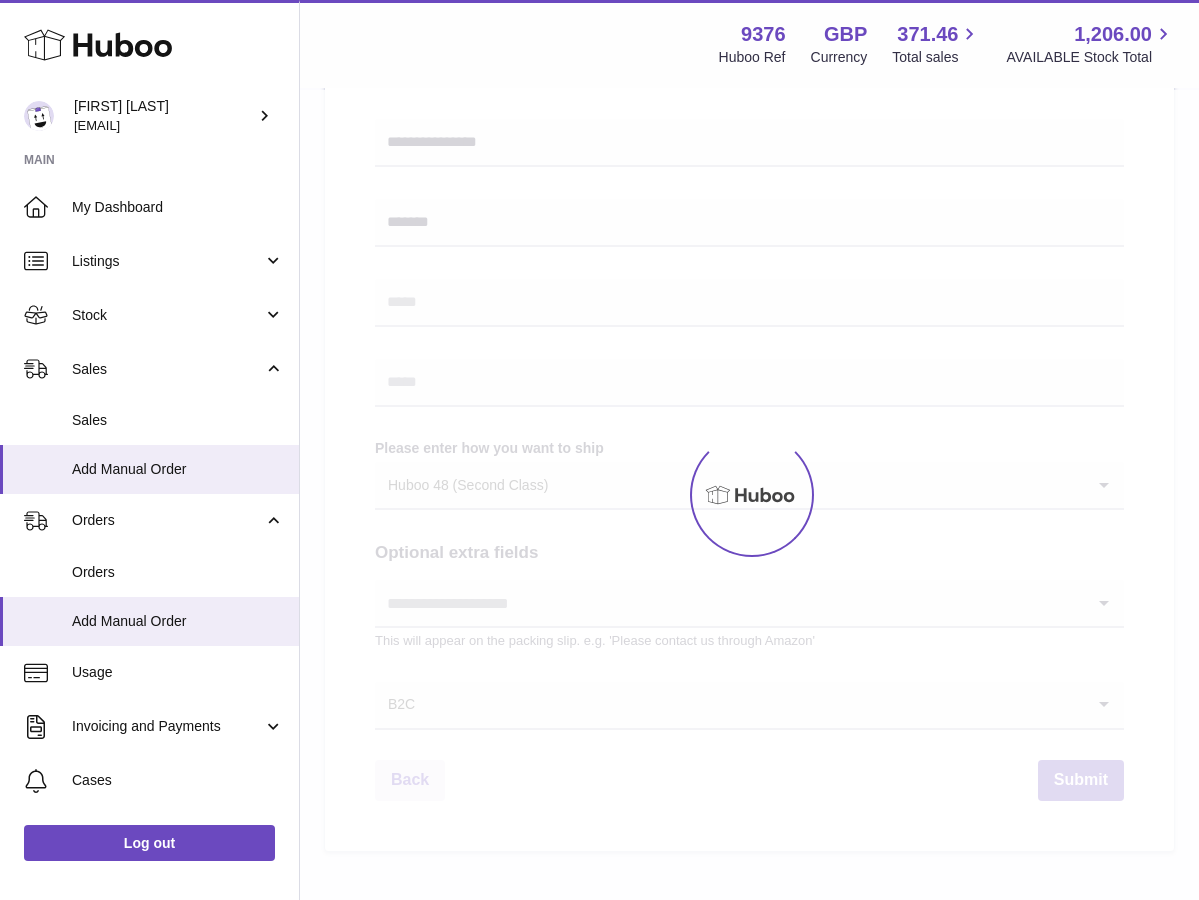scroll, scrollTop: 0, scrollLeft: 0, axis: both 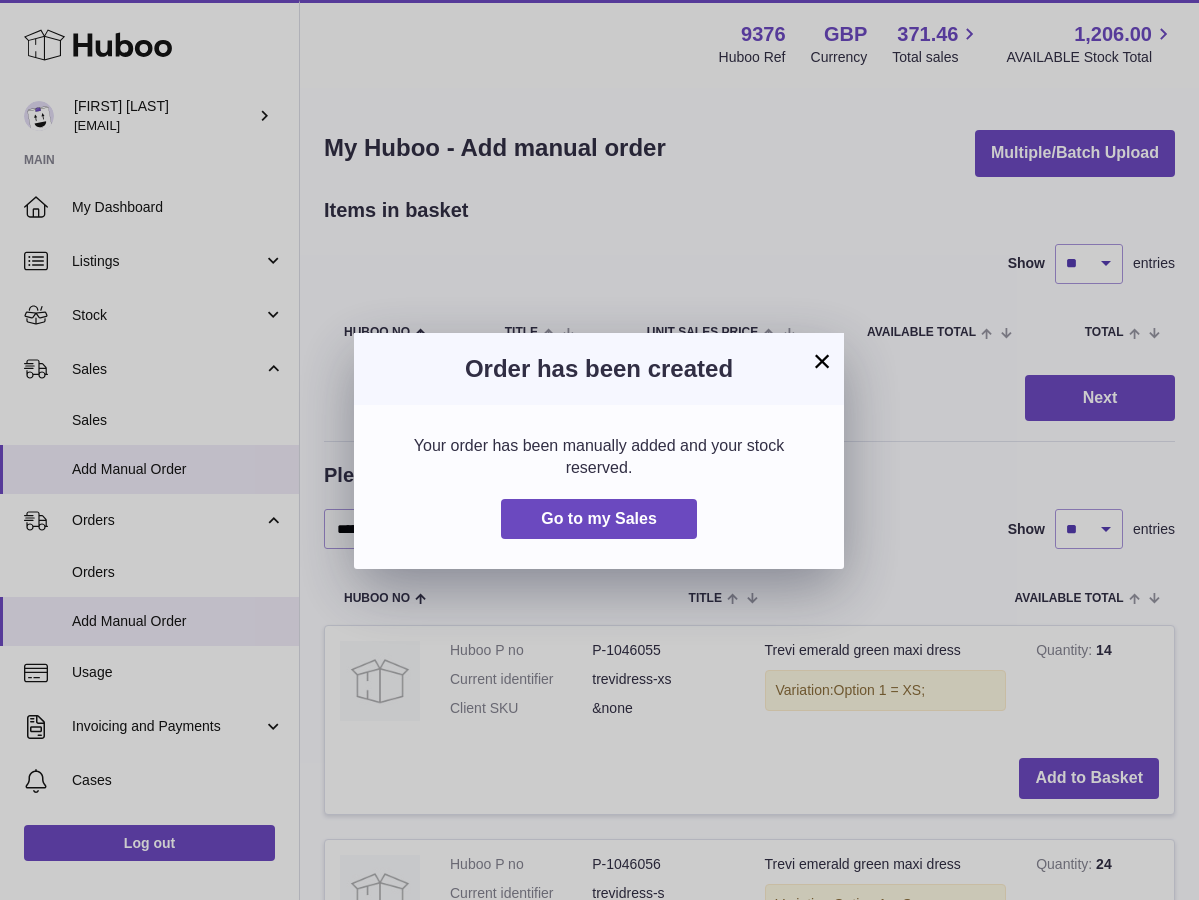 click on "×" at bounding box center [822, 361] 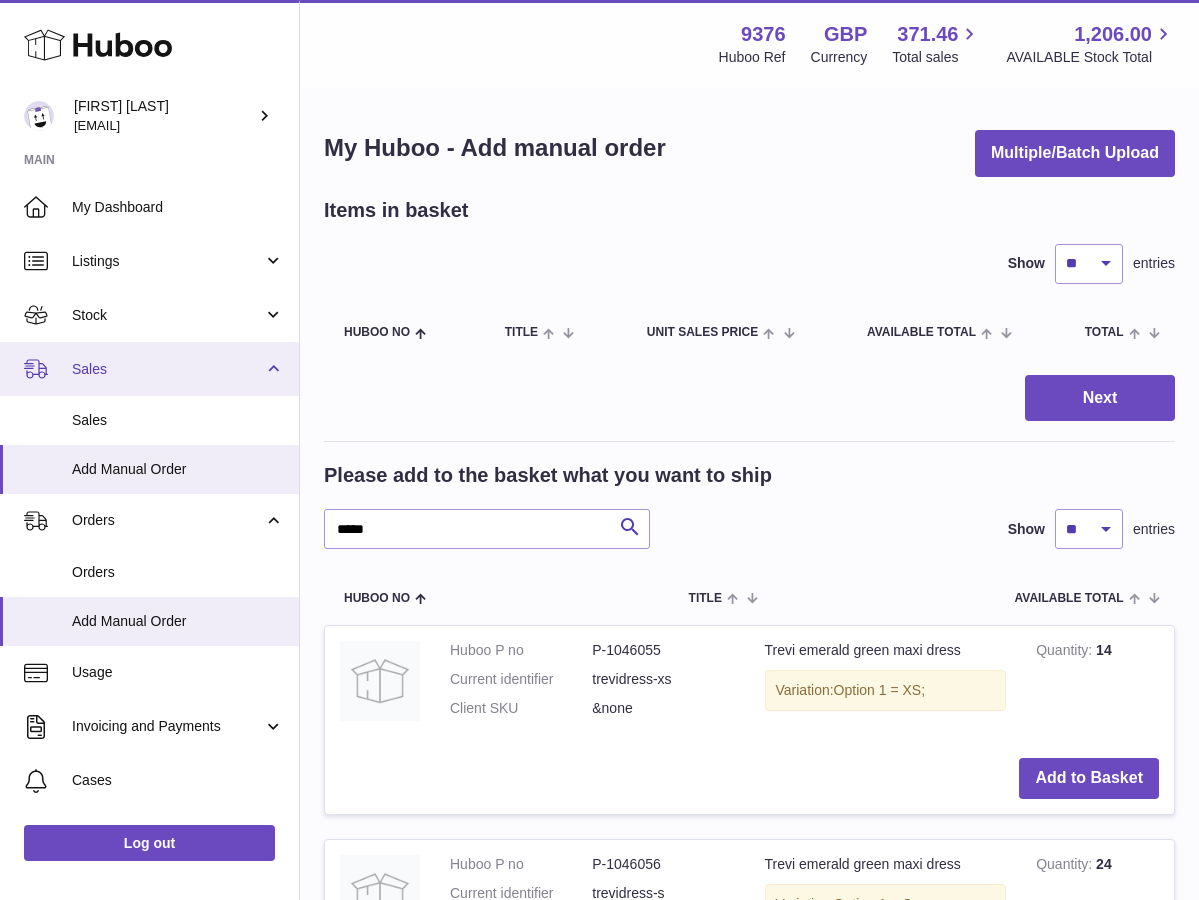 click on "Sales" at bounding box center (167, 369) 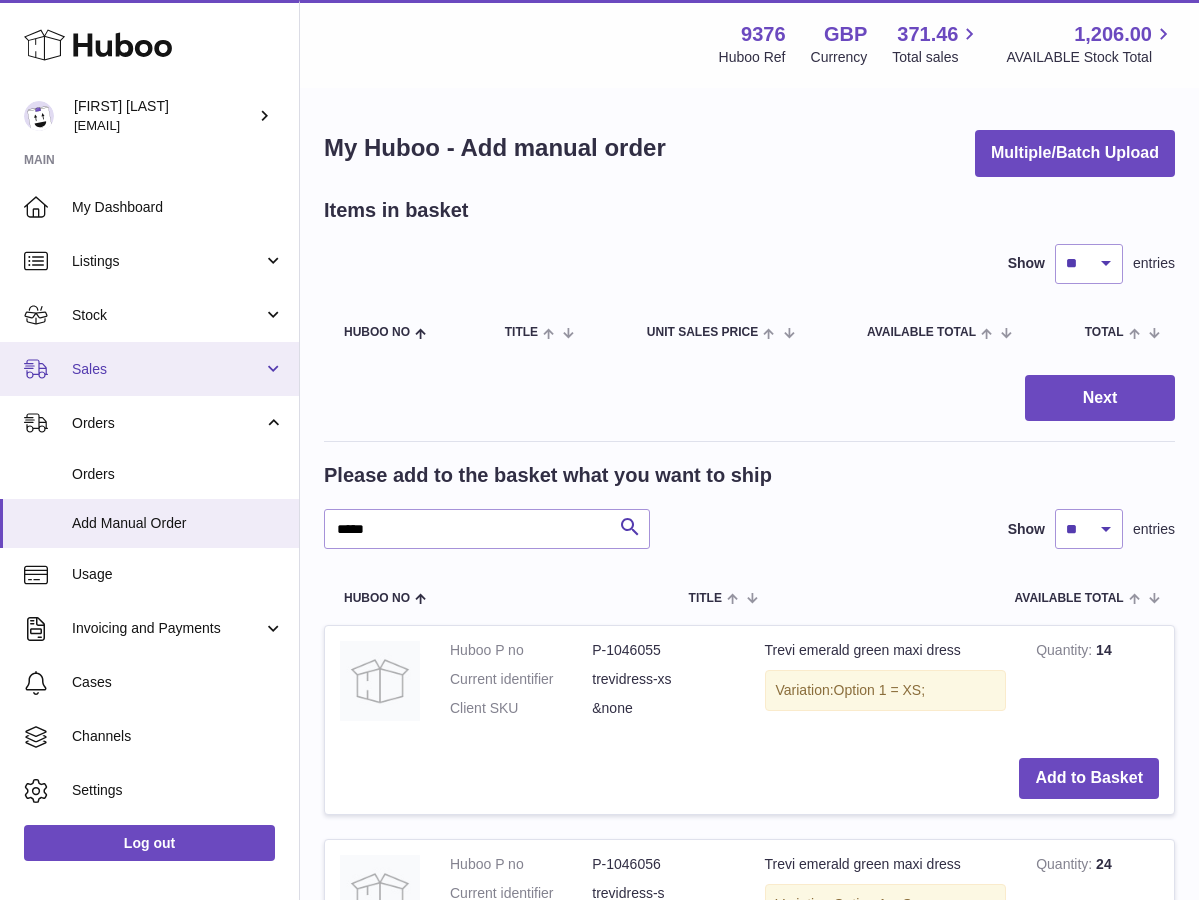 click on "Sales" at bounding box center [167, 369] 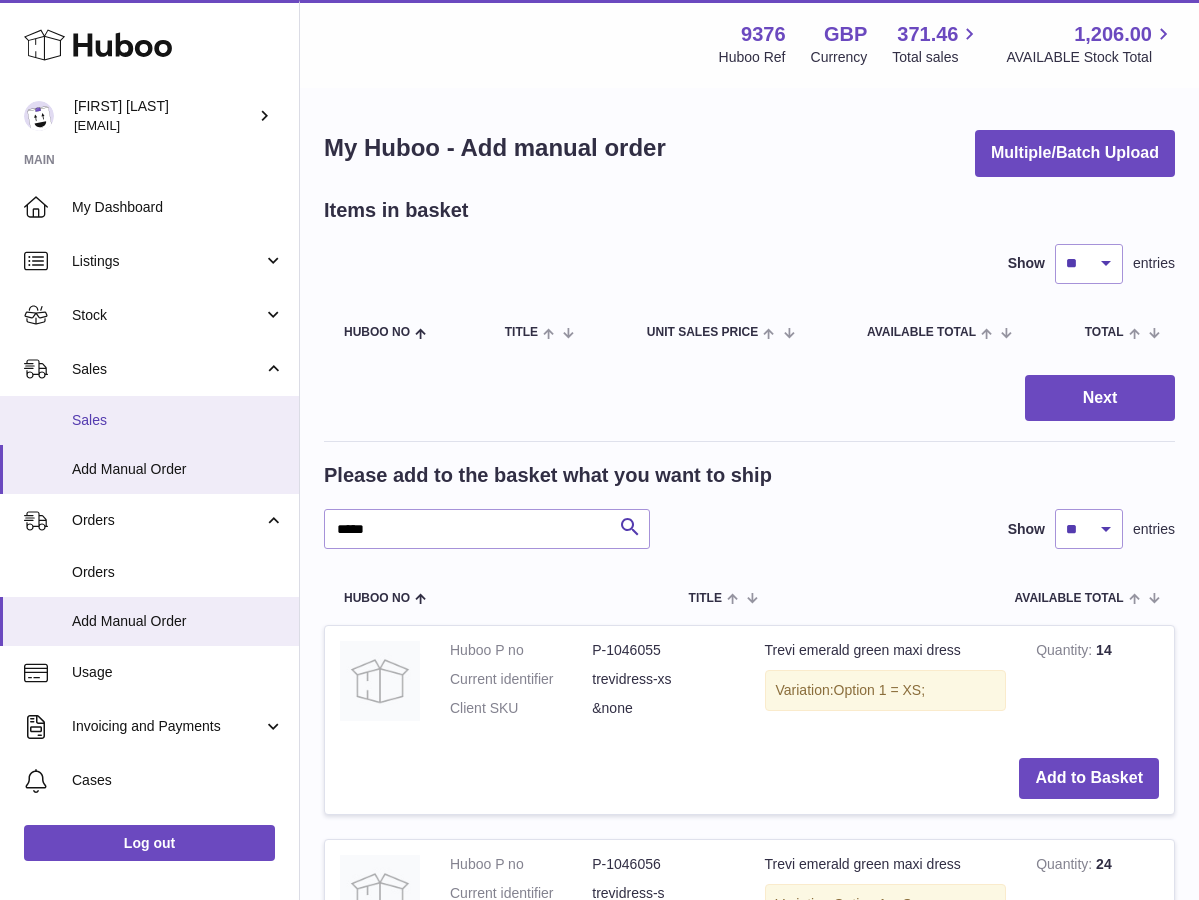 click on "Sales" at bounding box center [178, 420] 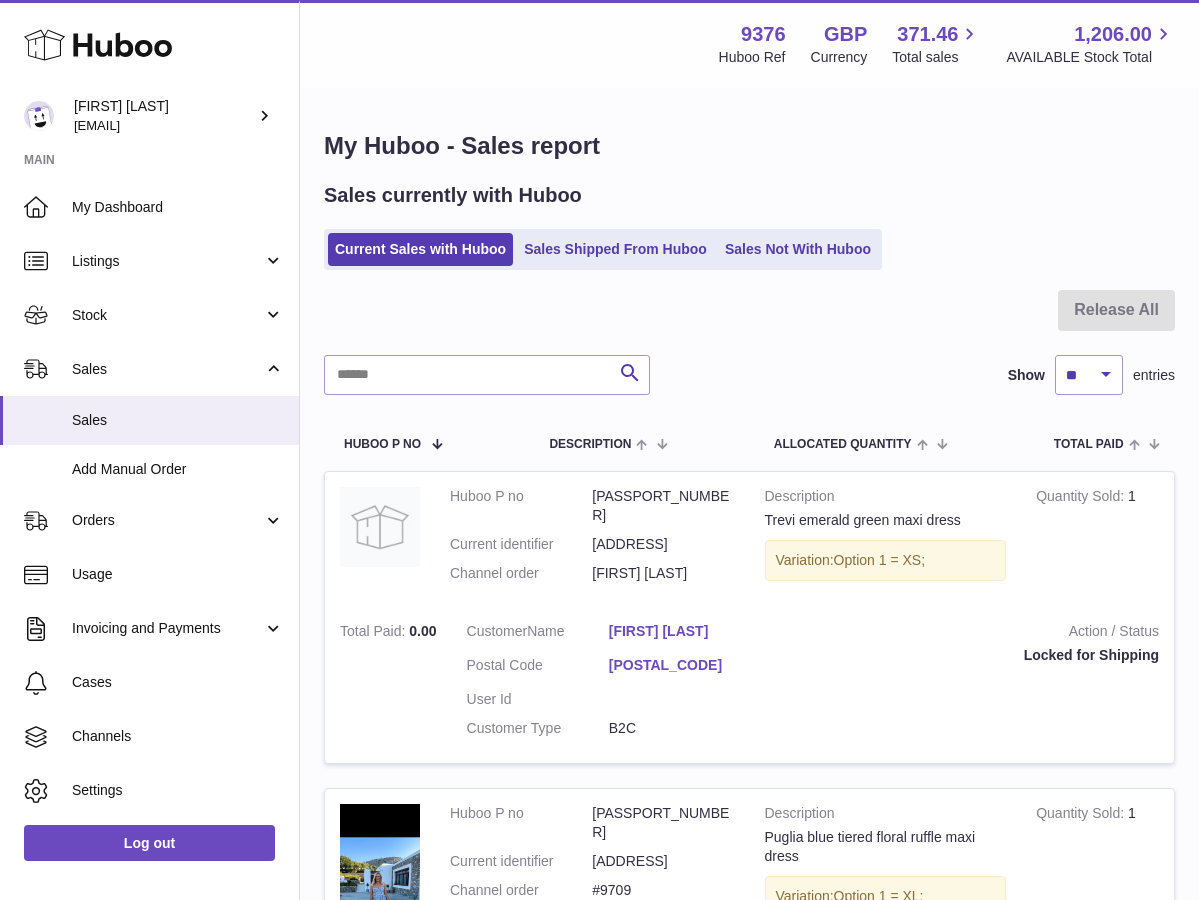 scroll, scrollTop: 0, scrollLeft: 0, axis: both 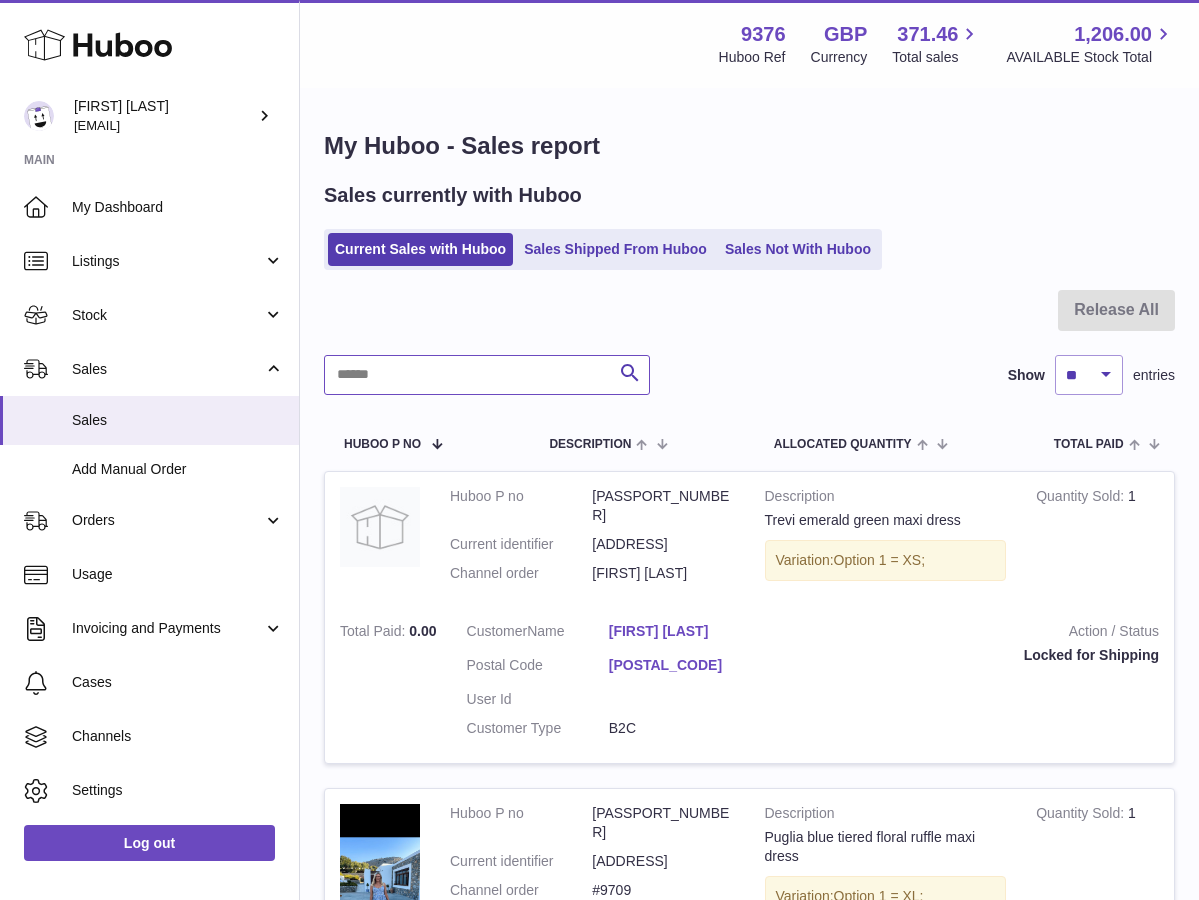 click at bounding box center [487, 375] 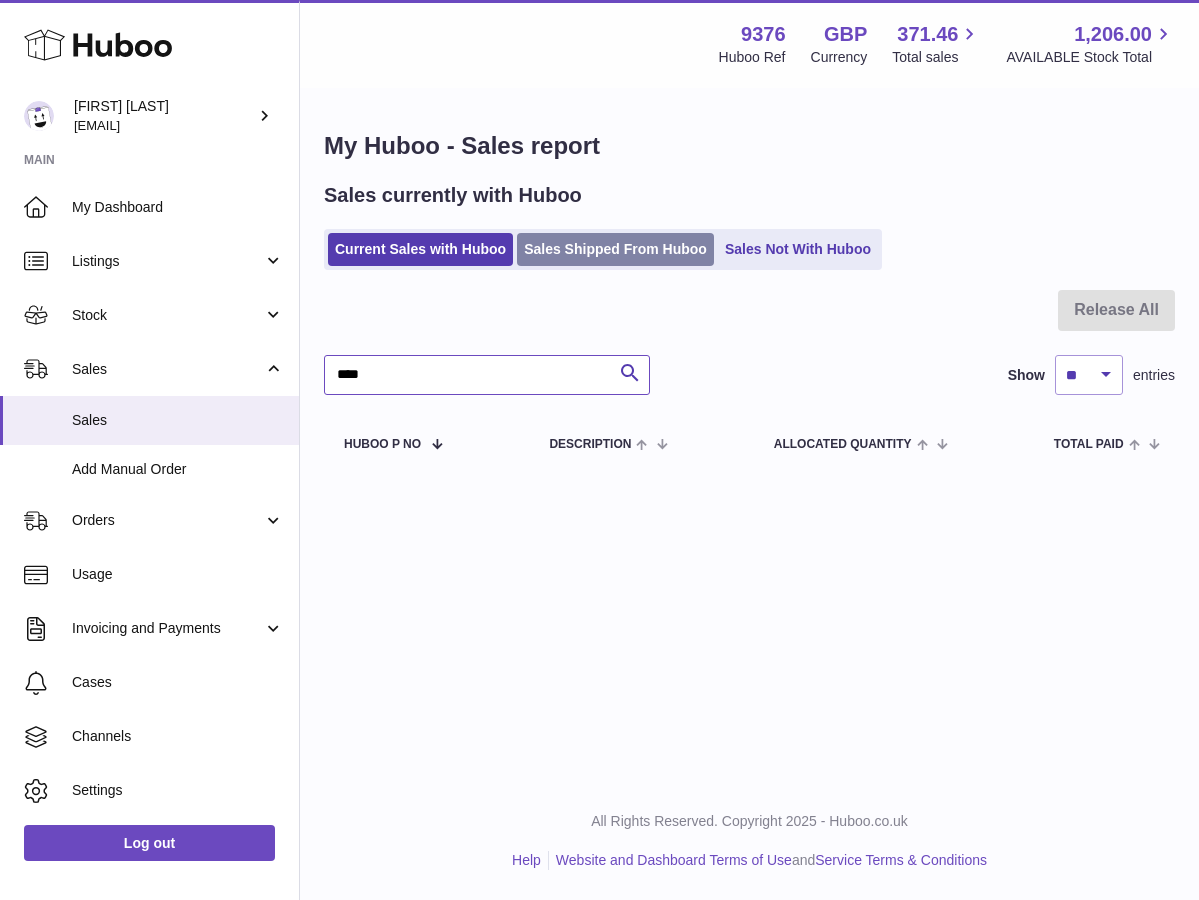 type on "****" 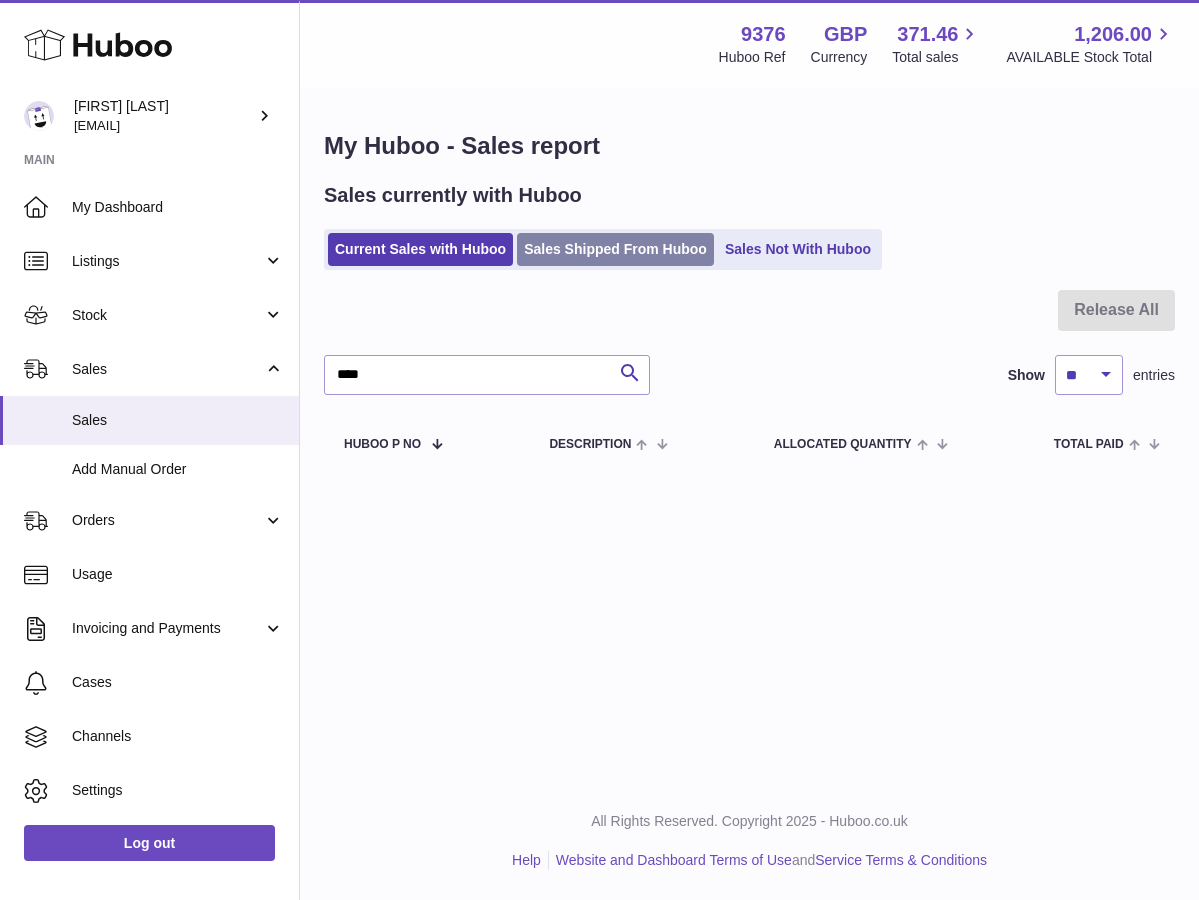 click on "Sales Shipped From Huboo" at bounding box center [615, 249] 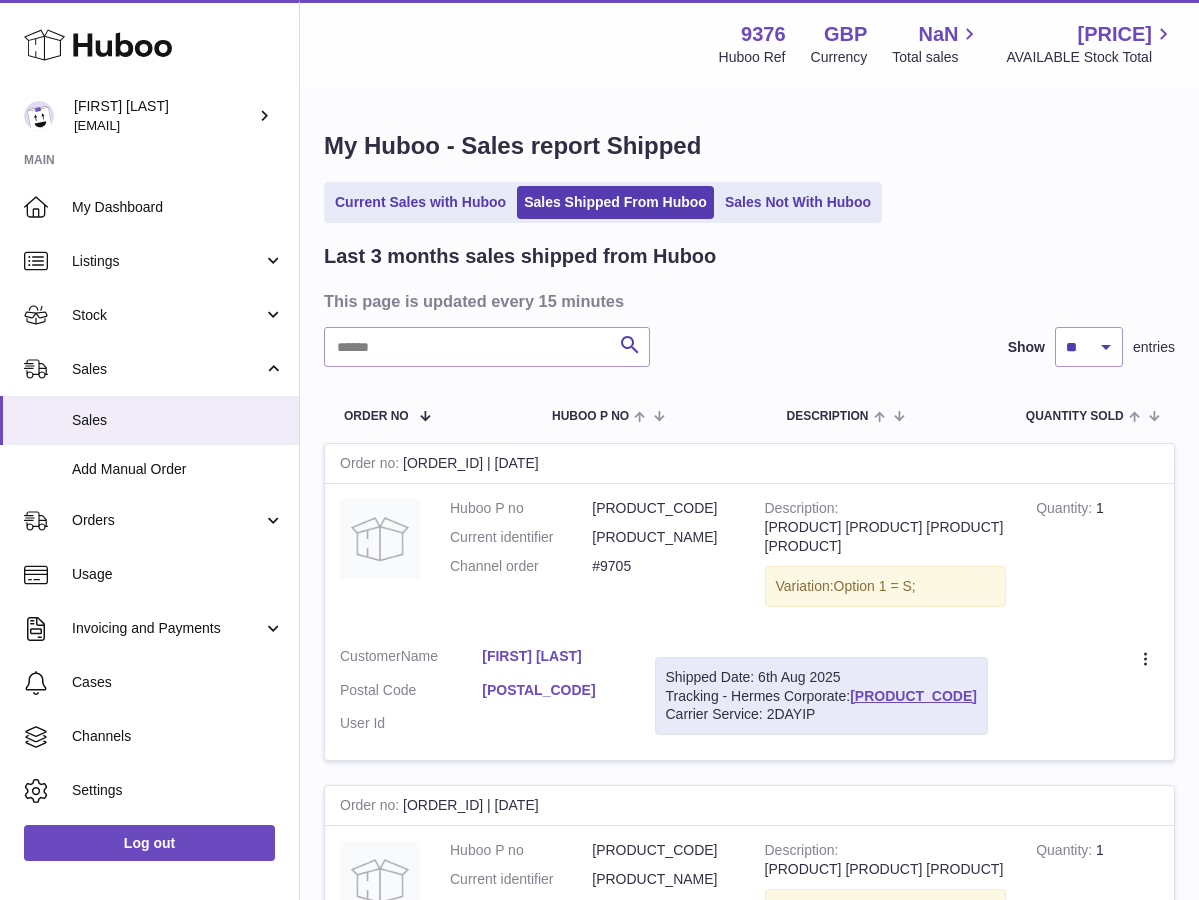 scroll, scrollTop: 0, scrollLeft: 0, axis: both 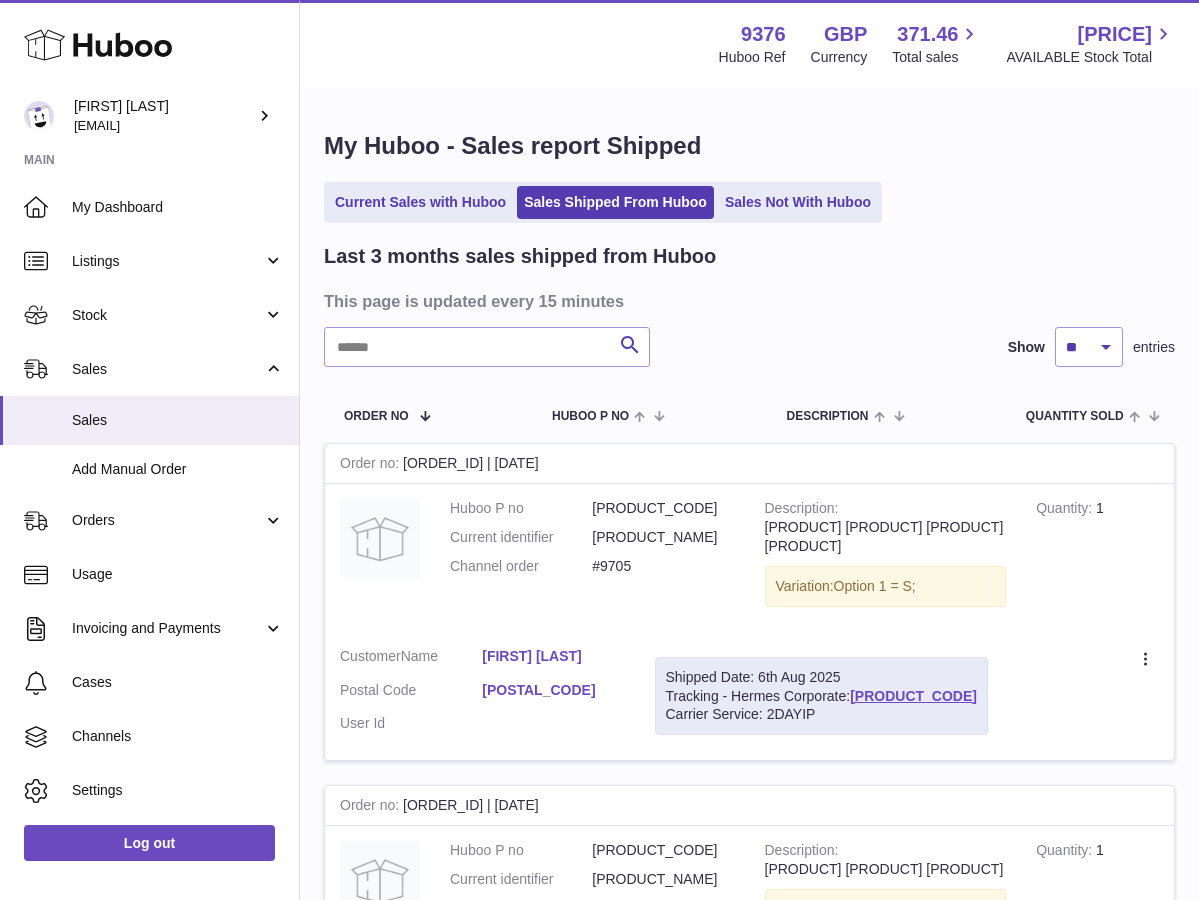 click on "Last 3 months sales shipped from Huboo     This page is updated every 15 minutes       Search
Show
** ** **
entries
Order No       Huboo P no       Description       Quantity Sold
Customer
Tracking
Order no
[ORDER_ID] | [DATE]
Huboo P no   [PRODUCT_CODE]   Current identifier   [PRODUCT_NAME]
Channel order
#9705     Description
[PRODUCT] [PRODUCT] [PRODUCT] [PRODUCT]
Variation:
Option 1 = S;
Quantity
1
Customer  Name   [FIRST] [LAST]   Postal Code   [POSTAL_CODE]   User Id
Shipped Date: 6th Aug 2025
Tracking - Hermes Corporate:
[PRODUCT_CODE]
Carrier Service: 2DAYIP       Order no     Huboo P no" at bounding box center [749, 2184] 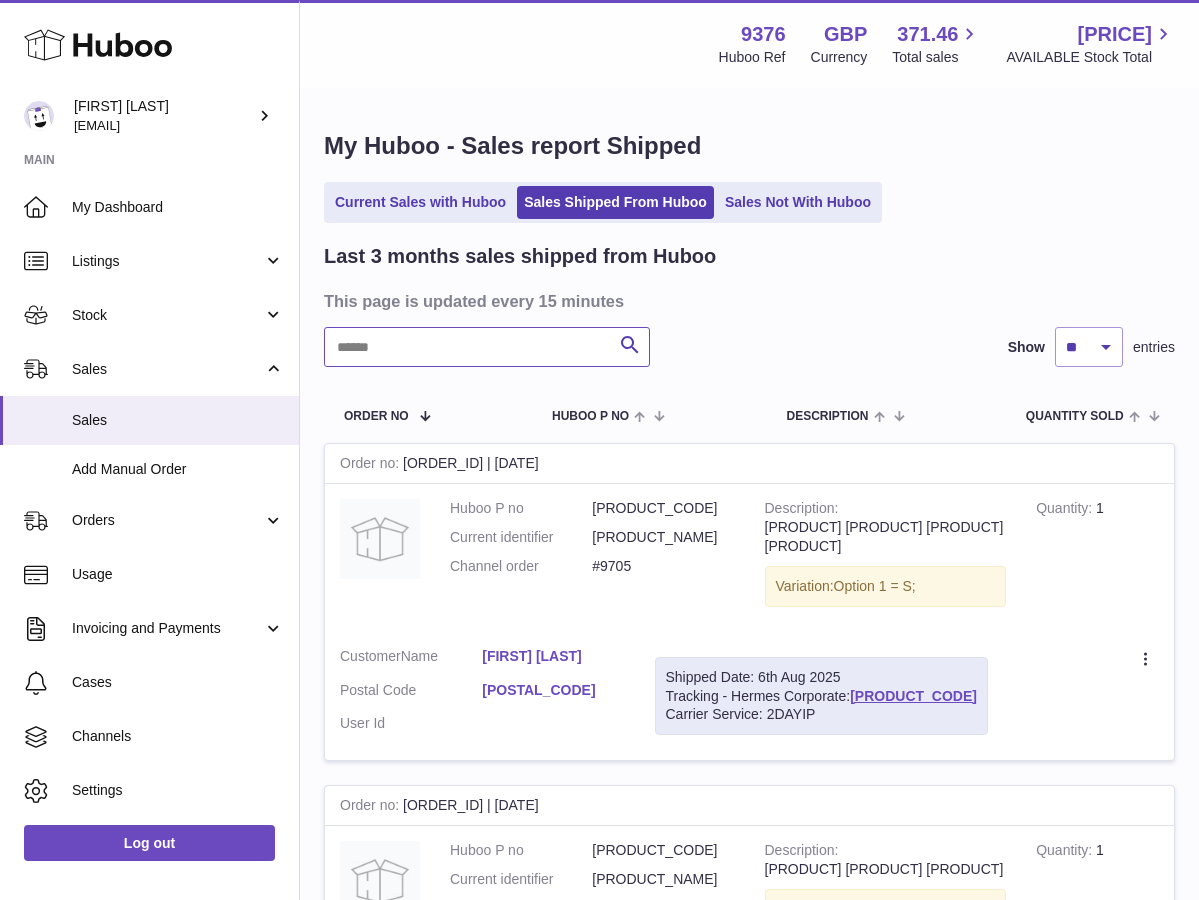 click at bounding box center (487, 347) 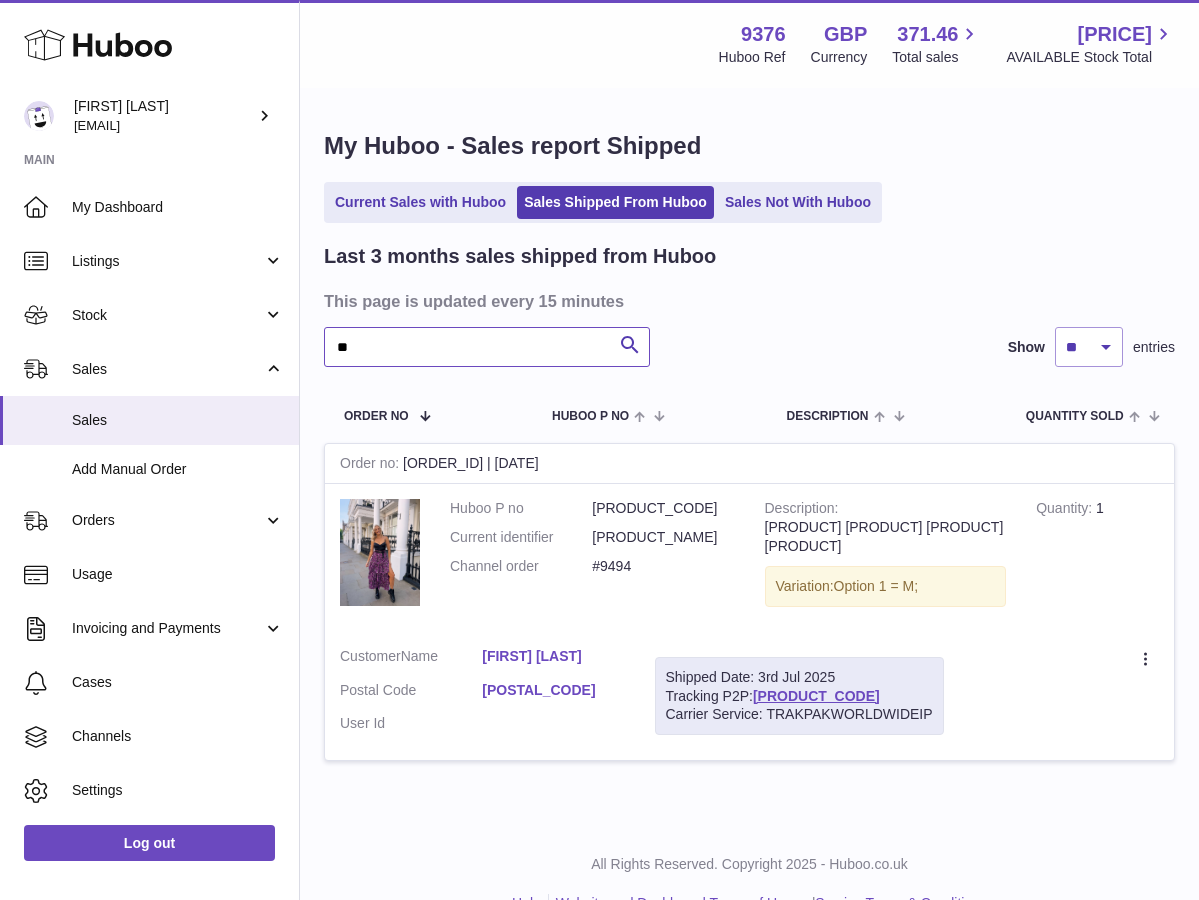 type on "*" 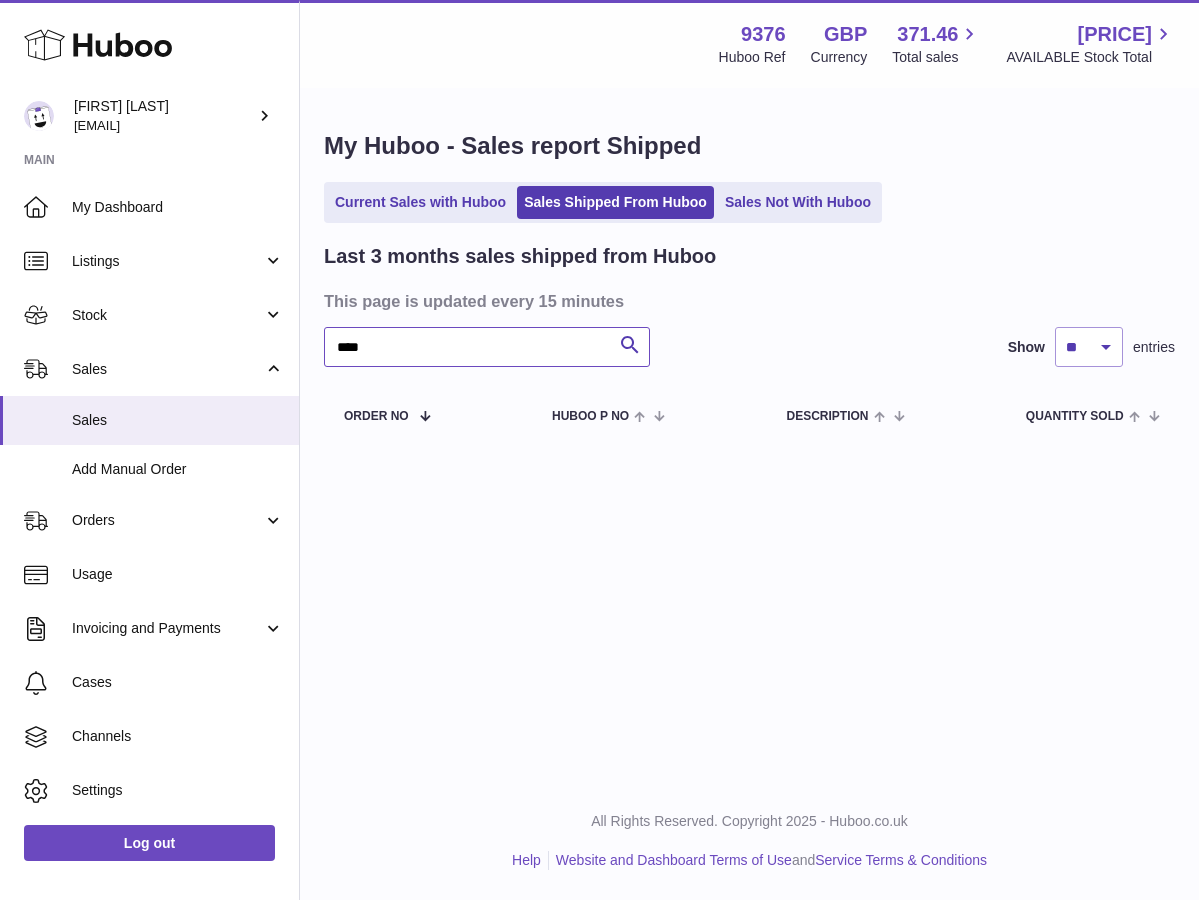 type on "****" 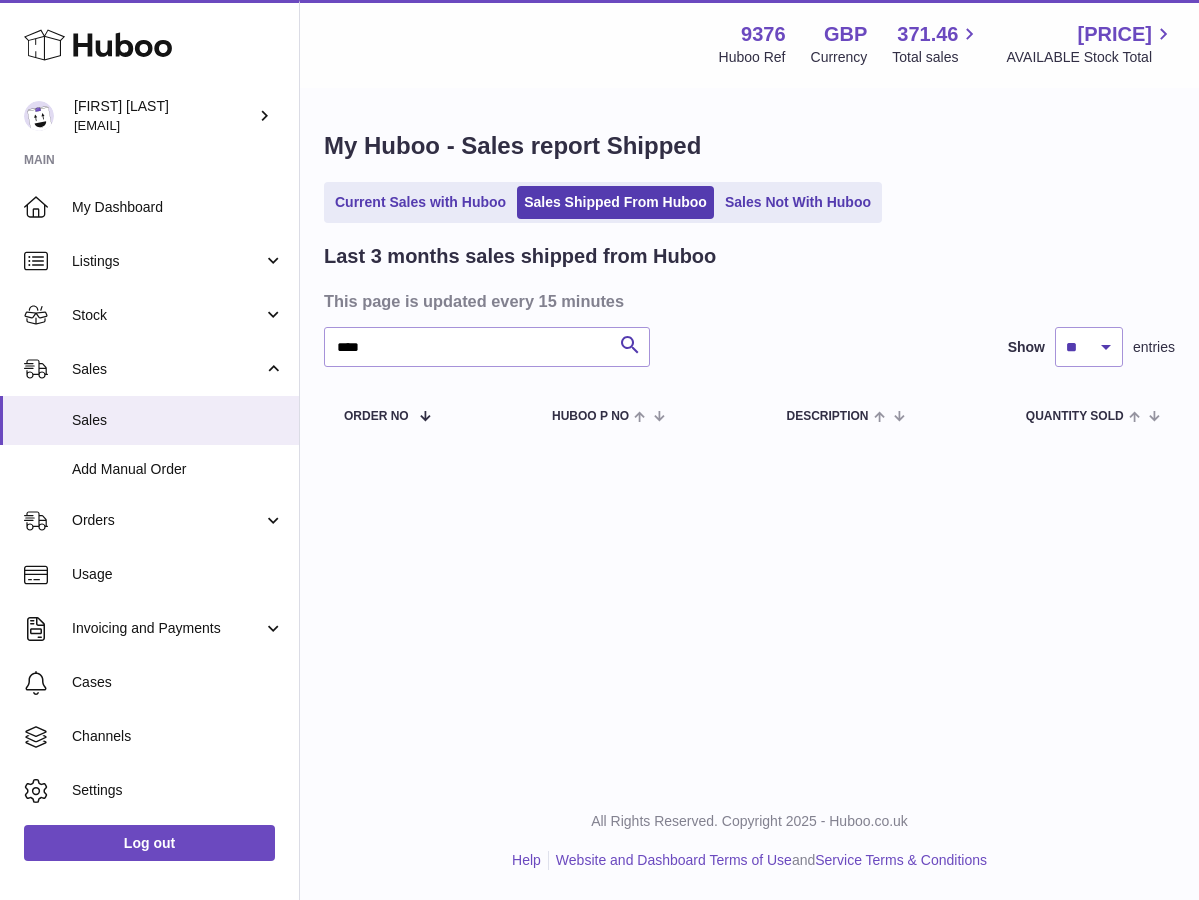 click on "Current Sales with Huboo
Sales Shipped From Huboo
Sales Not With Huboo" at bounding box center [603, 202] 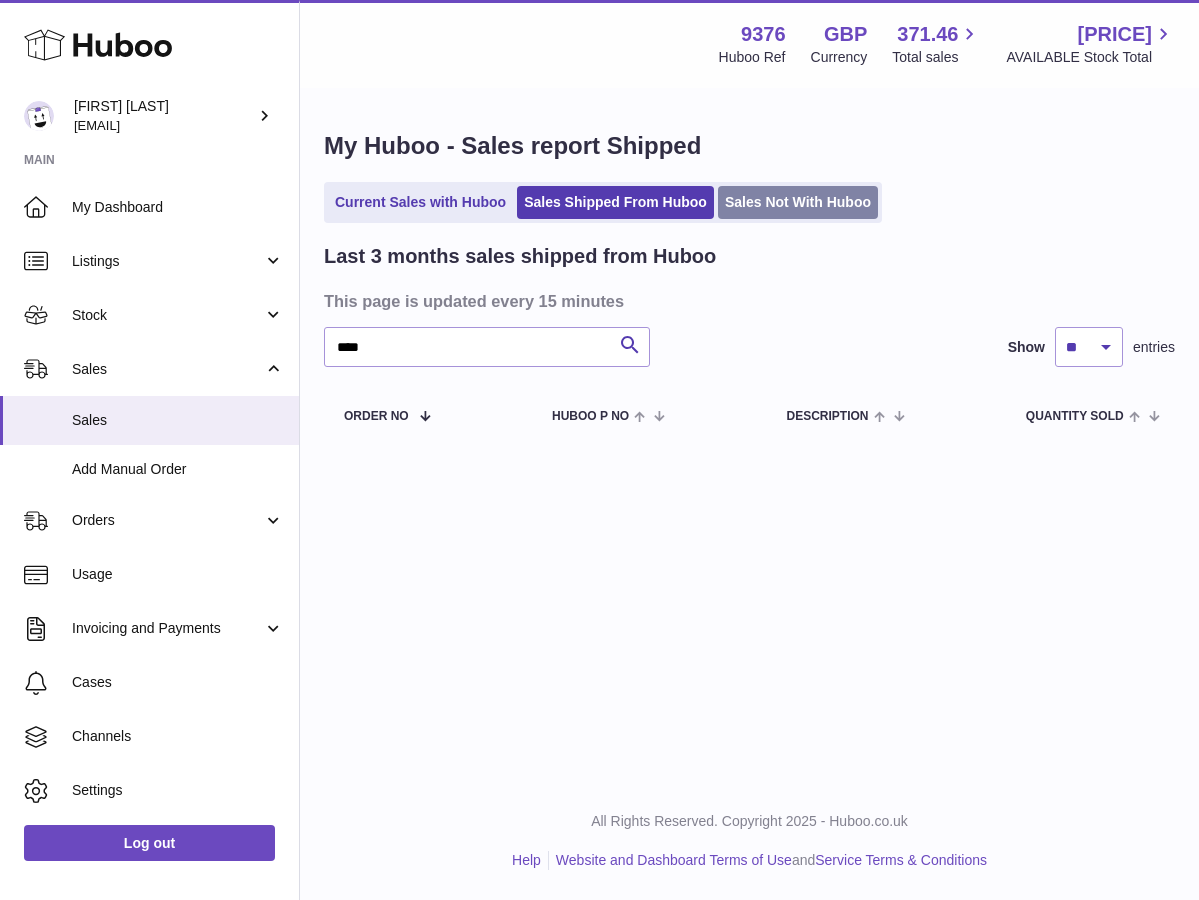 click on "Sales Not With Huboo" at bounding box center [798, 202] 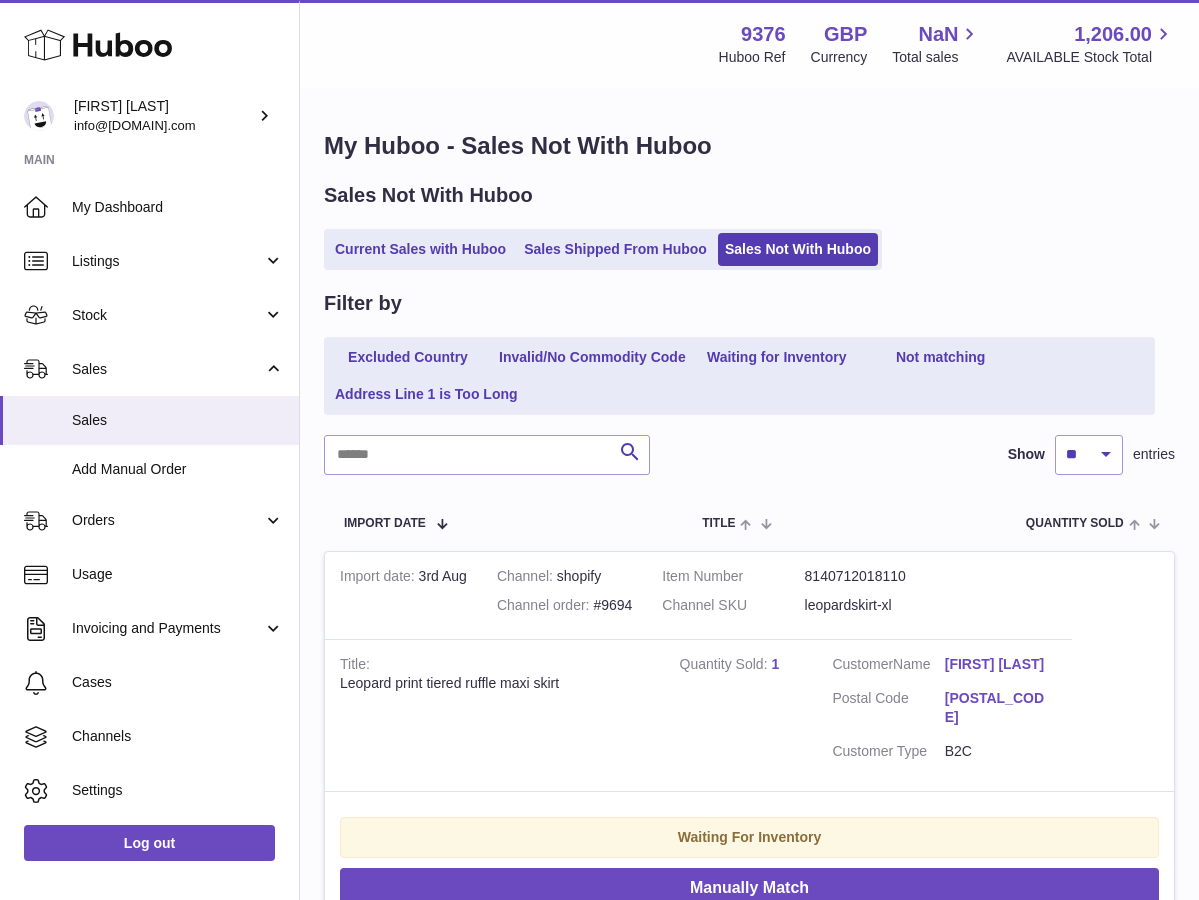 scroll, scrollTop: 0, scrollLeft: 0, axis: both 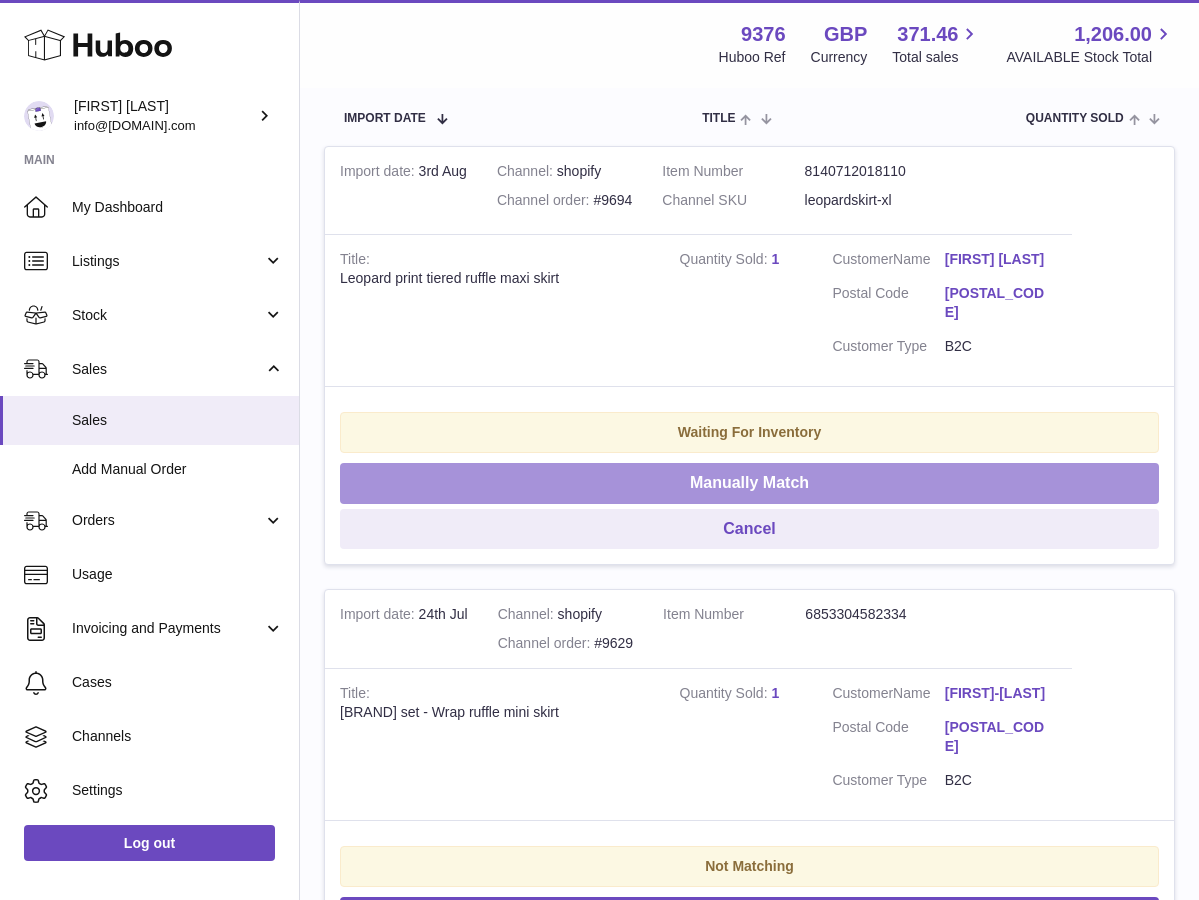click on "Manually Match" at bounding box center [749, 483] 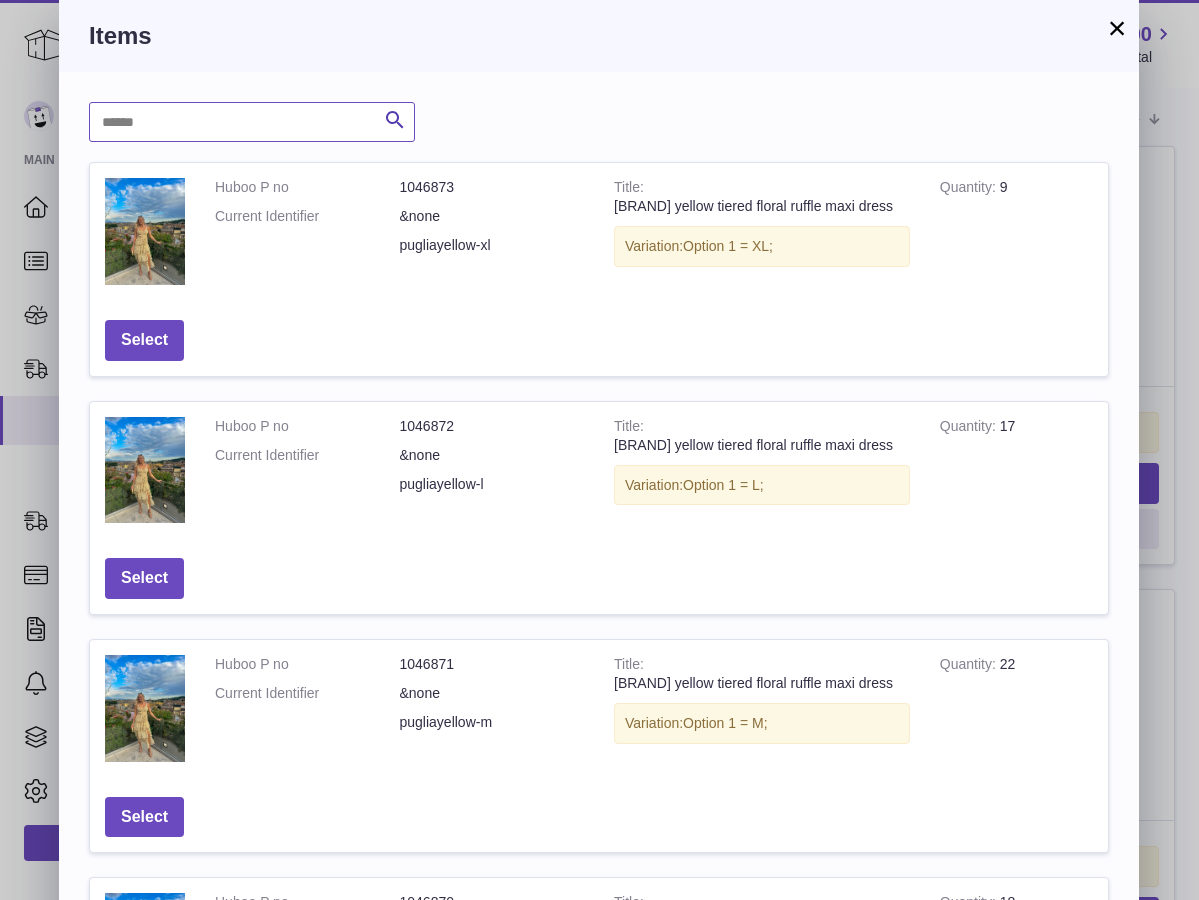 click at bounding box center (252, 122) 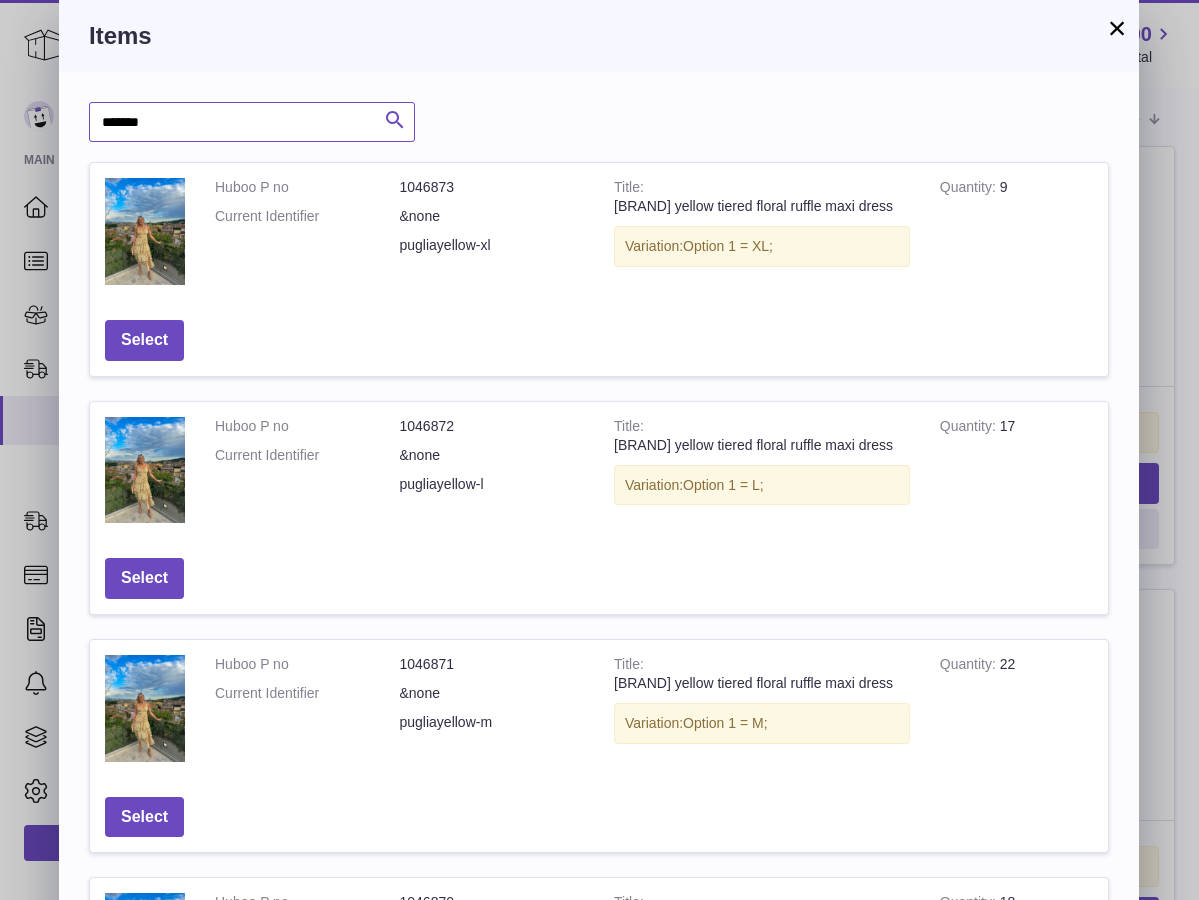 type on "*******" 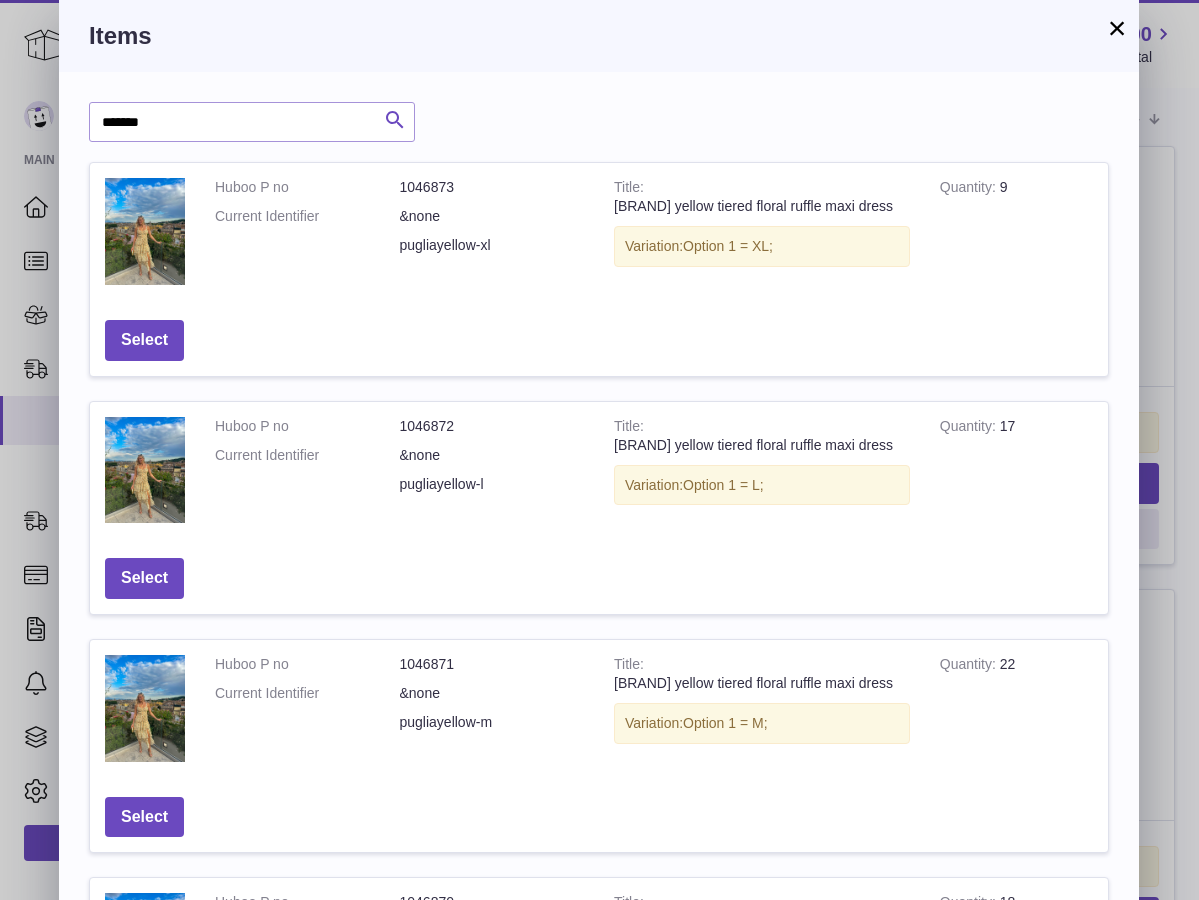 click at bounding box center [395, 120] 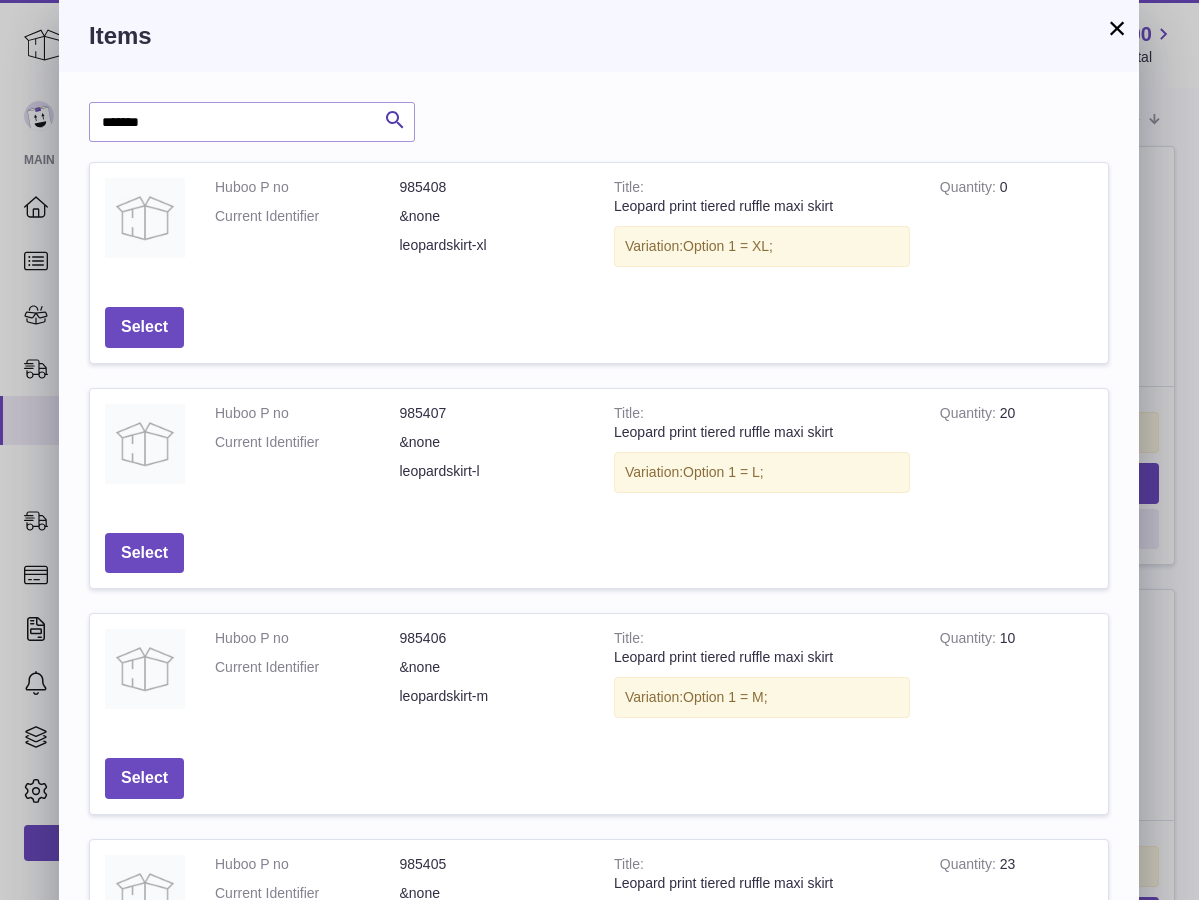 scroll, scrollTop: 0, scrollLeft: 0, axis: both 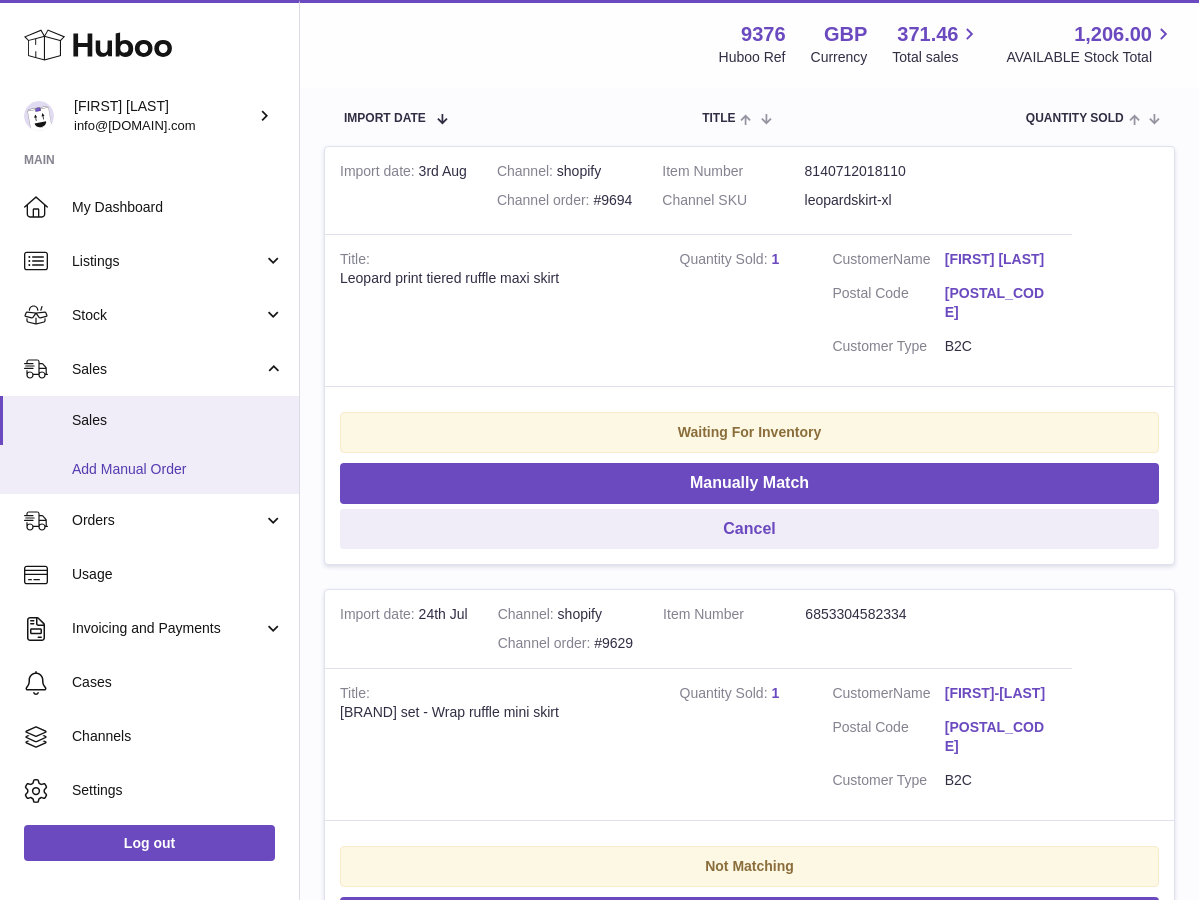 click on "Add Manual Order" at bounding box center (149, 469) 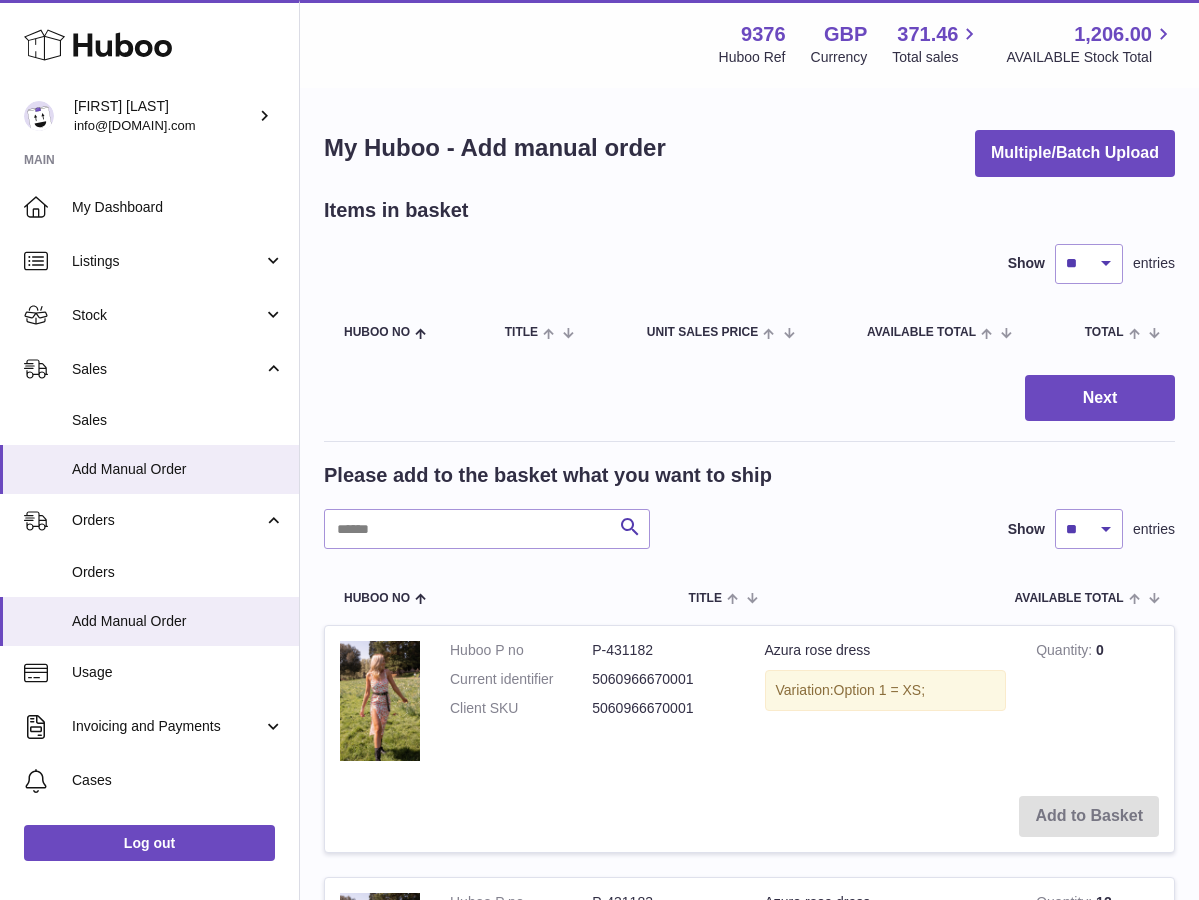scroll, scrollTop: 0, scrollLeft: 0, axis: both 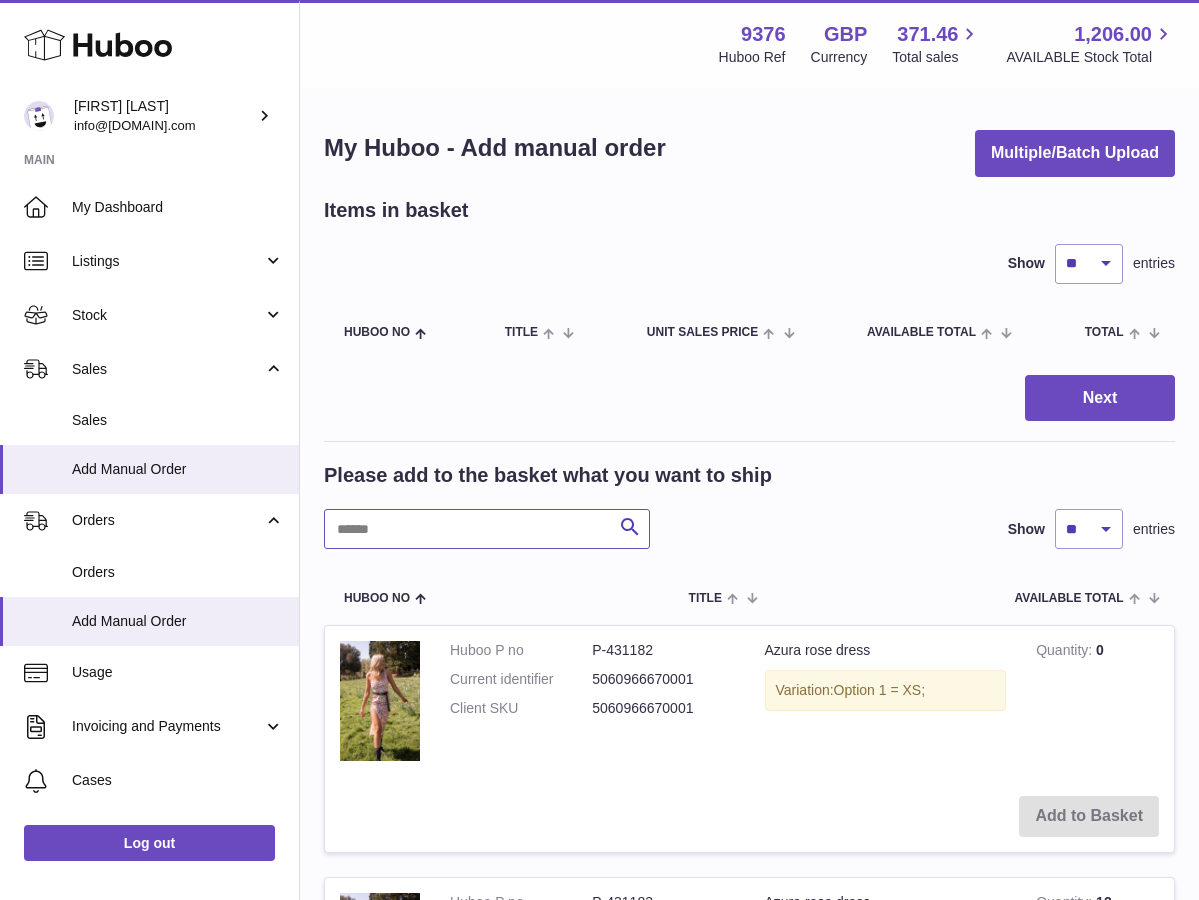 click at bounding box center (487, 529) 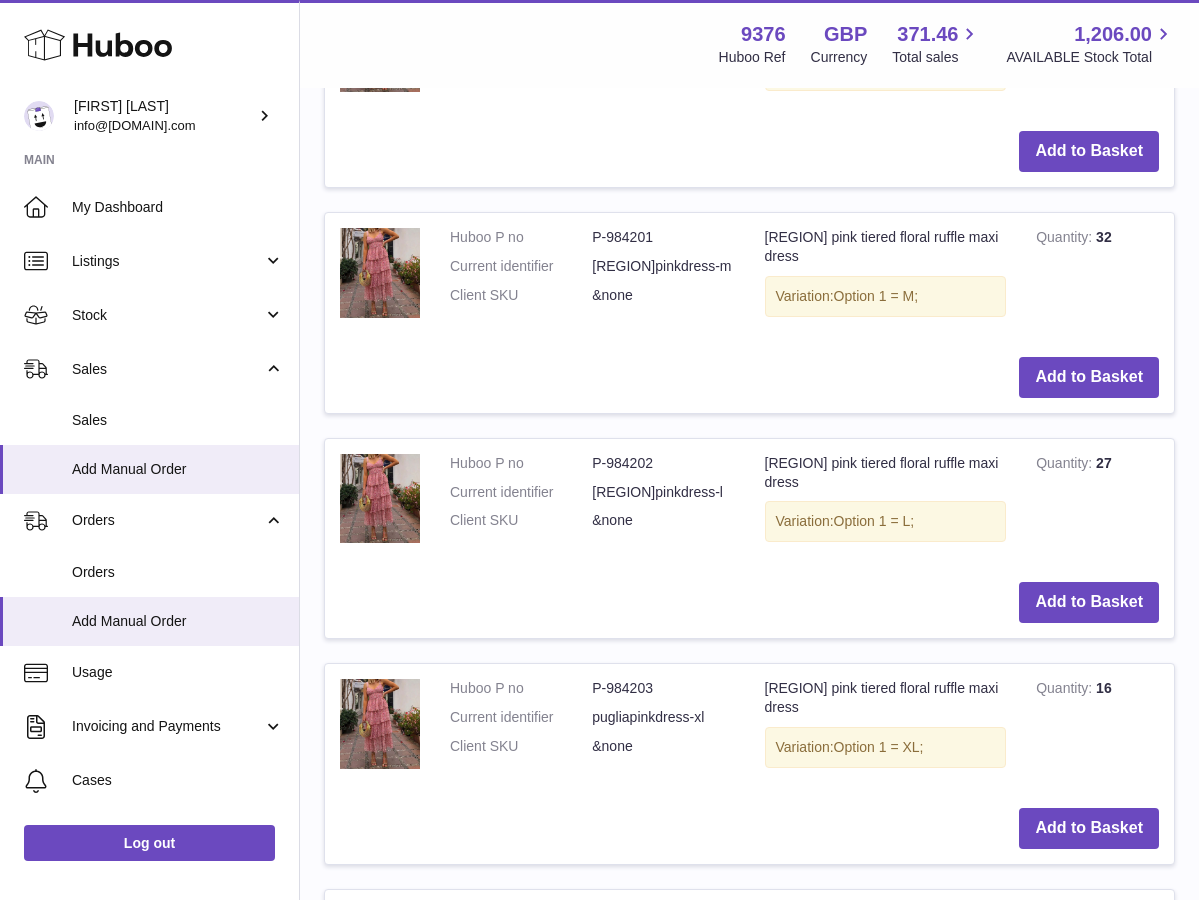 scroll, scrollTop: 937, scrollLeft: 0, axis: vertical 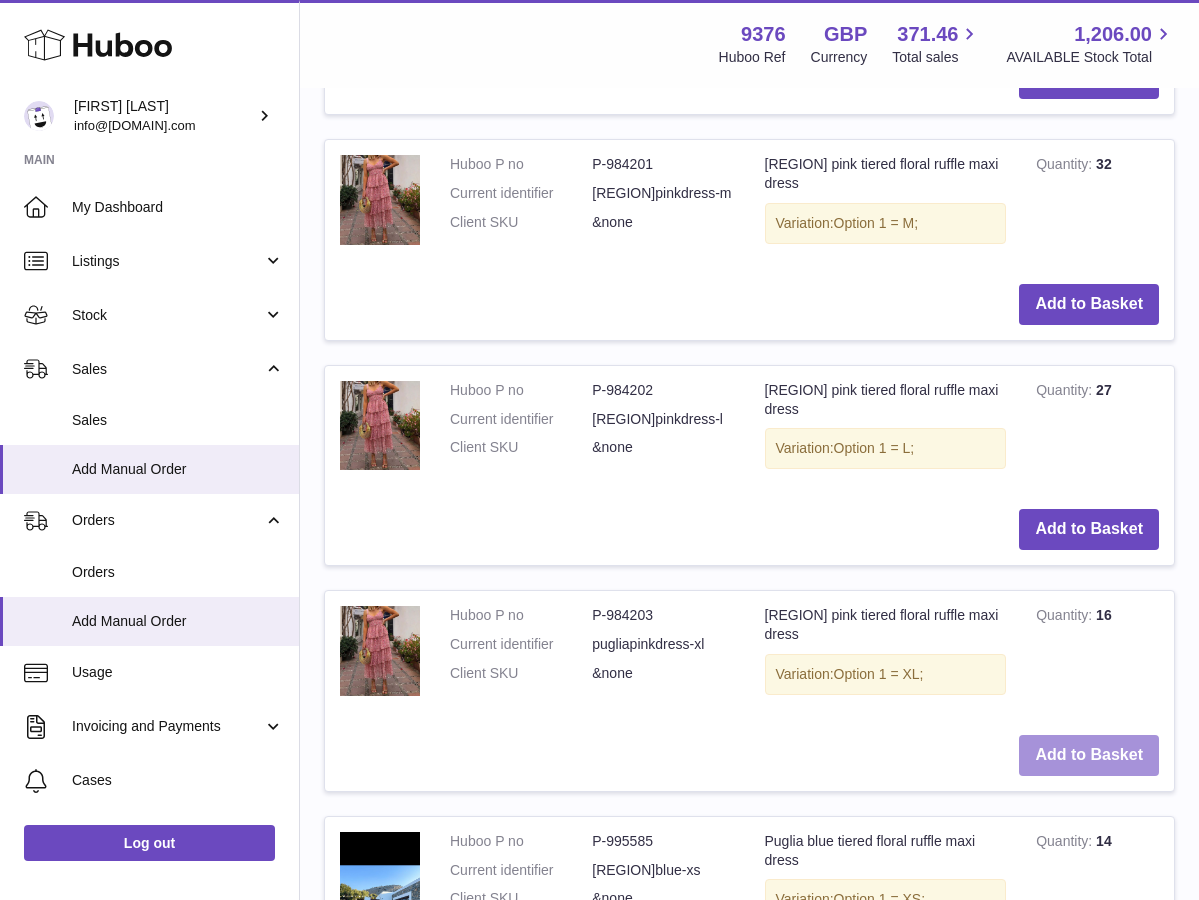 type on "******" 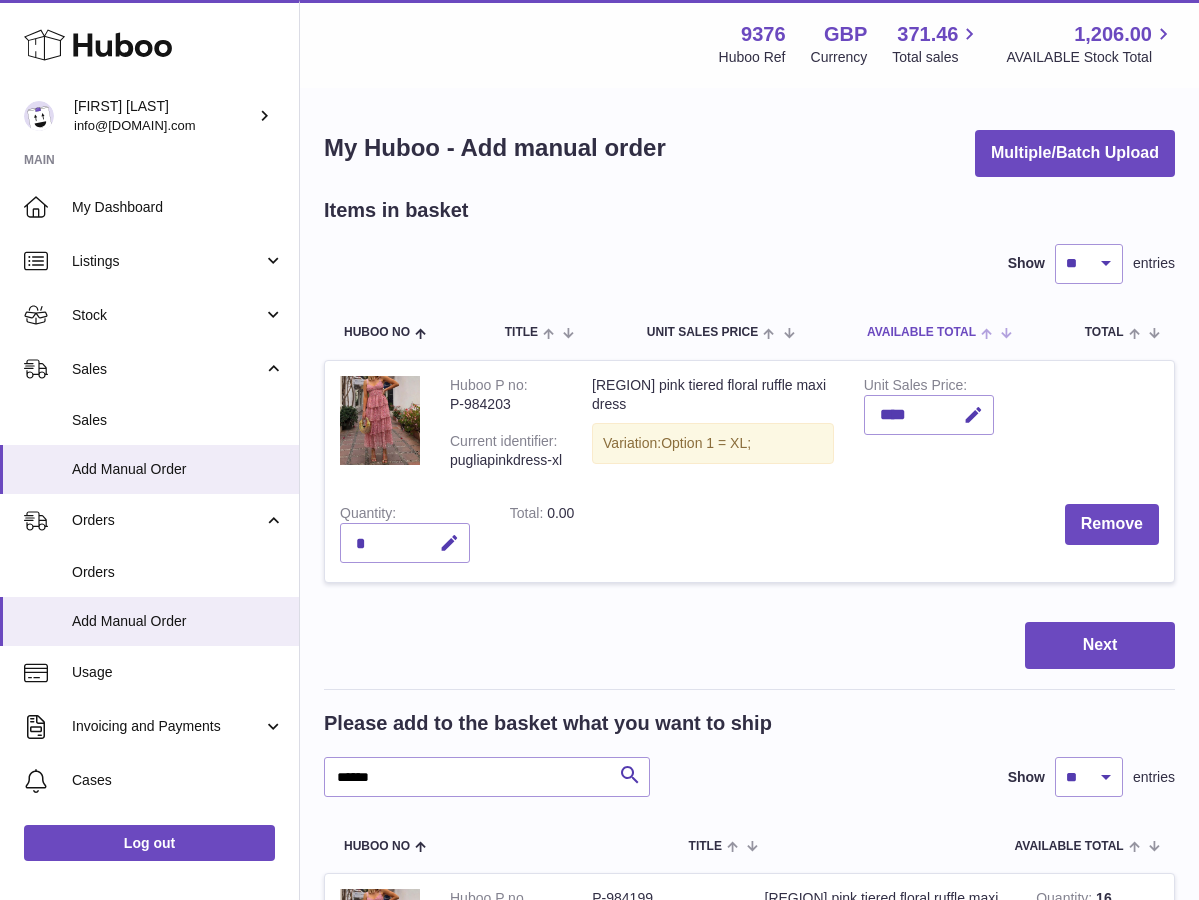 scroll, scrollTop: 0, scrollLeft: 0, axis: both 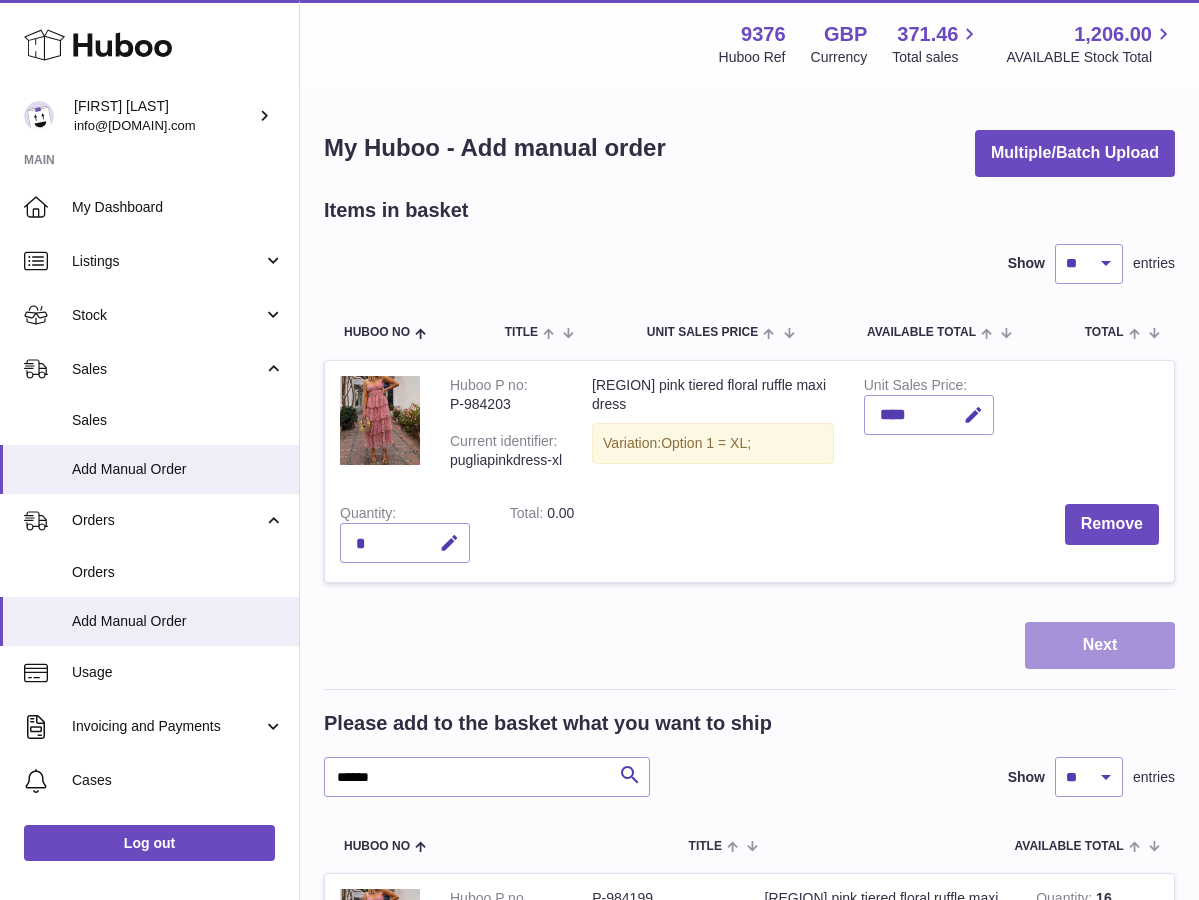 click on "Next" at bounding box center [1100, 645] 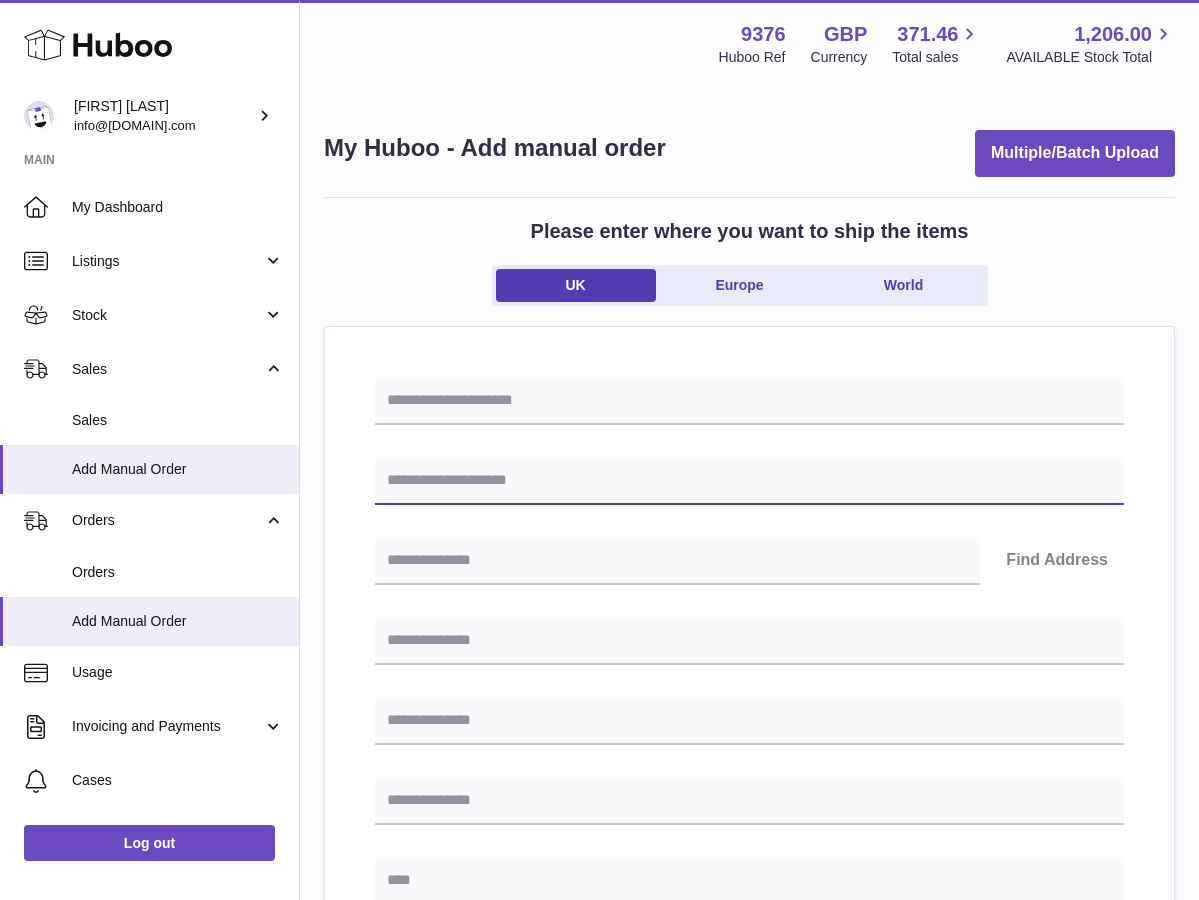 paste on "**********" 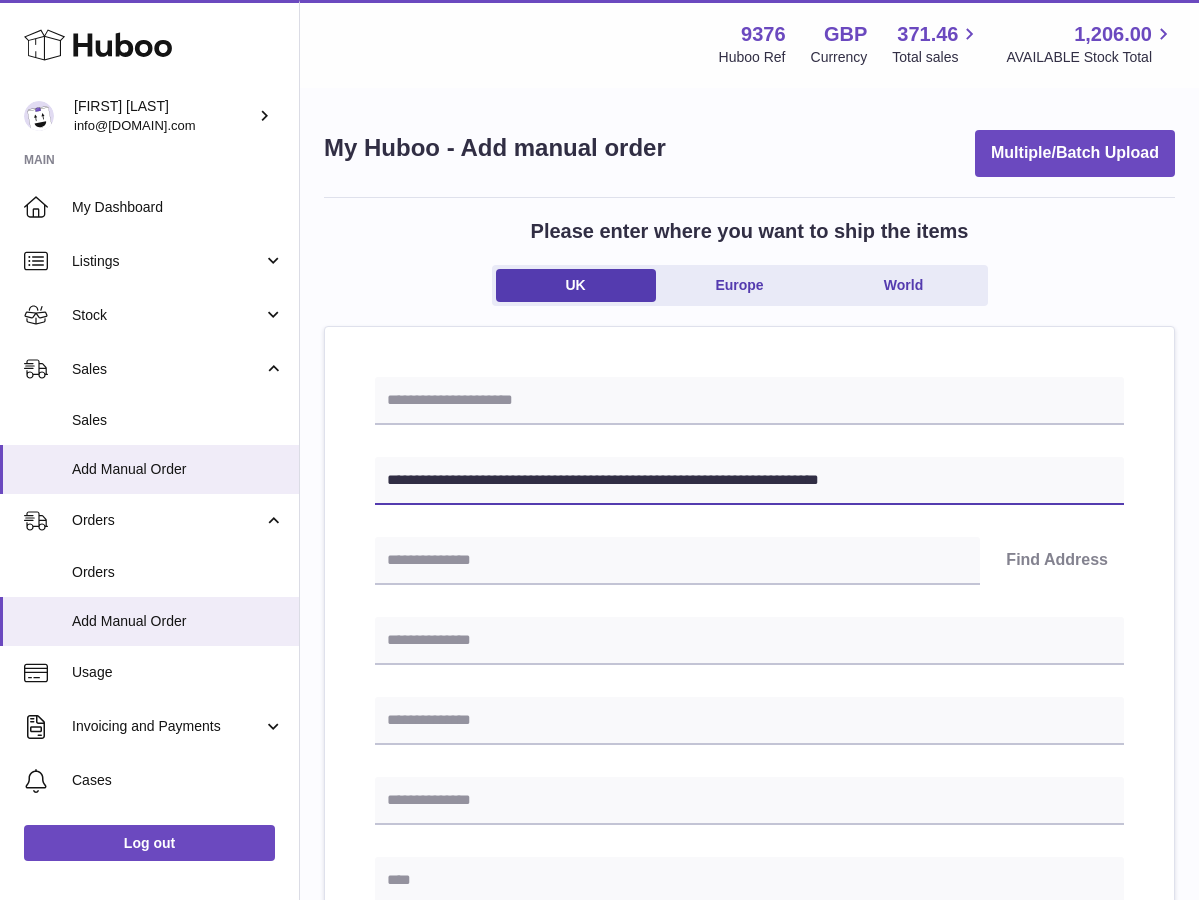 type on "**********" 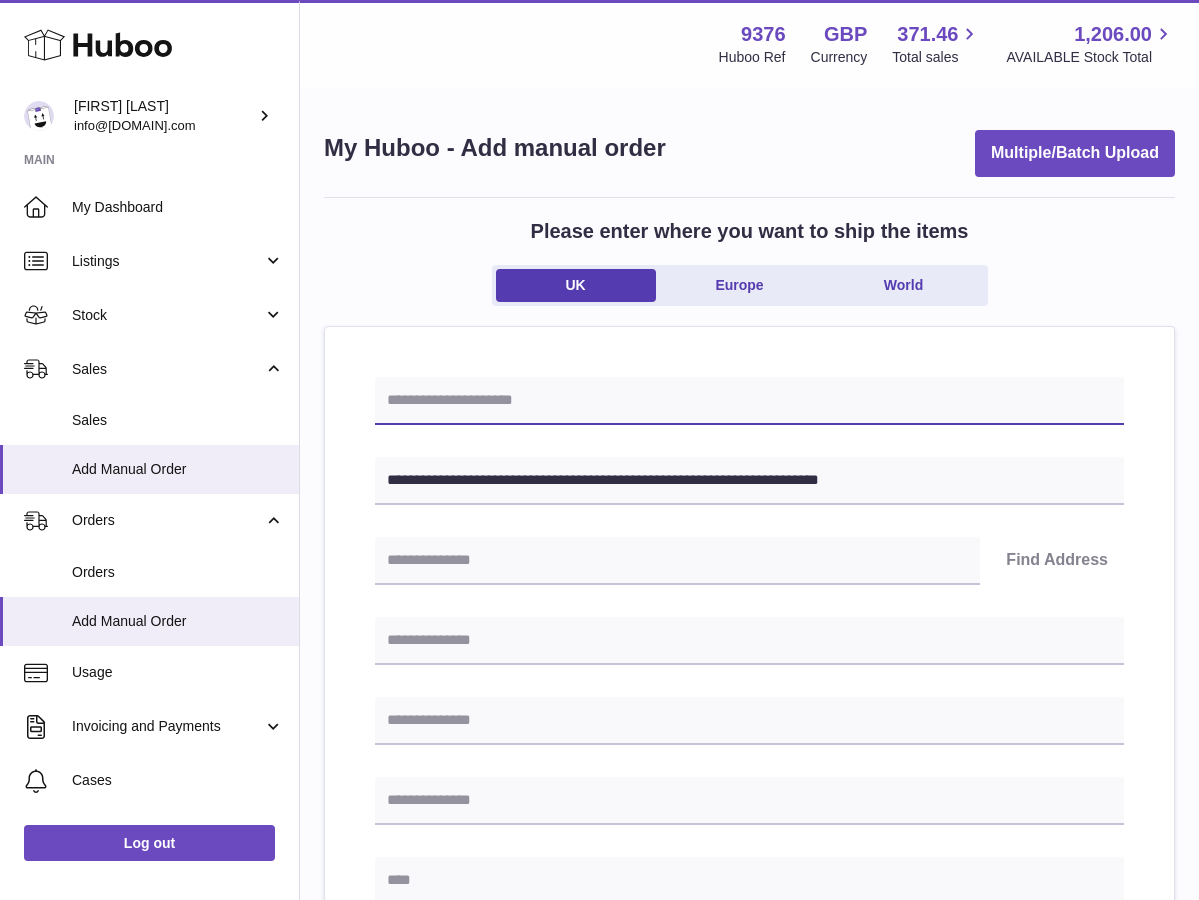 click at bounding box center [749, 401] 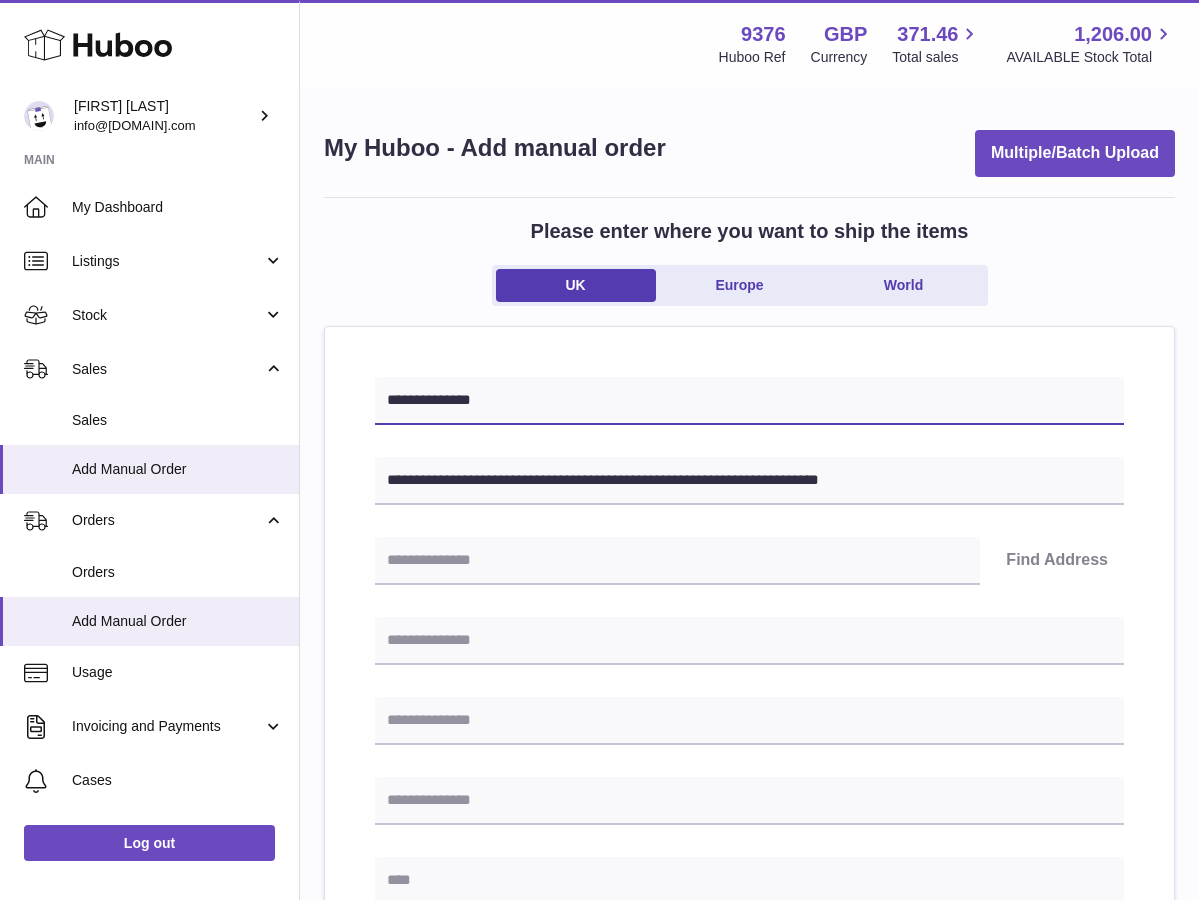 type on "**********" 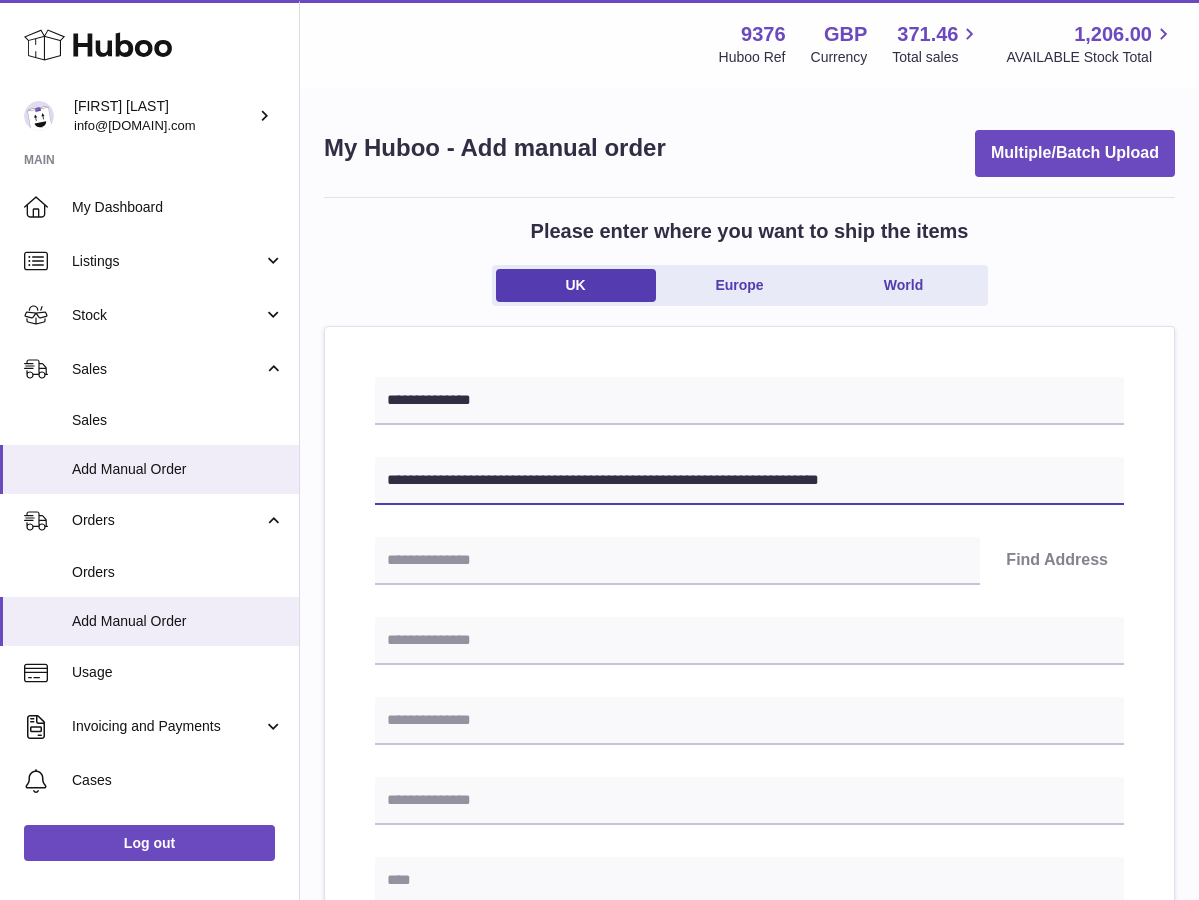 drag, startPoint x: 718, startPoint y: 479, endPoint x: 787, endPoint y: 475, distance: 69.115845 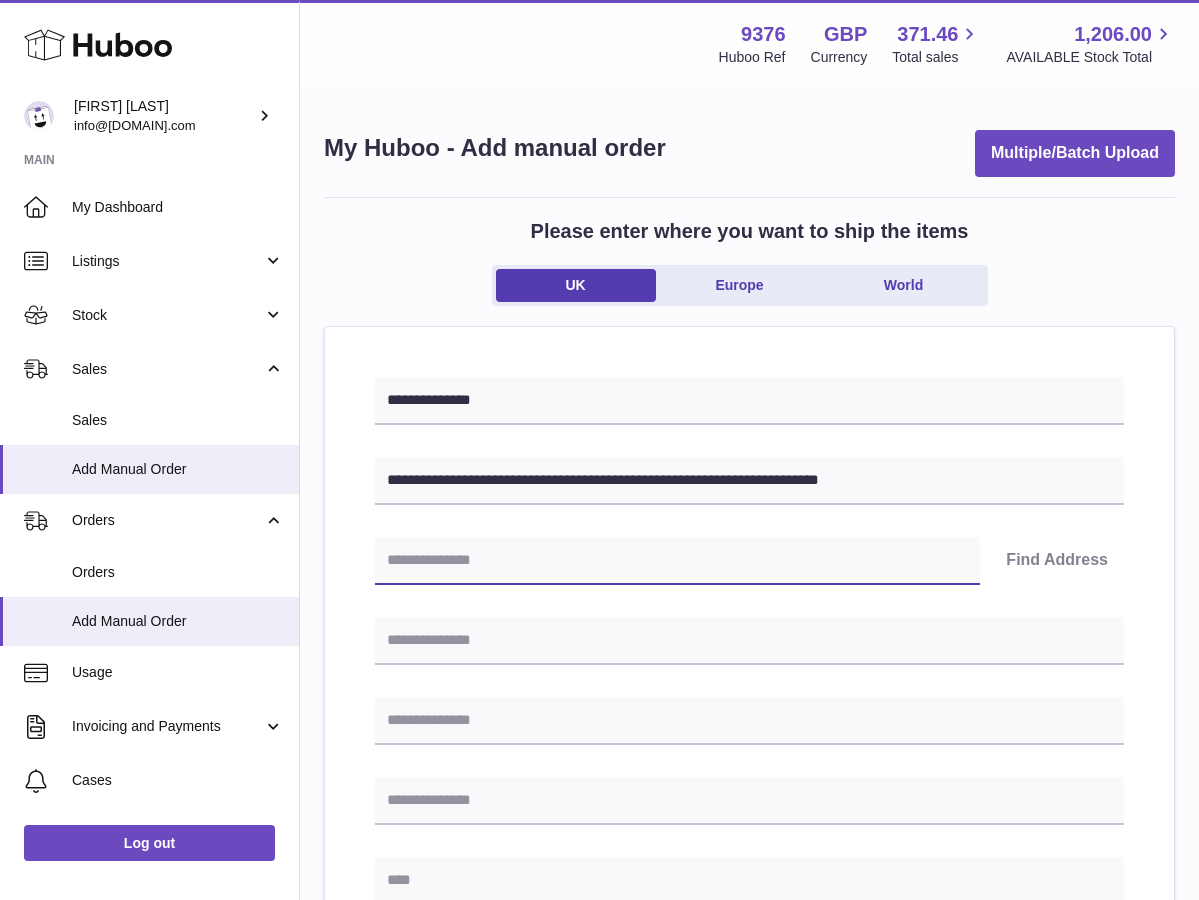 paste on "********" 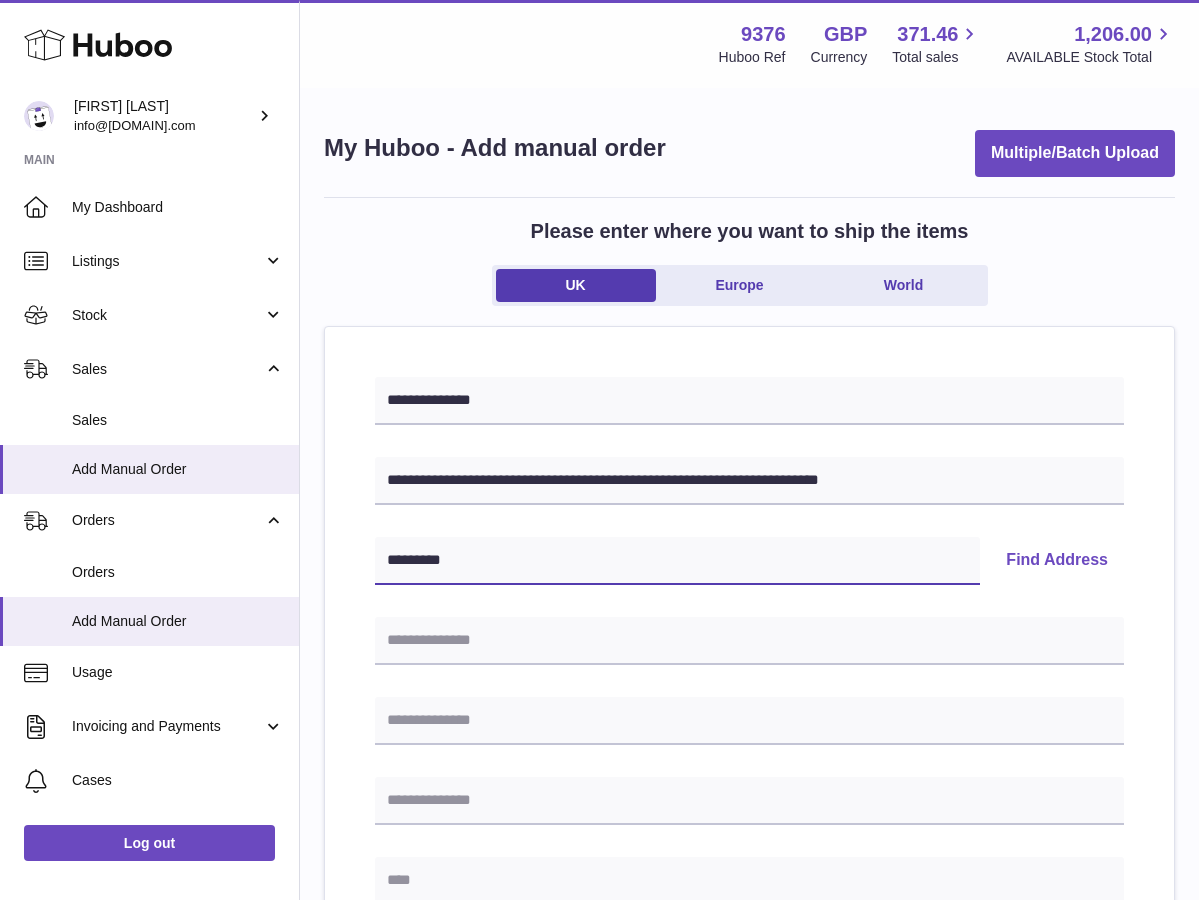 type on "********" 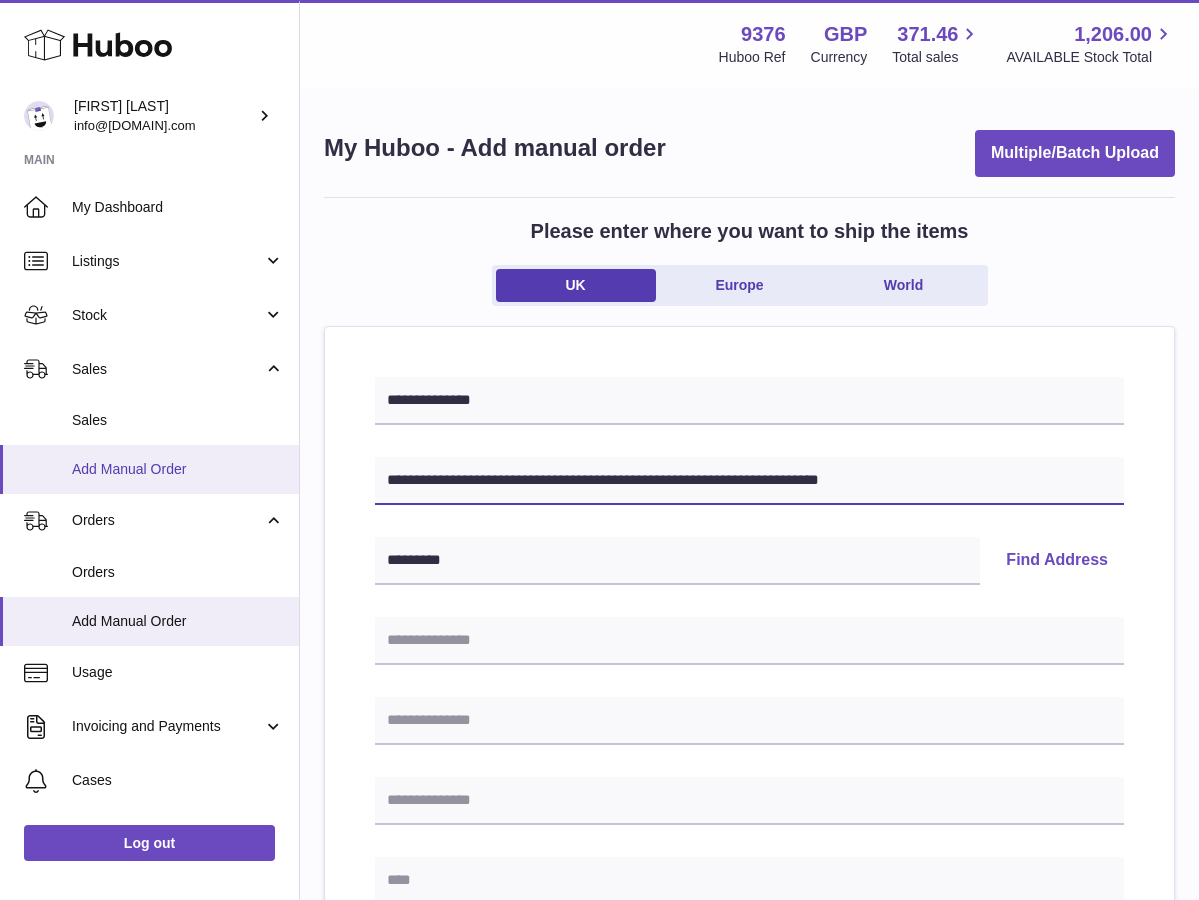 drag, startPoint x: 478, startPoint y: 479, endPoint x: 269, endPoint y: 455, distance: 210.37347 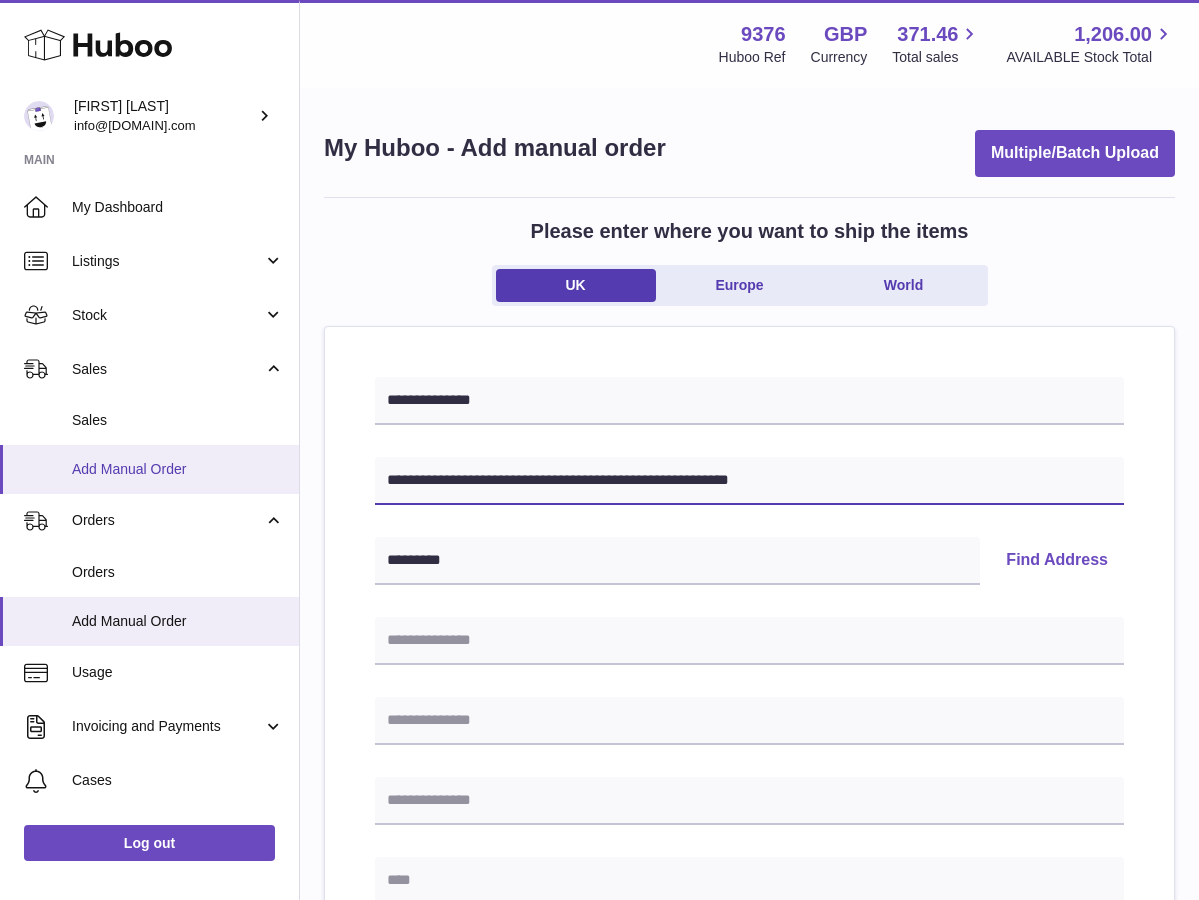 drag, startPoint x: 485, startPoint y: 484, endPoint x: 294, endPoint y: 462, distance: 192.26285 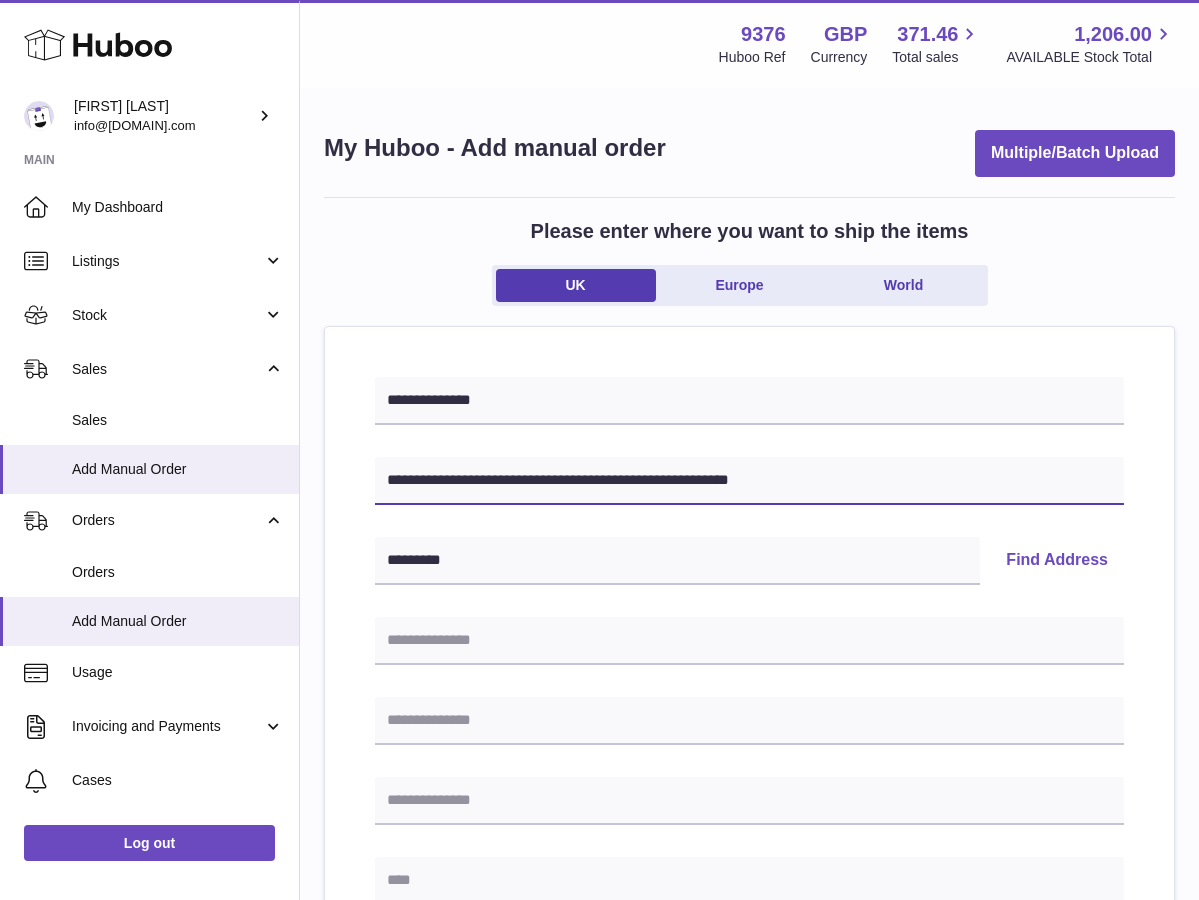 type on "**********" 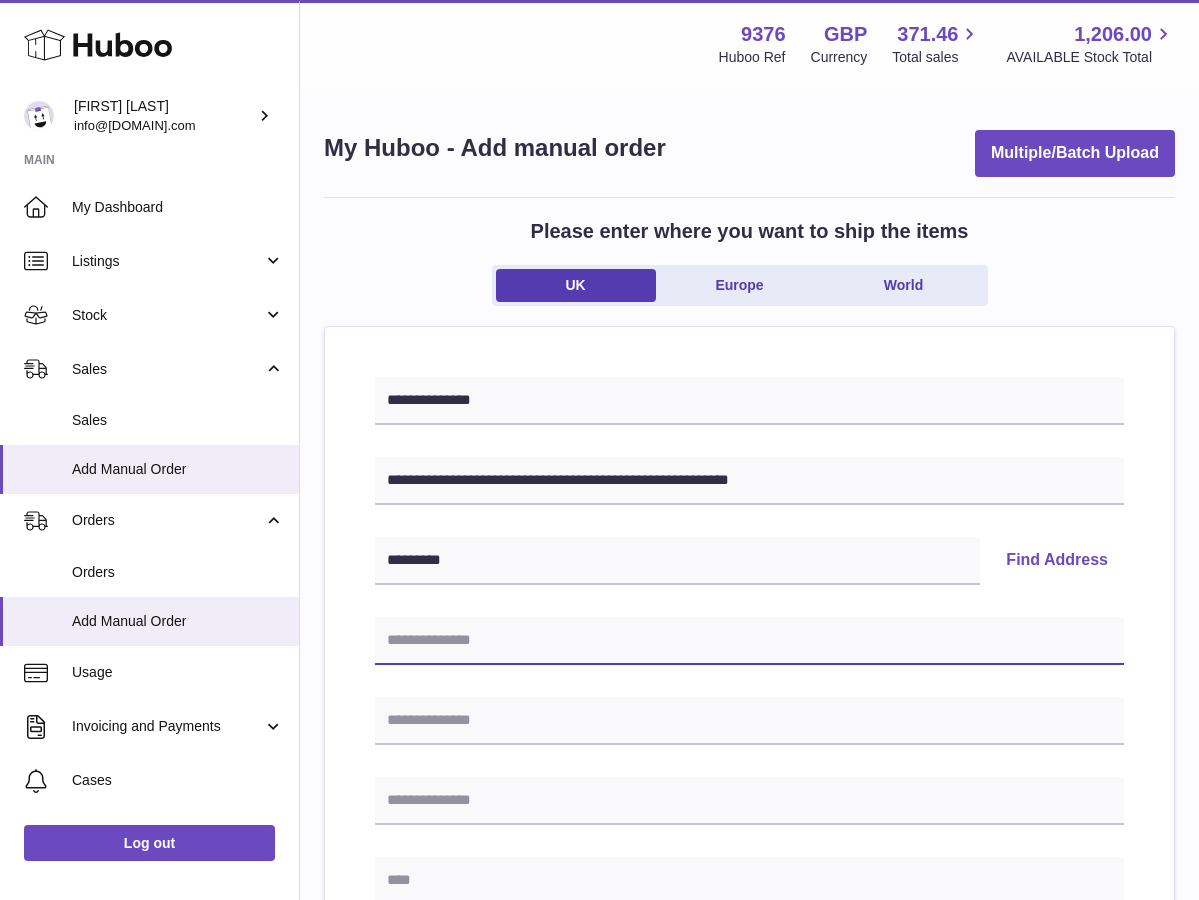 paste on "**********" 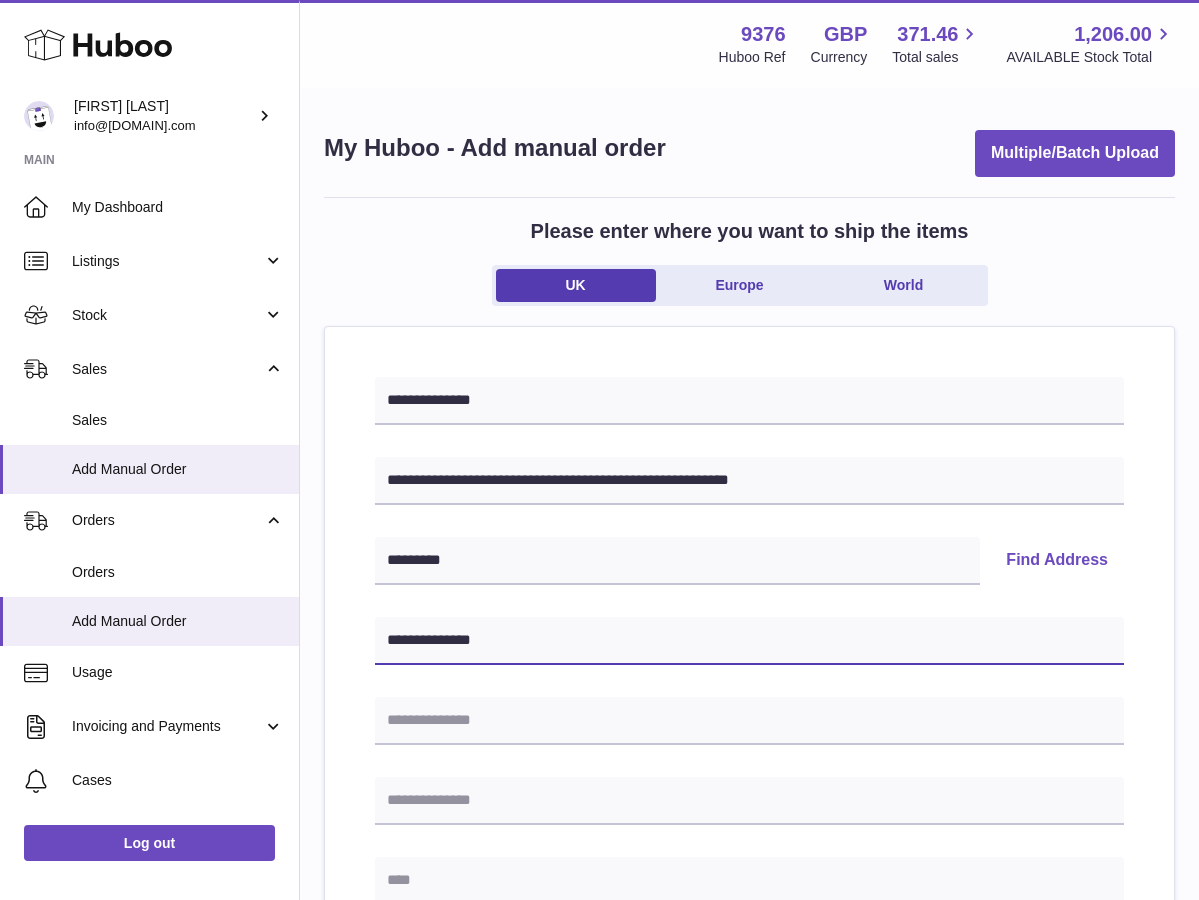 type on "**********" 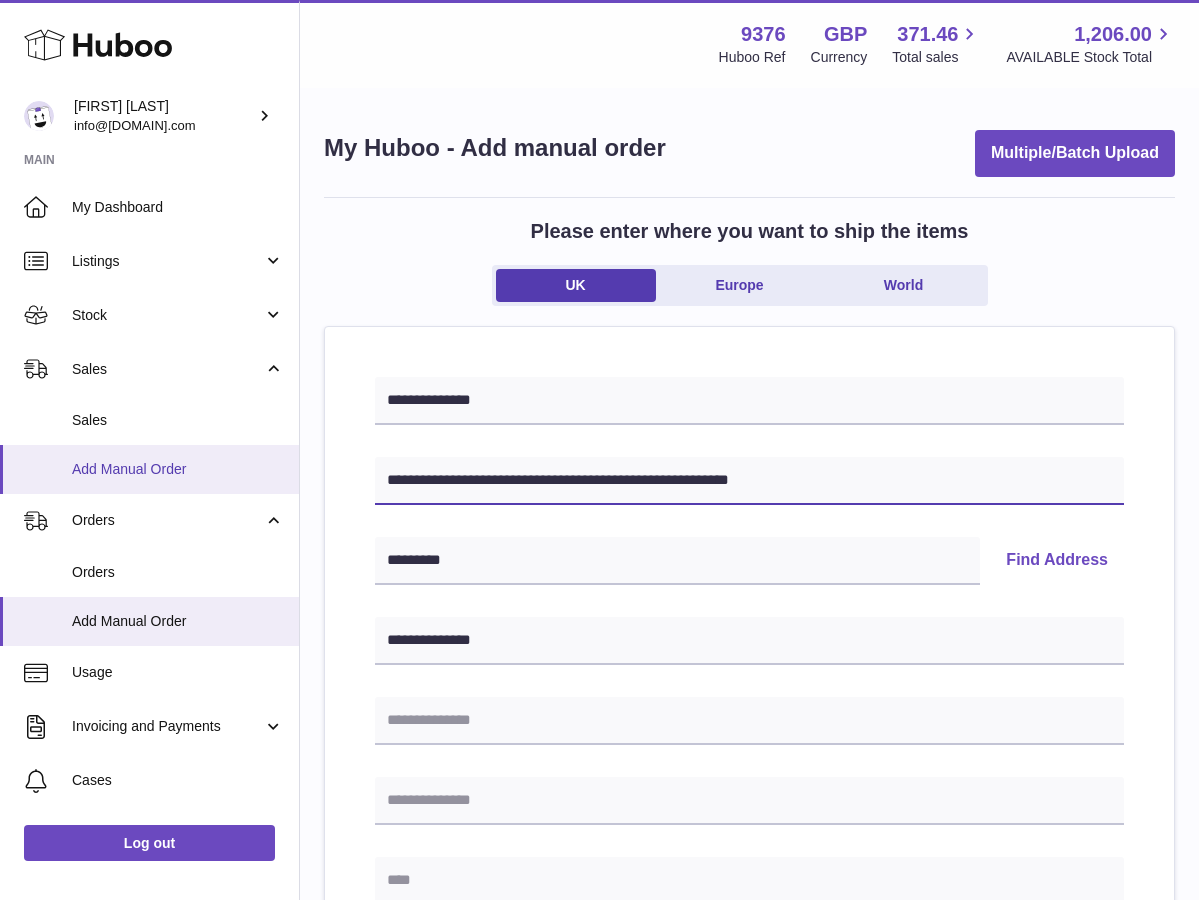 drag, startPoint x: 488, startPoint y: 477, endPoint x: 283, endPoint y: 450, distance: 206.7704 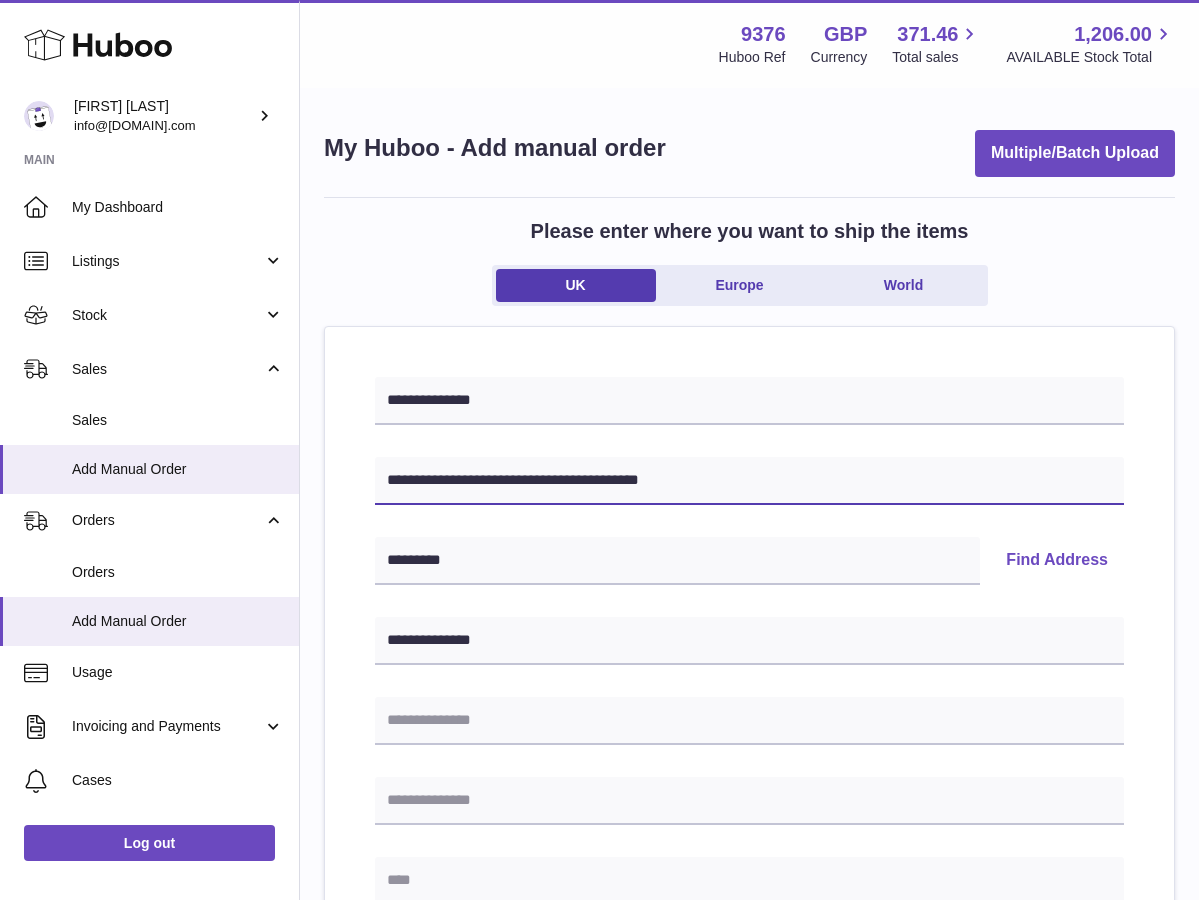 drag, startPoint x: 461, startPoint y: 481, endPoint x: 338, endPoint y: 481, distance: 123 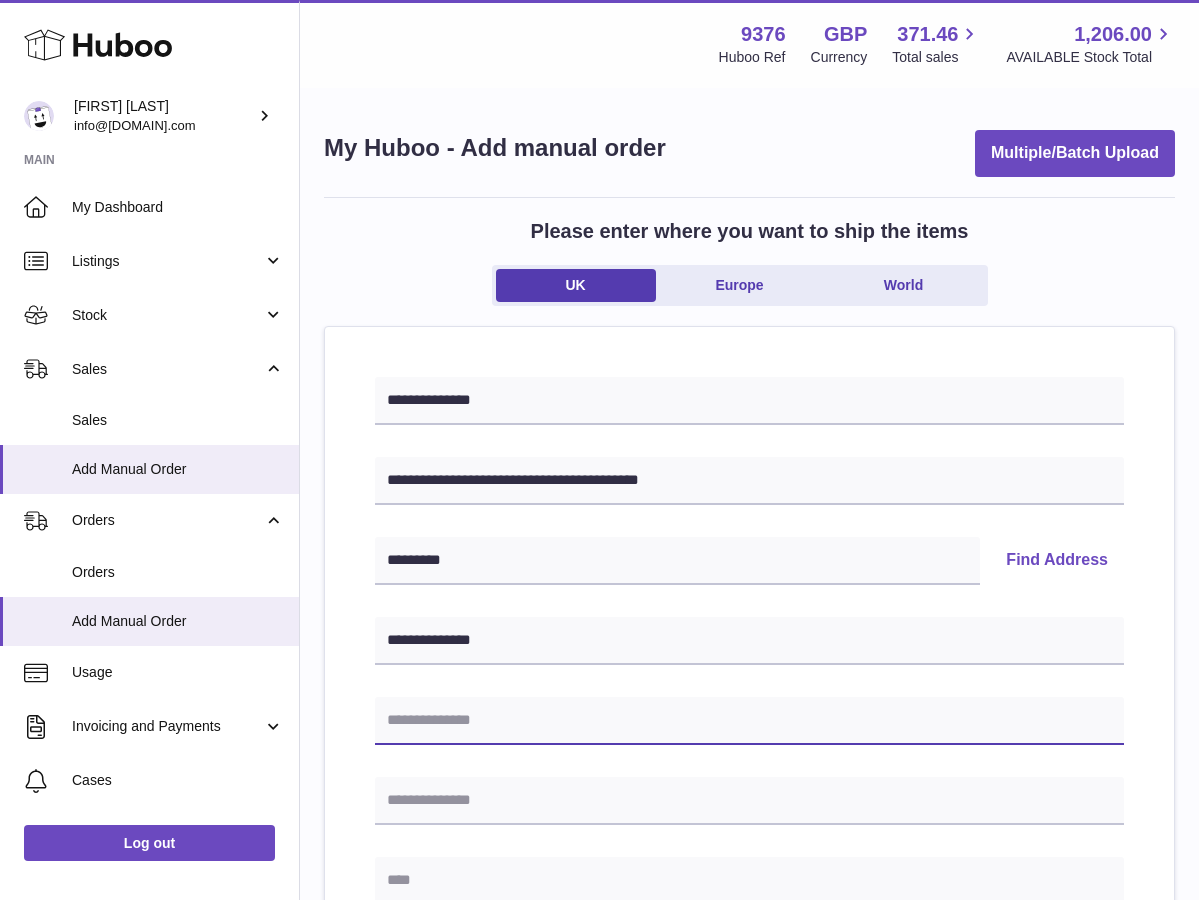 paste on "*********" 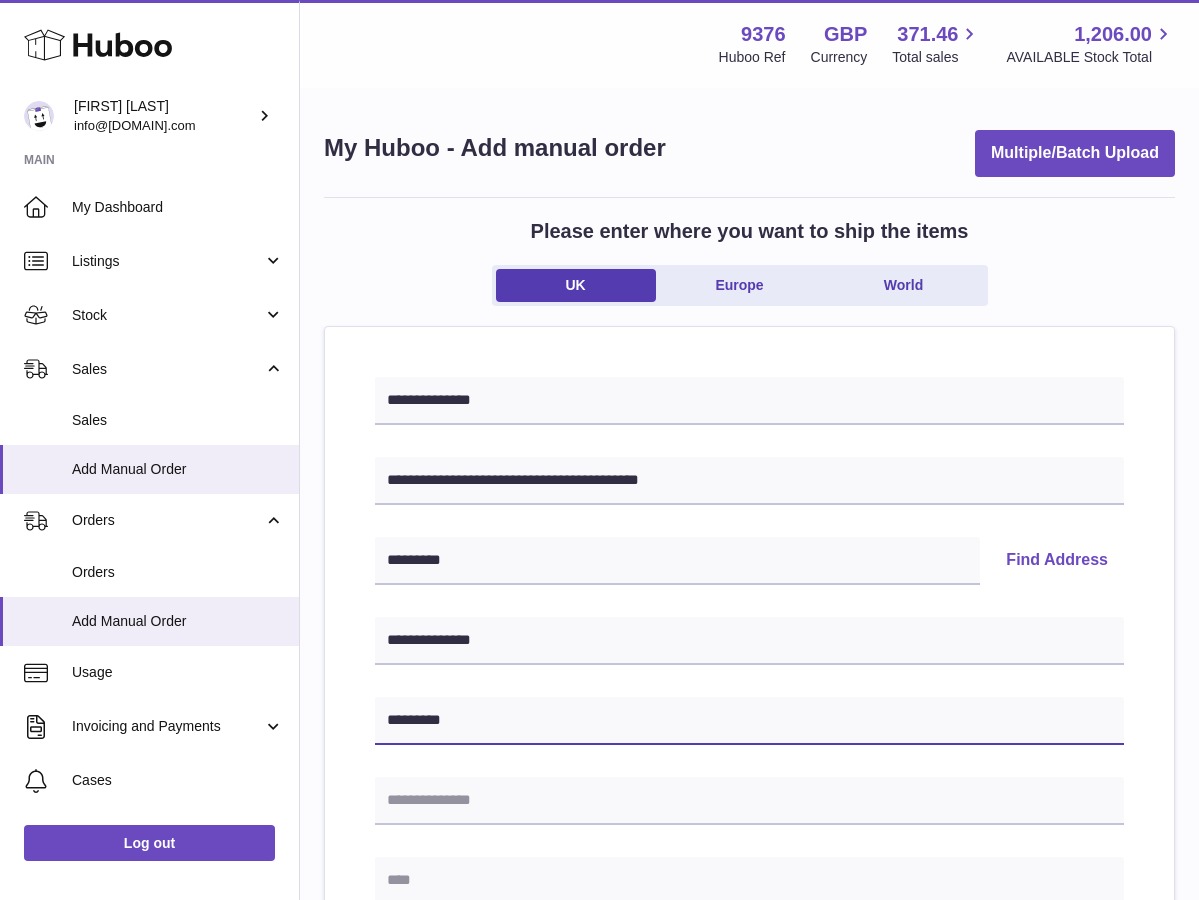 type on "*********" 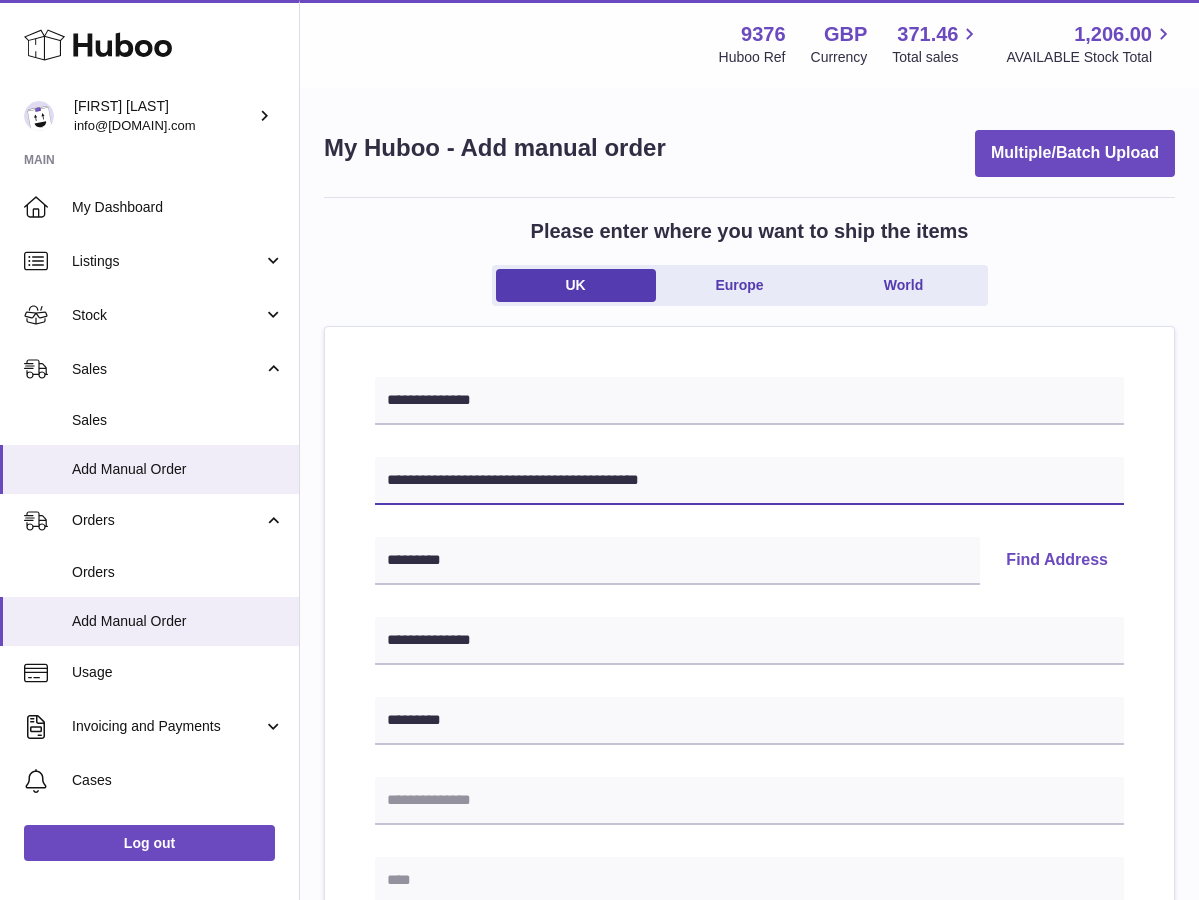 drag, startPoint x: 465, startPoint y: 478, endPoint x: 524, endPoint y: 477, distance: 59.008472 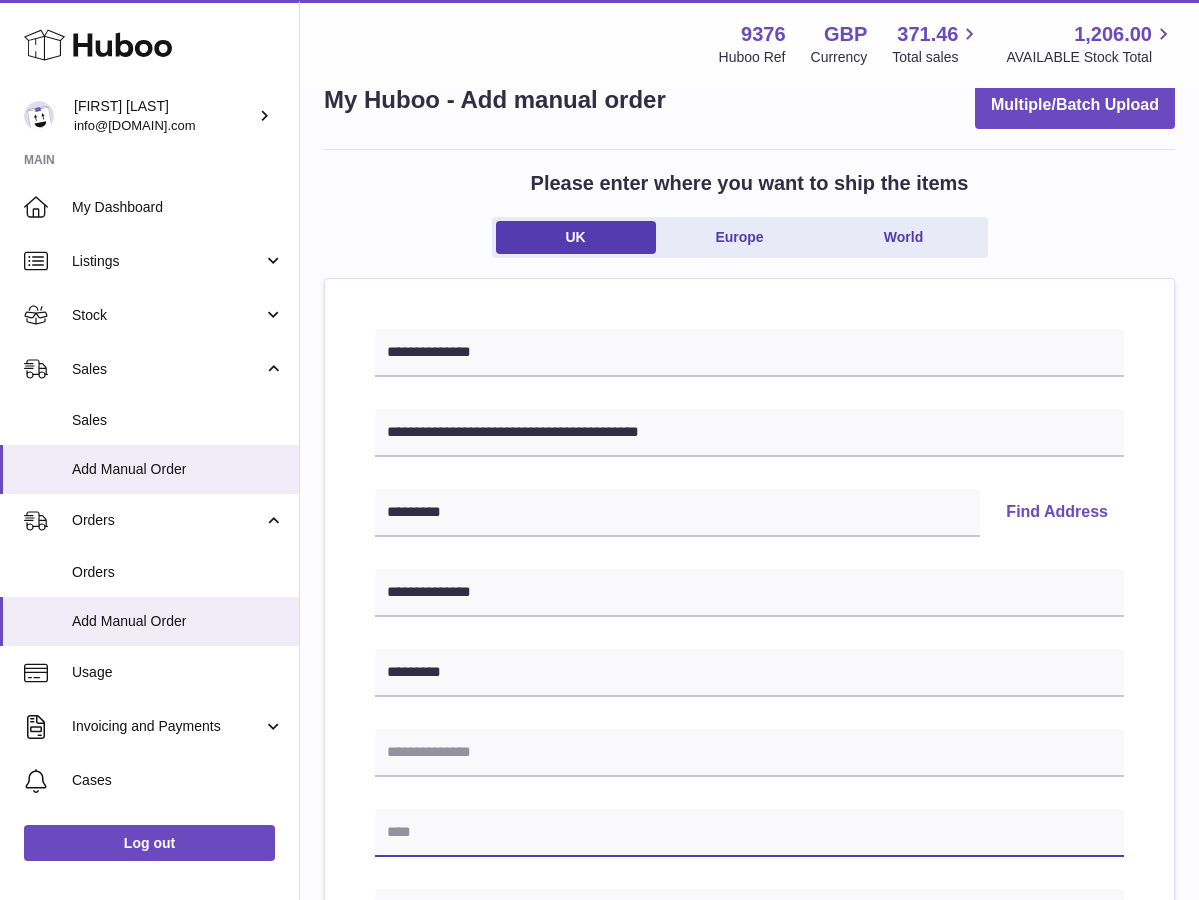 click at bounding box center (749, 833) 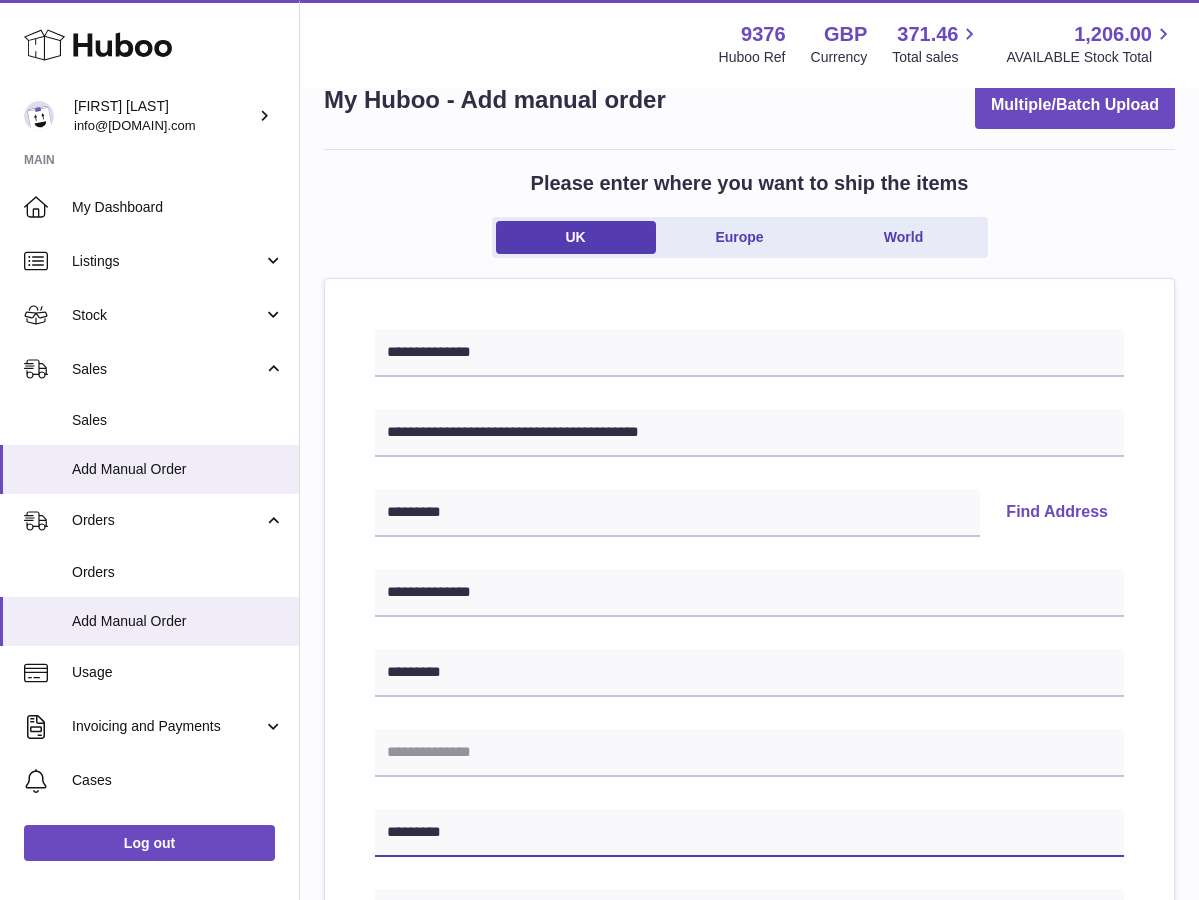 type on "********" 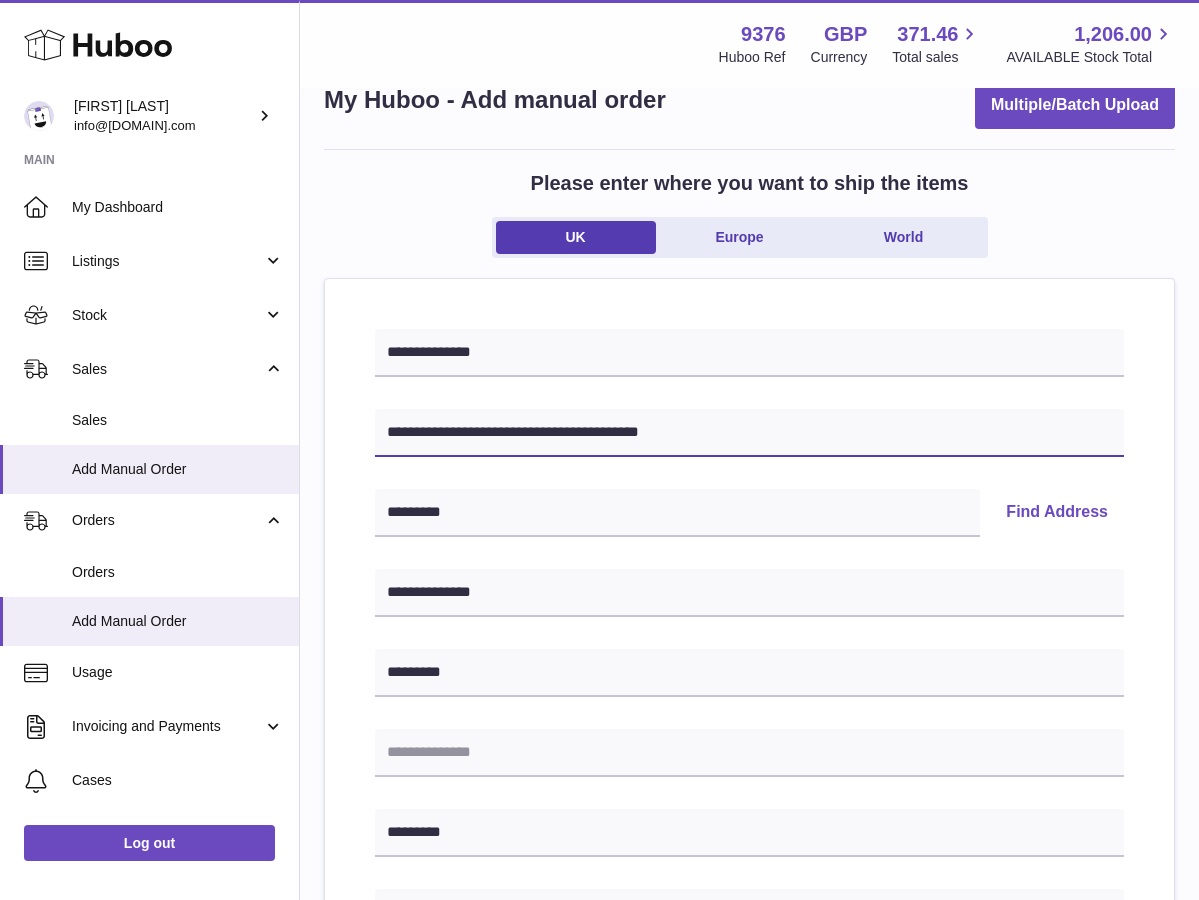 drag, startPoint x: 526, startPoint y: 432, endPoint x: 316, endPoint y: 389, distance: 214.35718 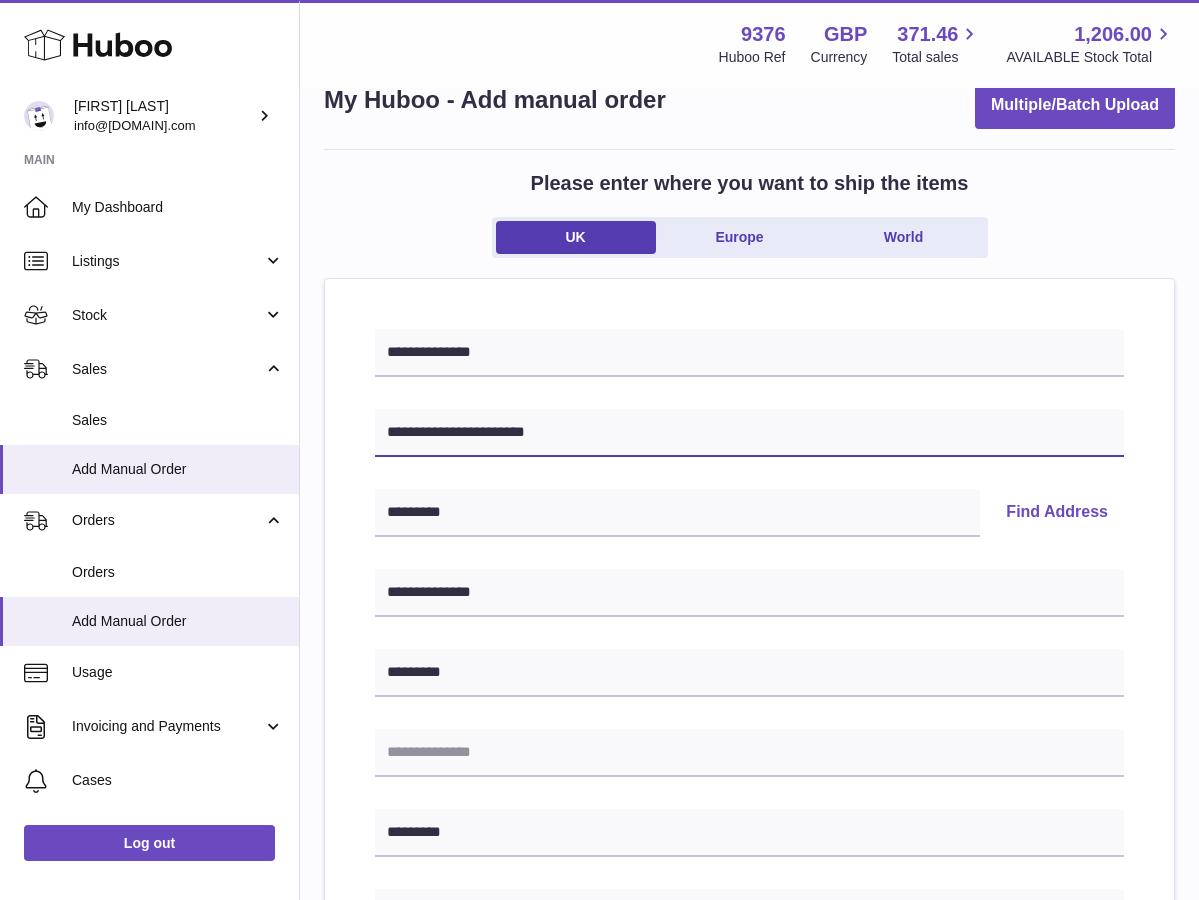 drag, startPoint x: 468, startPoint y: 429, endPoint x: 680, endPoint y: 434, distance: 212.05896 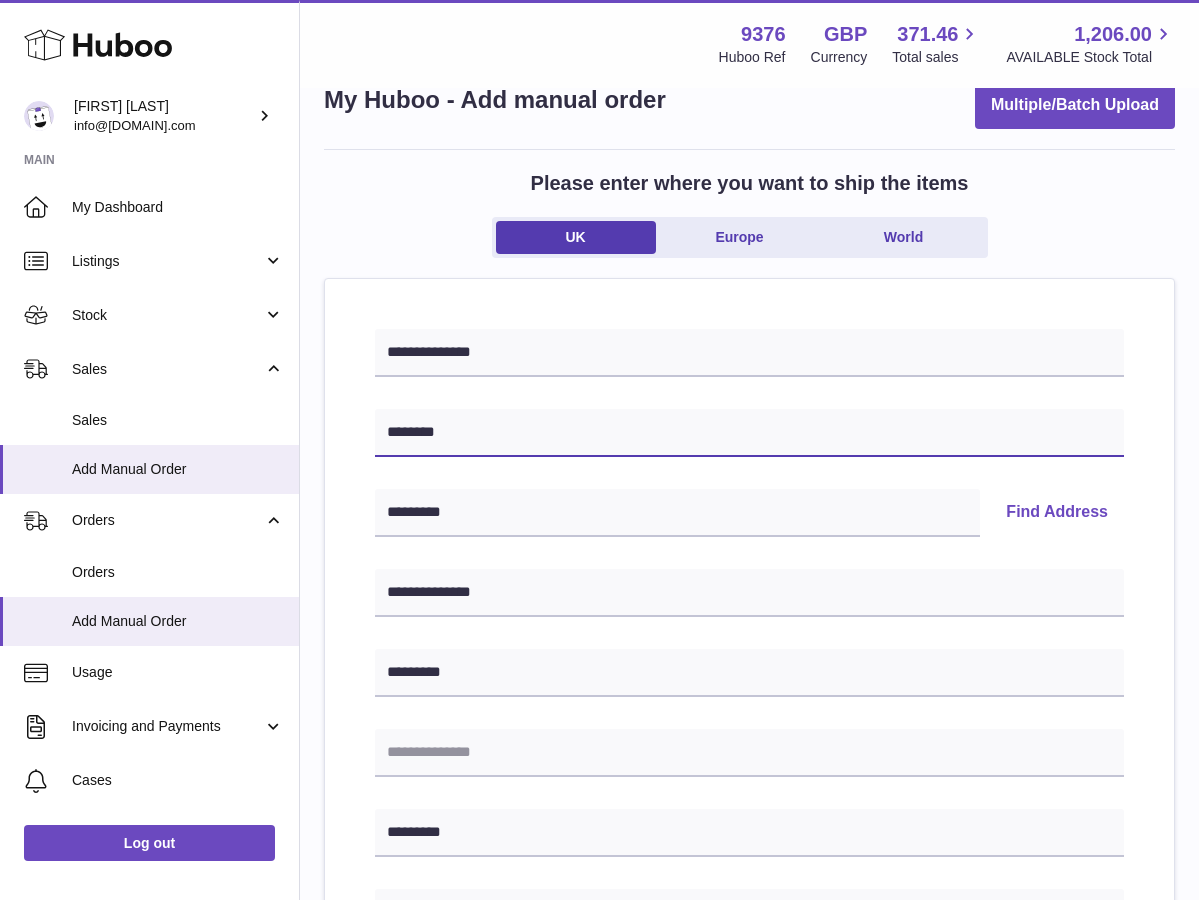 drag, startPoint x: 538, startPoint y: 426, endPoint x: 361, endPoint y: 409, distance: 177.81451 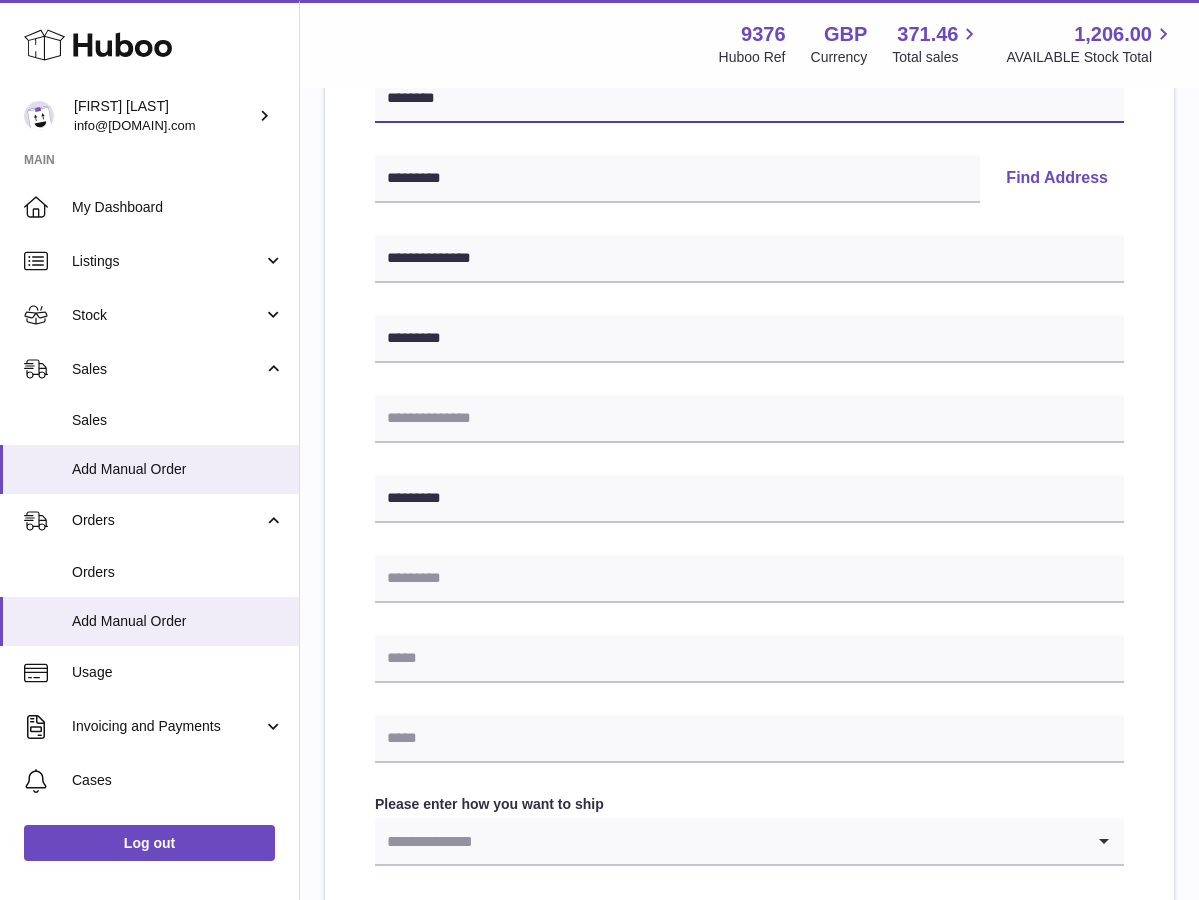 type on "********" 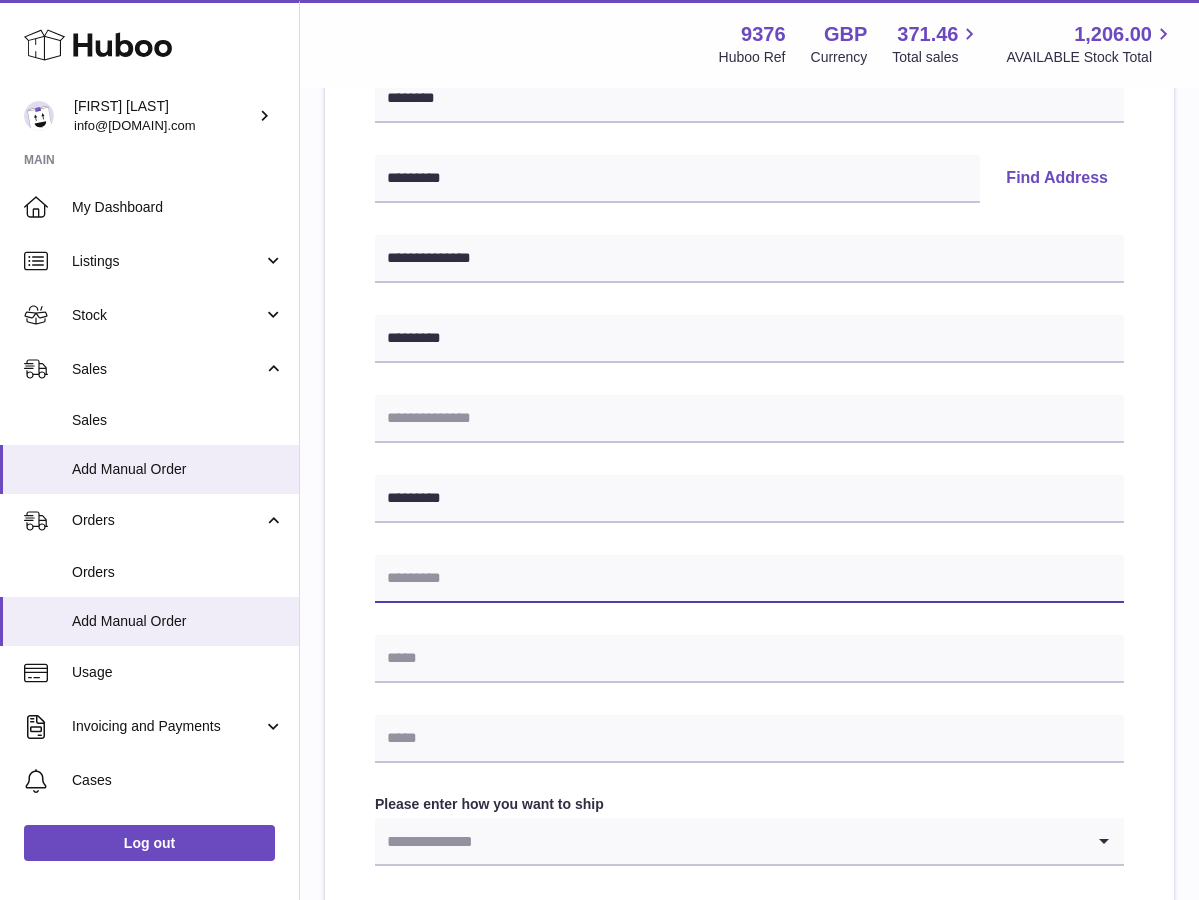 paste on "********" 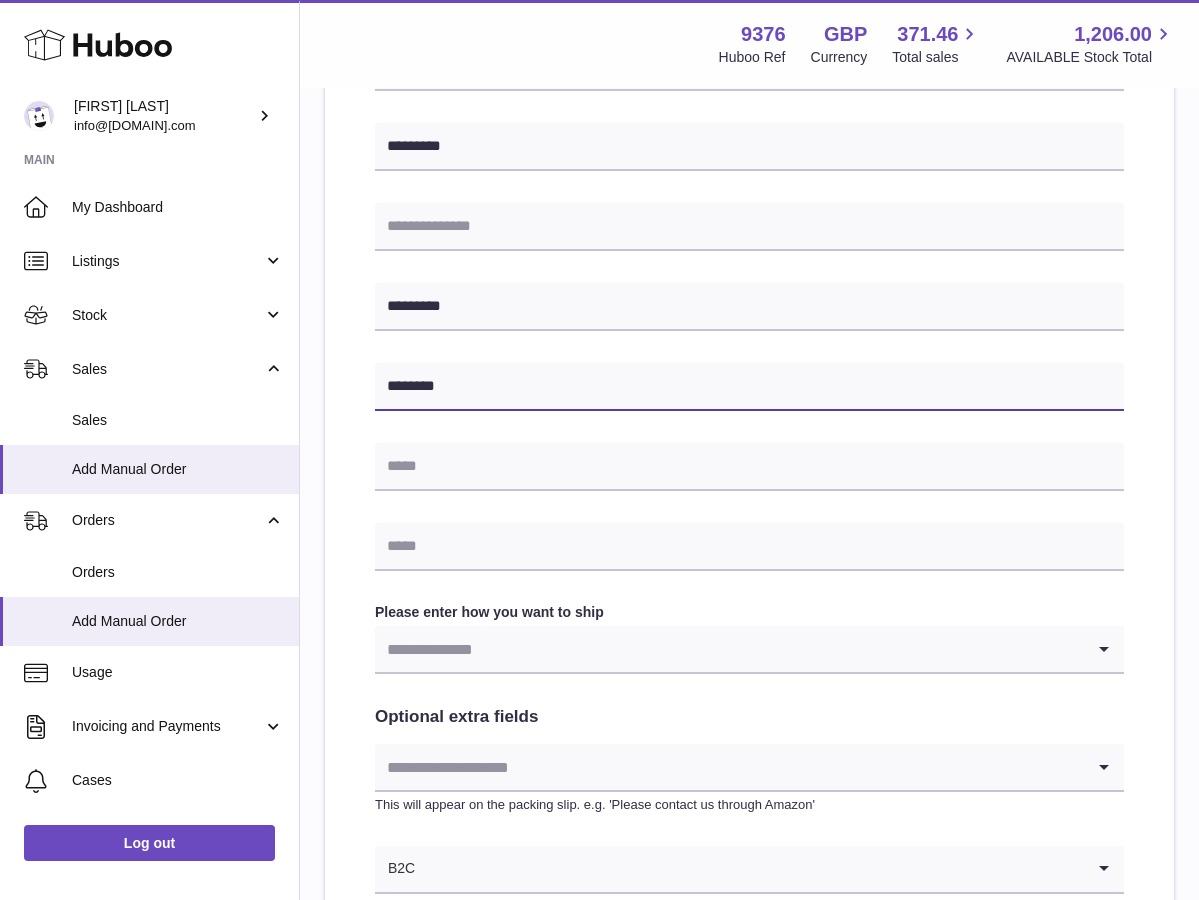 scroll, scrollTop: 597, scrollLeft: 0, axis: vertical 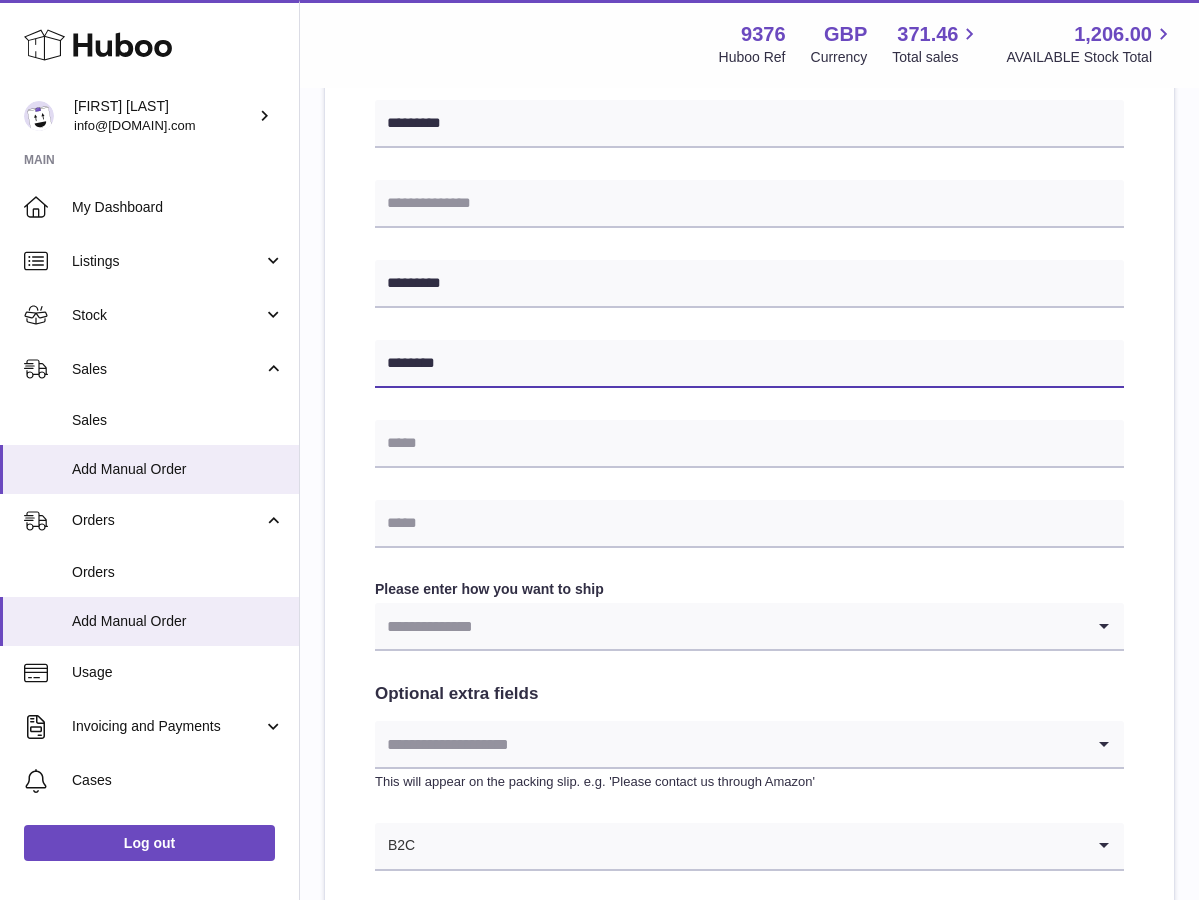 type on "********" 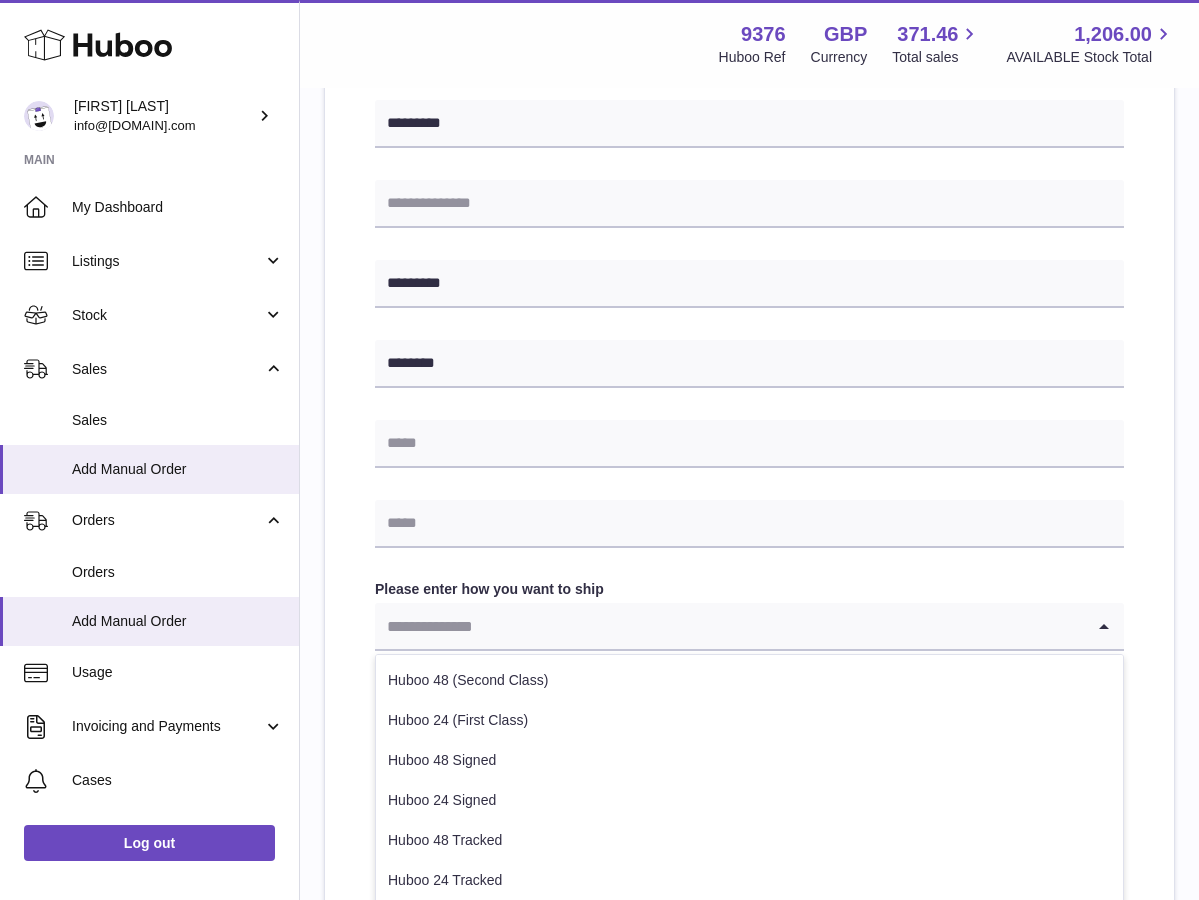 click at bounding box center [729, 626] 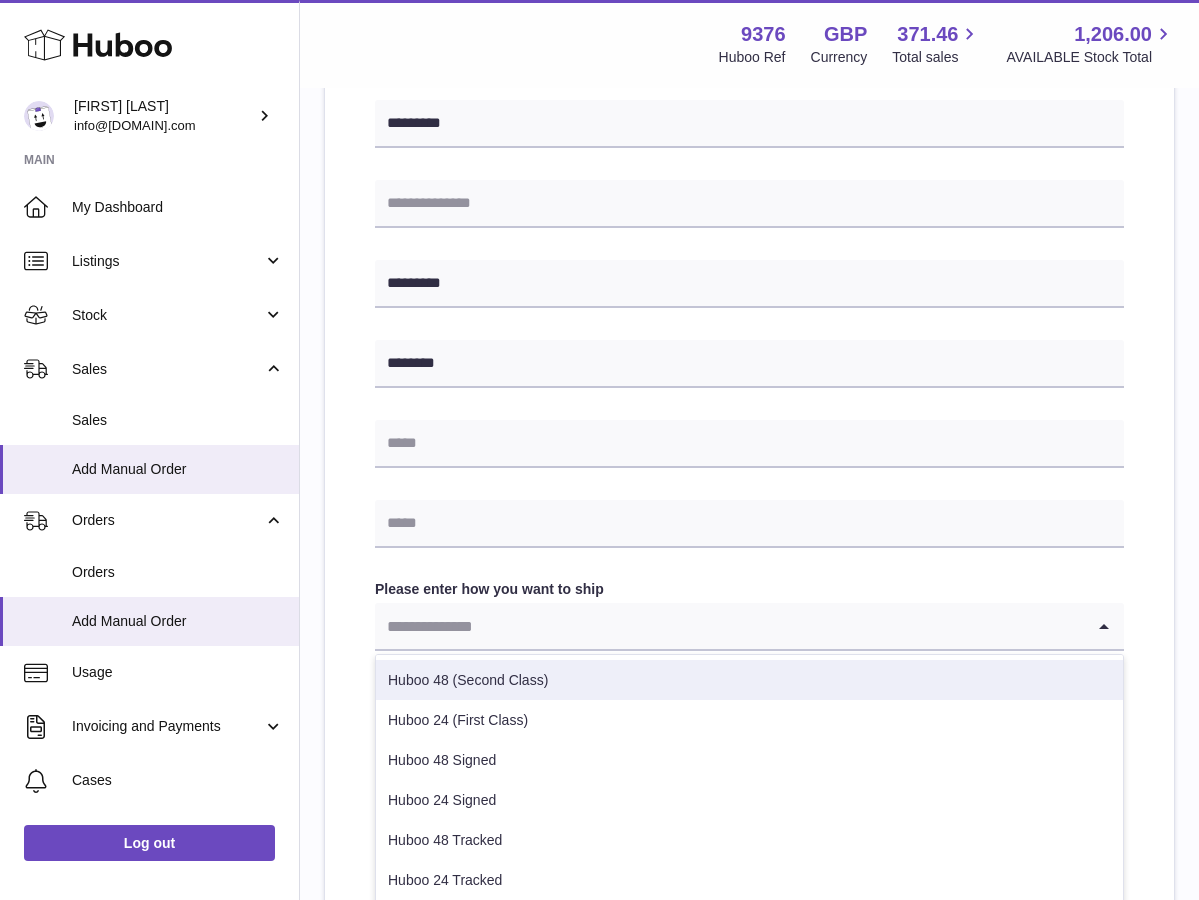 click on "Huboo 48 (Second Class)" at bounding box center [749, 680] 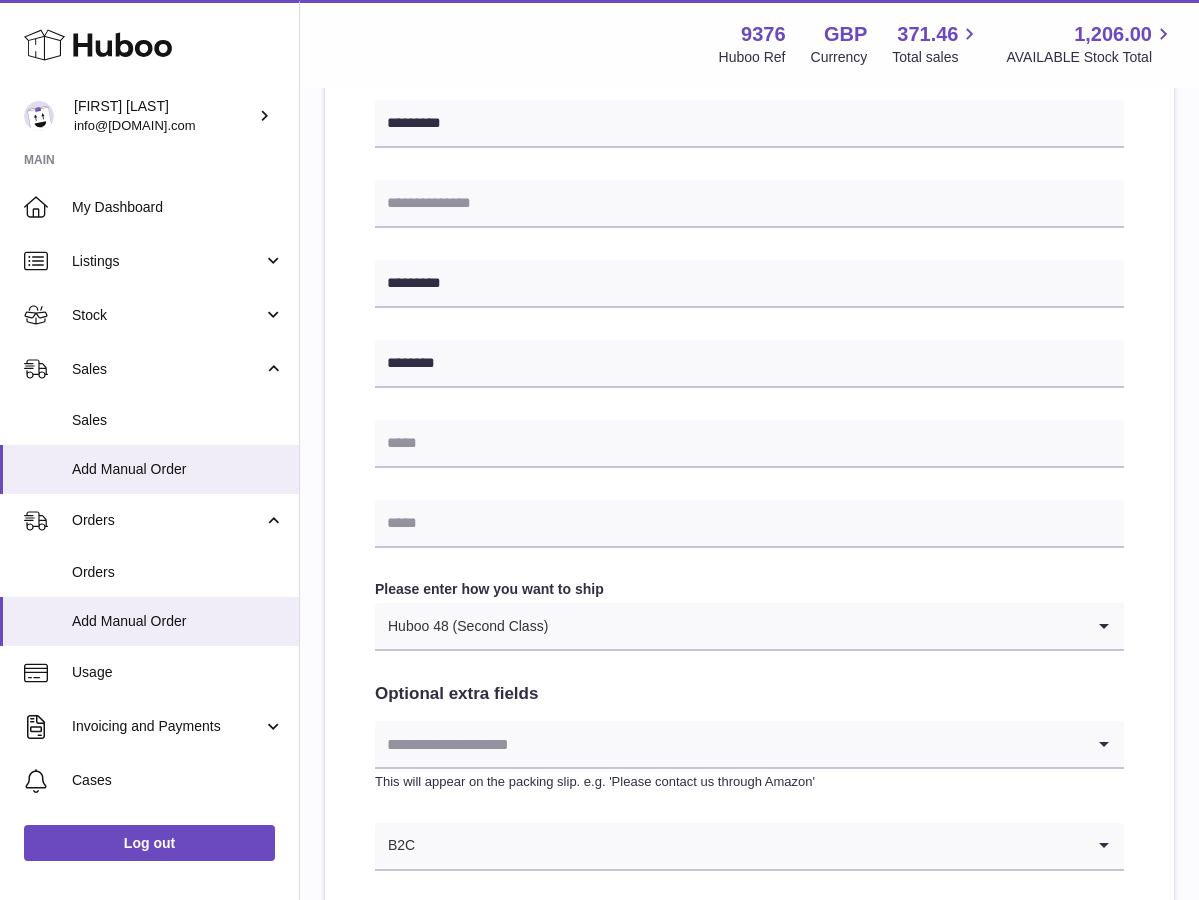 scroll, scrollTop: 711, scrollLeft: 0, axis: vertical 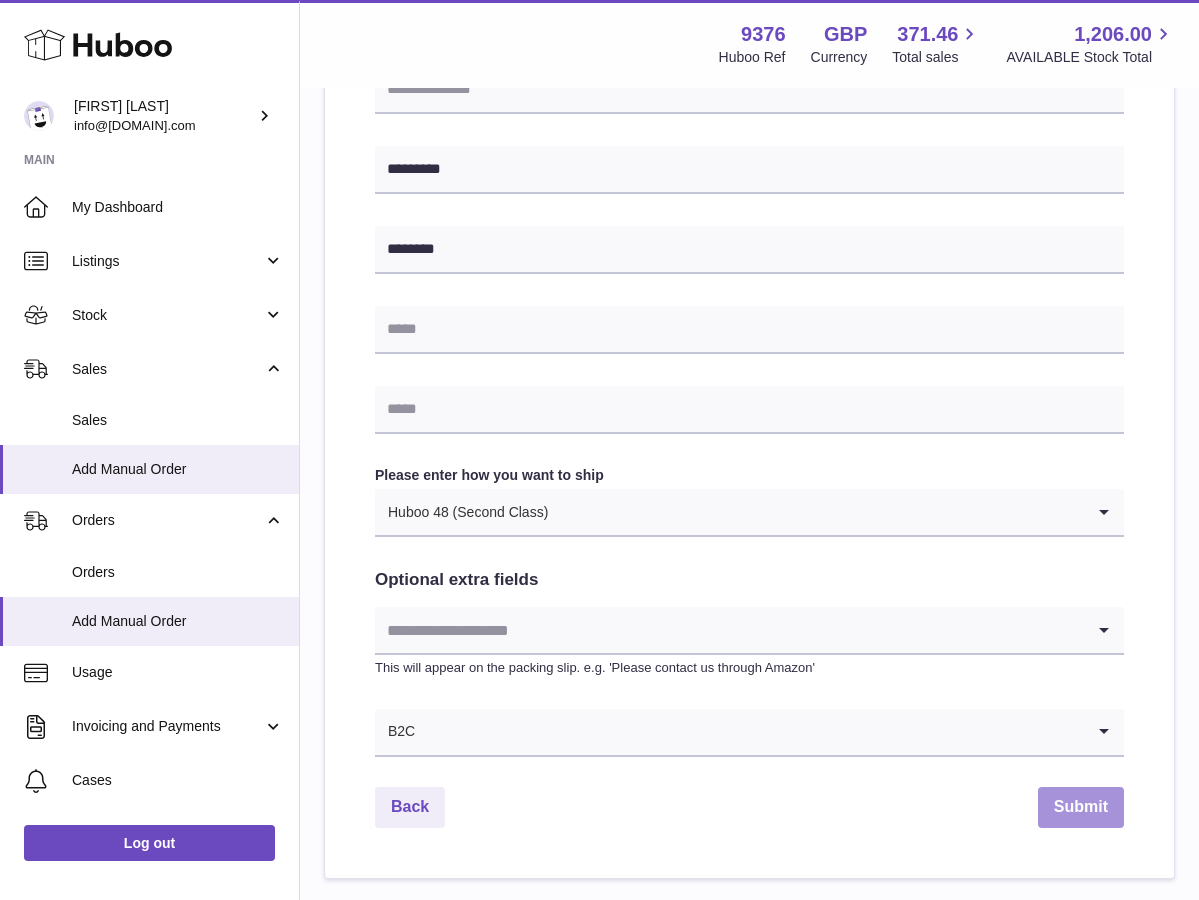 click on "Submit" at bounding box center (1081, 807) 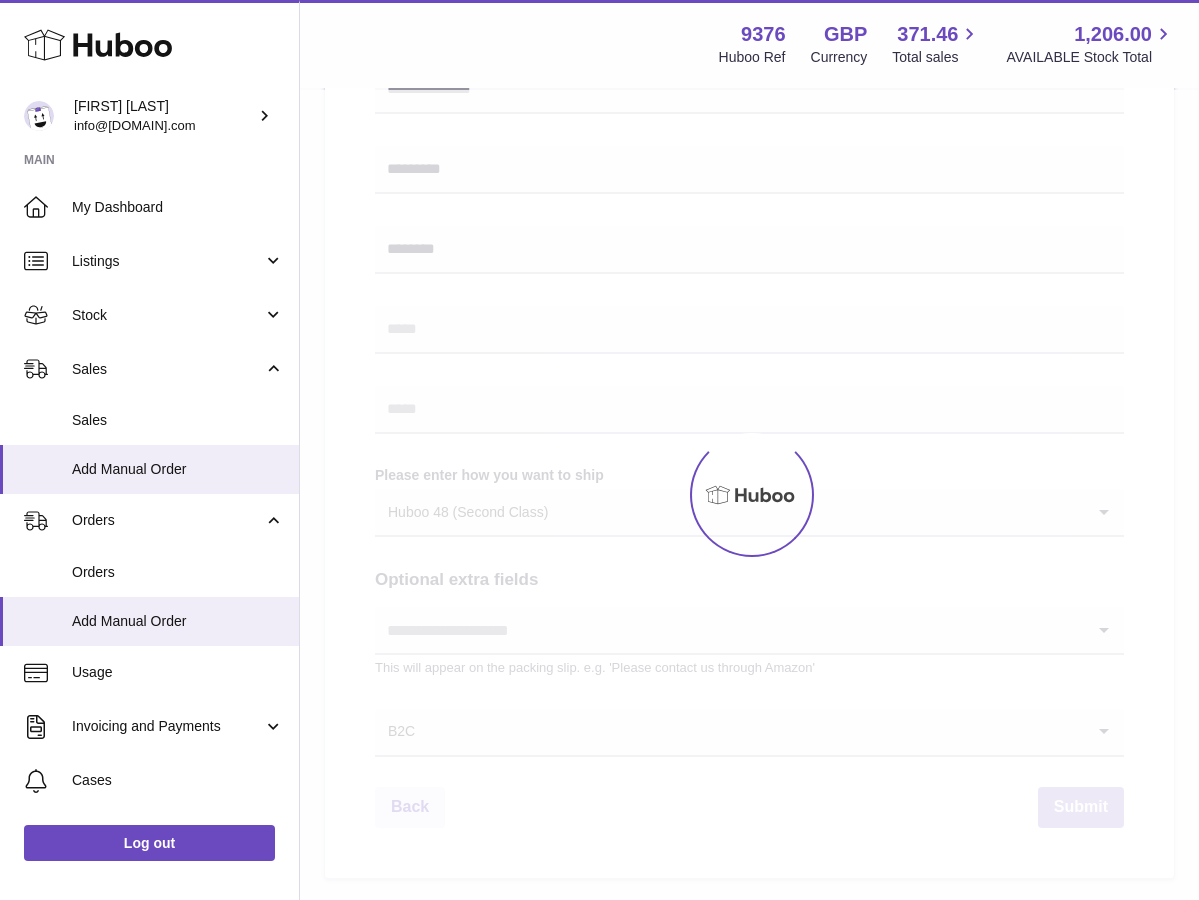 scroll, scrollTop: 0, scrollLeft: 0, axis: both 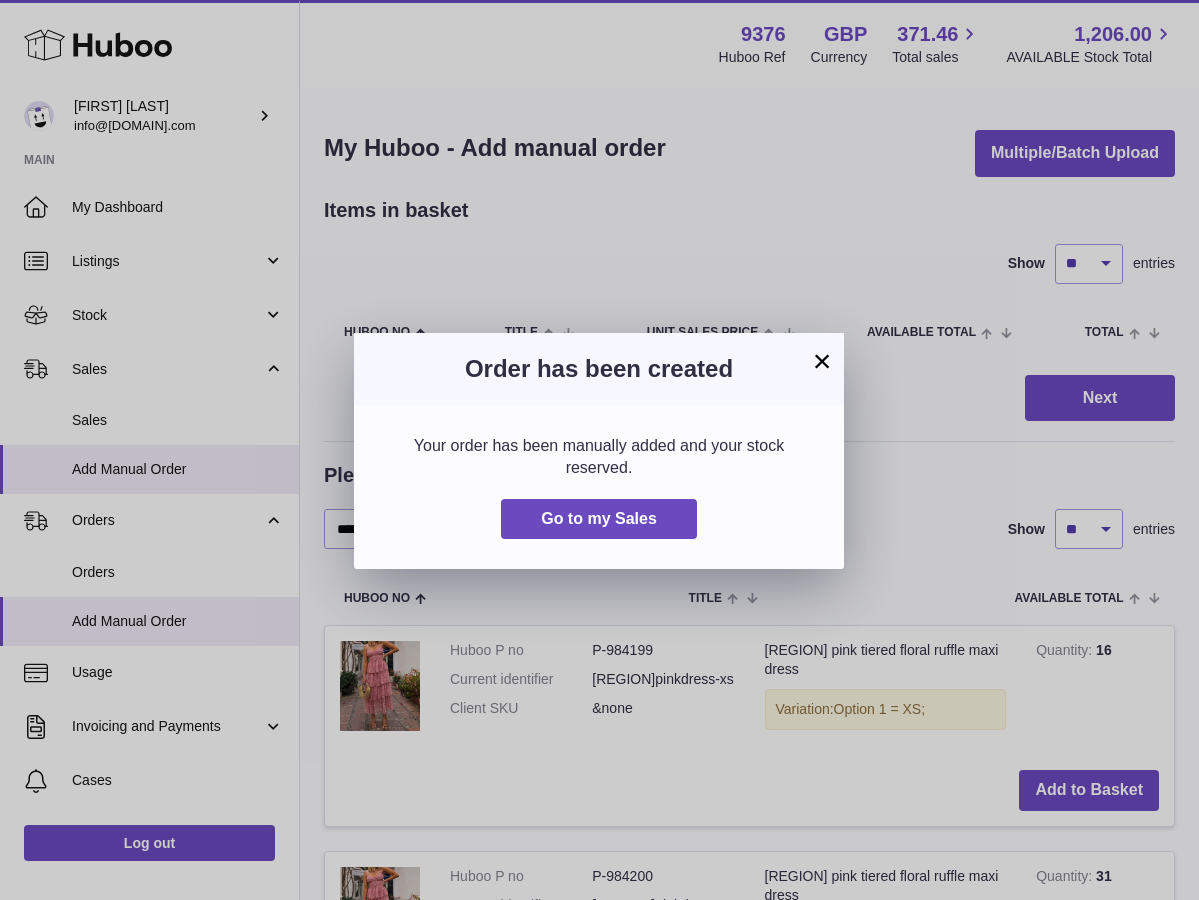 click on "×" at bounding box center [822, 361] 